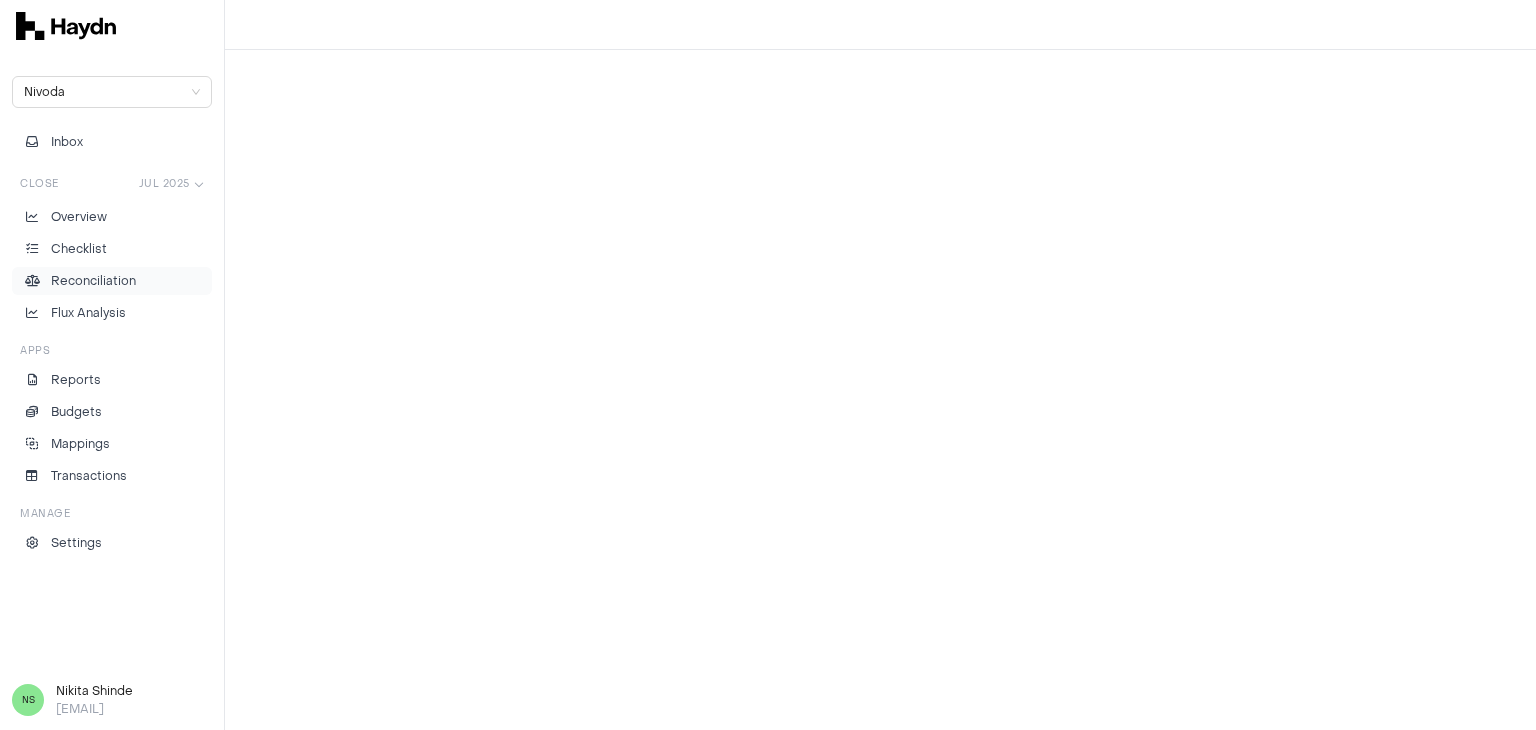 scroll, scrollTop: 0, scrollLeft: 0, axis: both 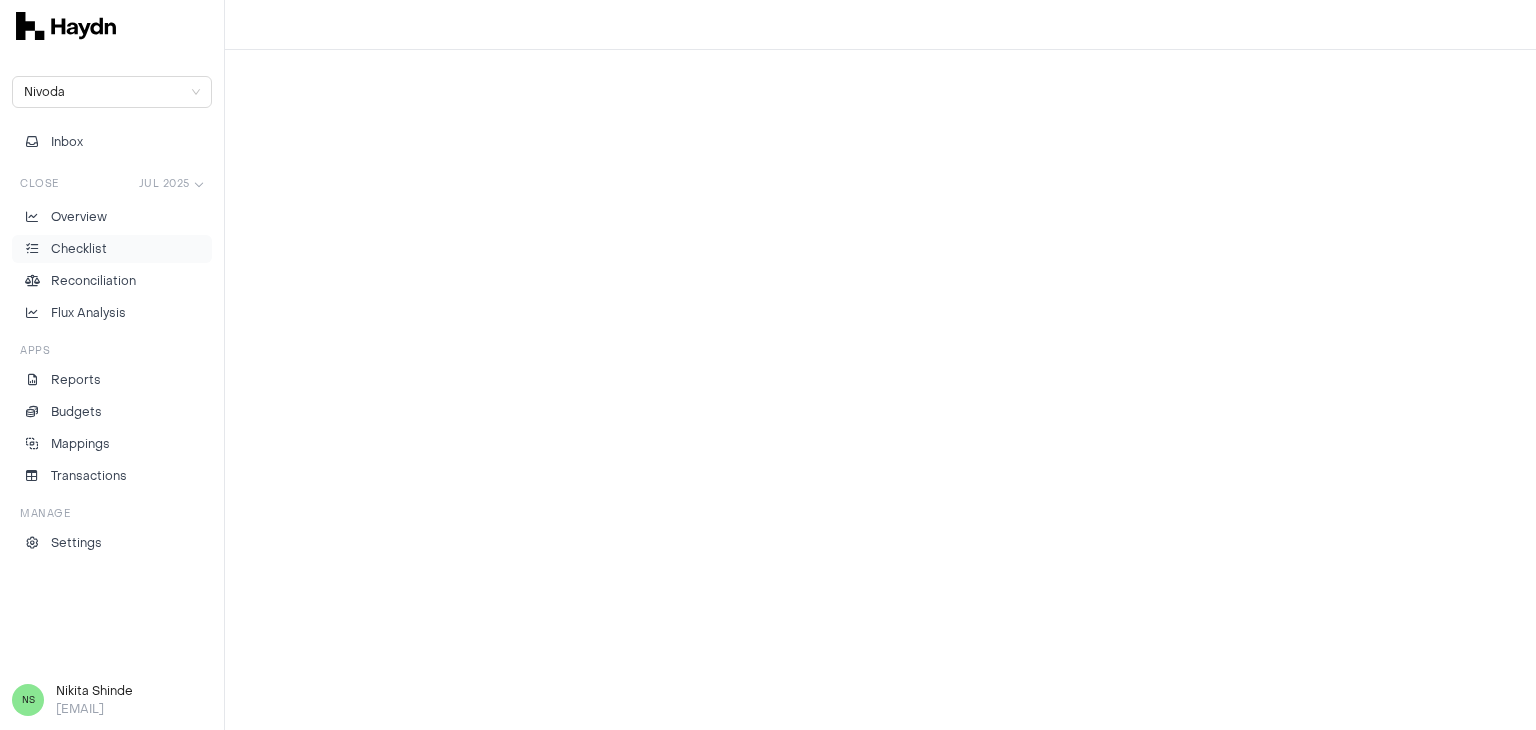 click on "Checklist" at bounding box center [112, 249] 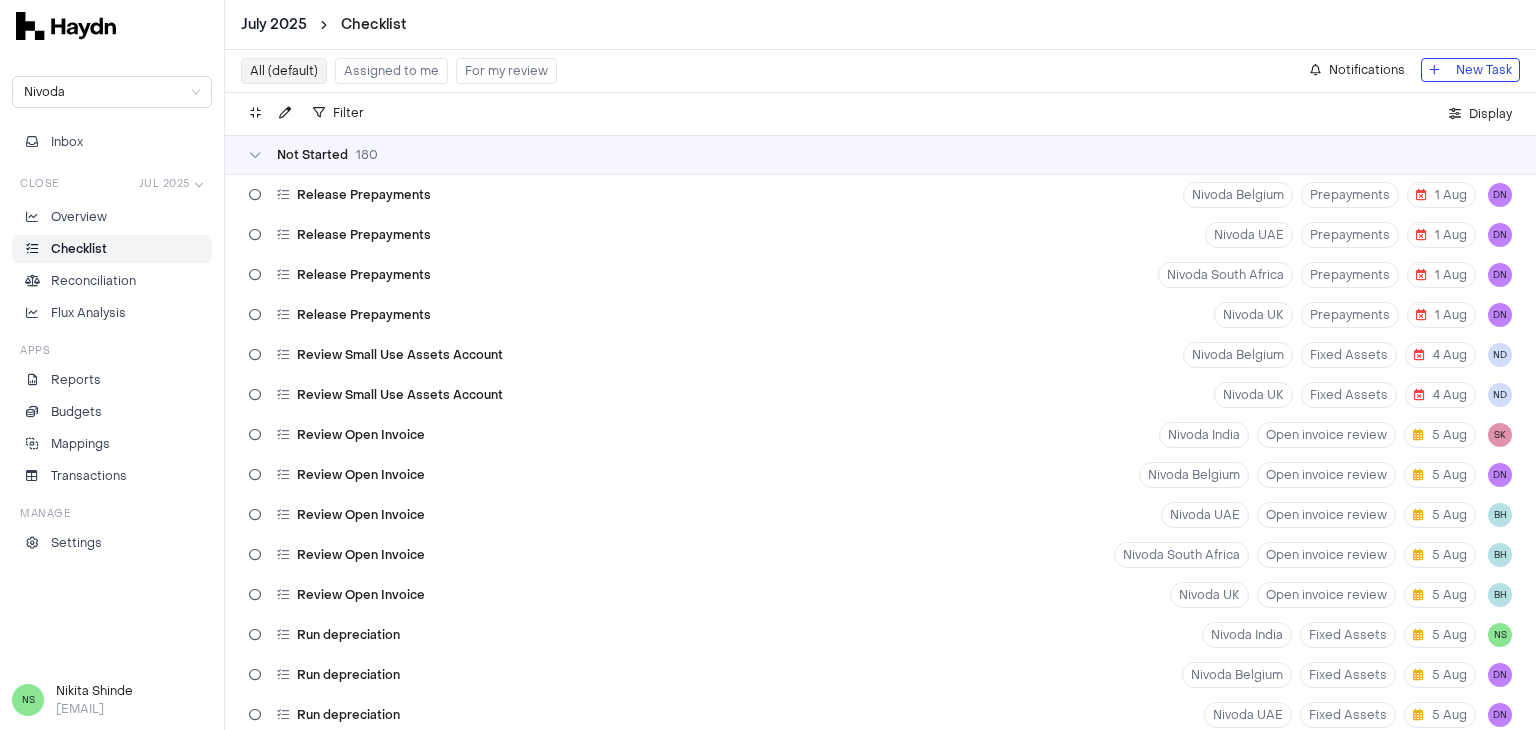 click on "Assigned to me" at bounding box center [391, 71] 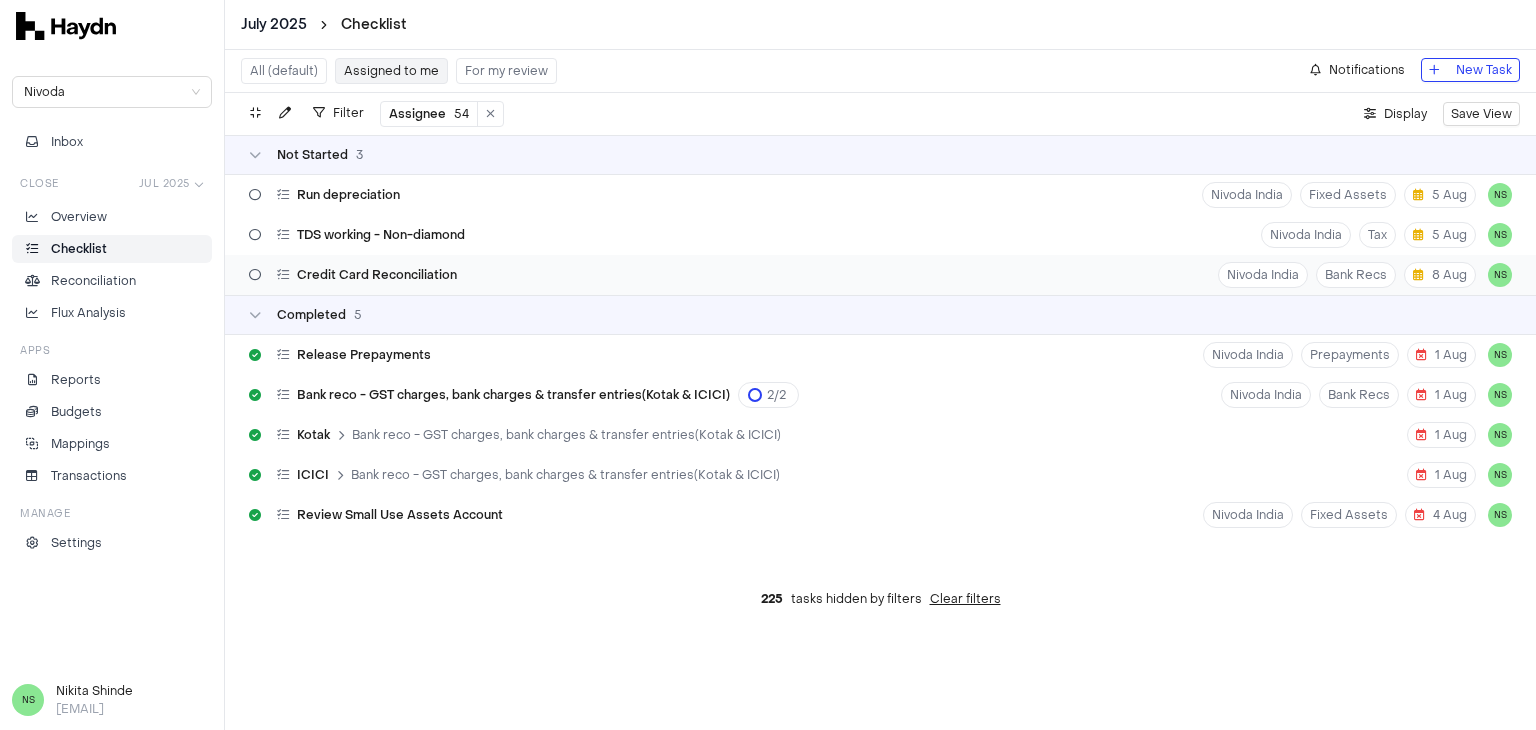 click on "Credit Card Reconciliation Nivoda India Bank Recs 8 Aug NS" at bounding box center [880, 275] 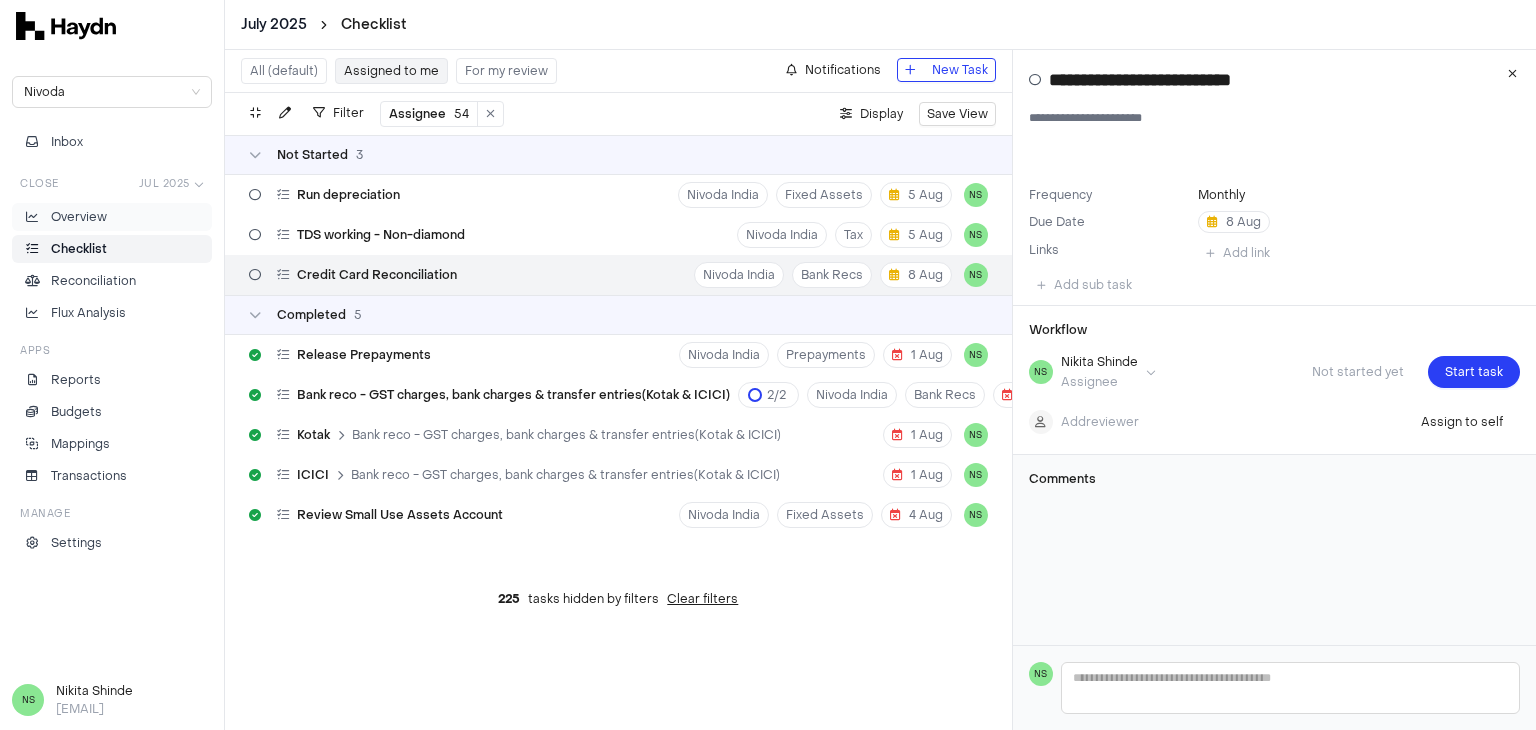click on "Overview" at bounding box center (112, 217) 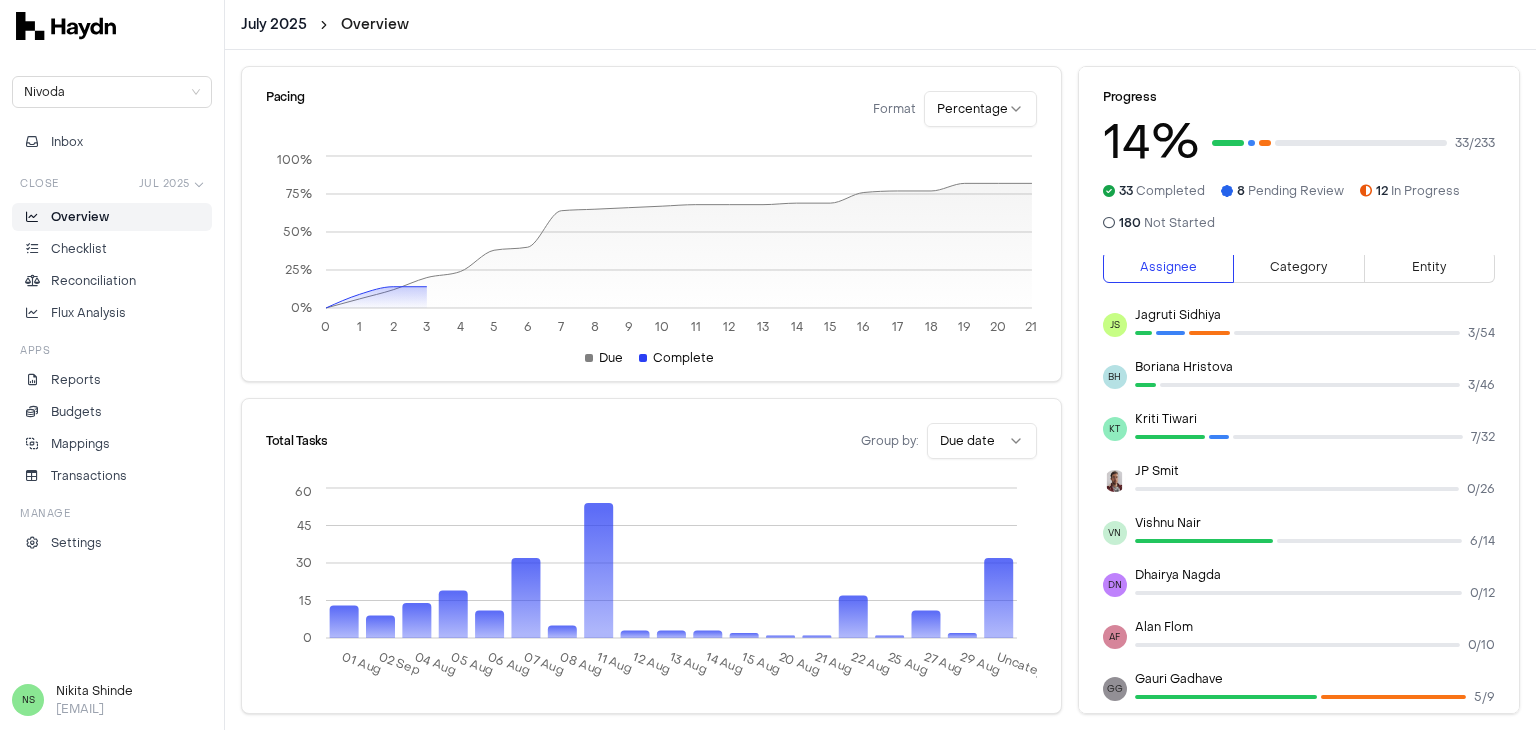 scroll, scrollTop: 0, scrollLeft: 0, axis: both 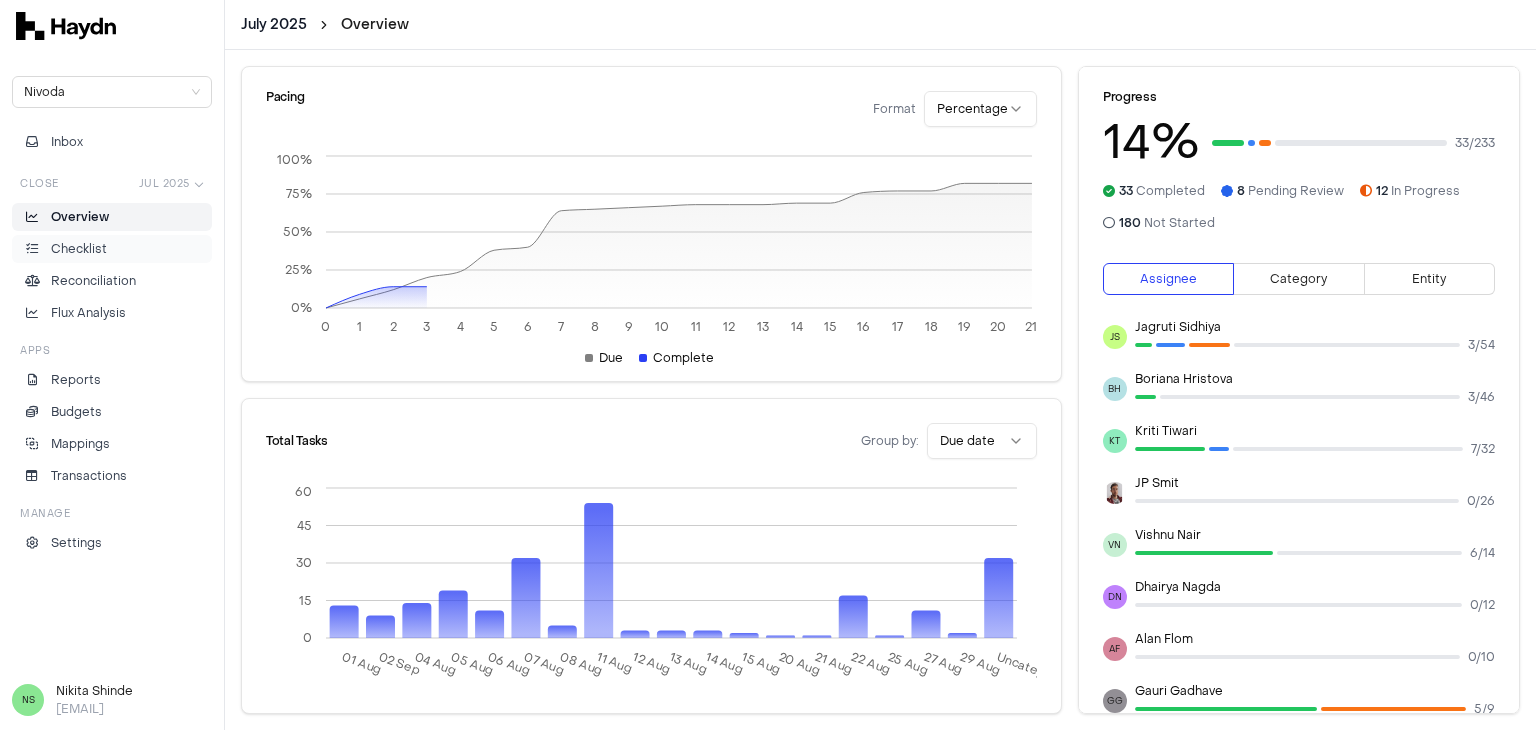 click on "Checklist" at bounding box center [112, 249] 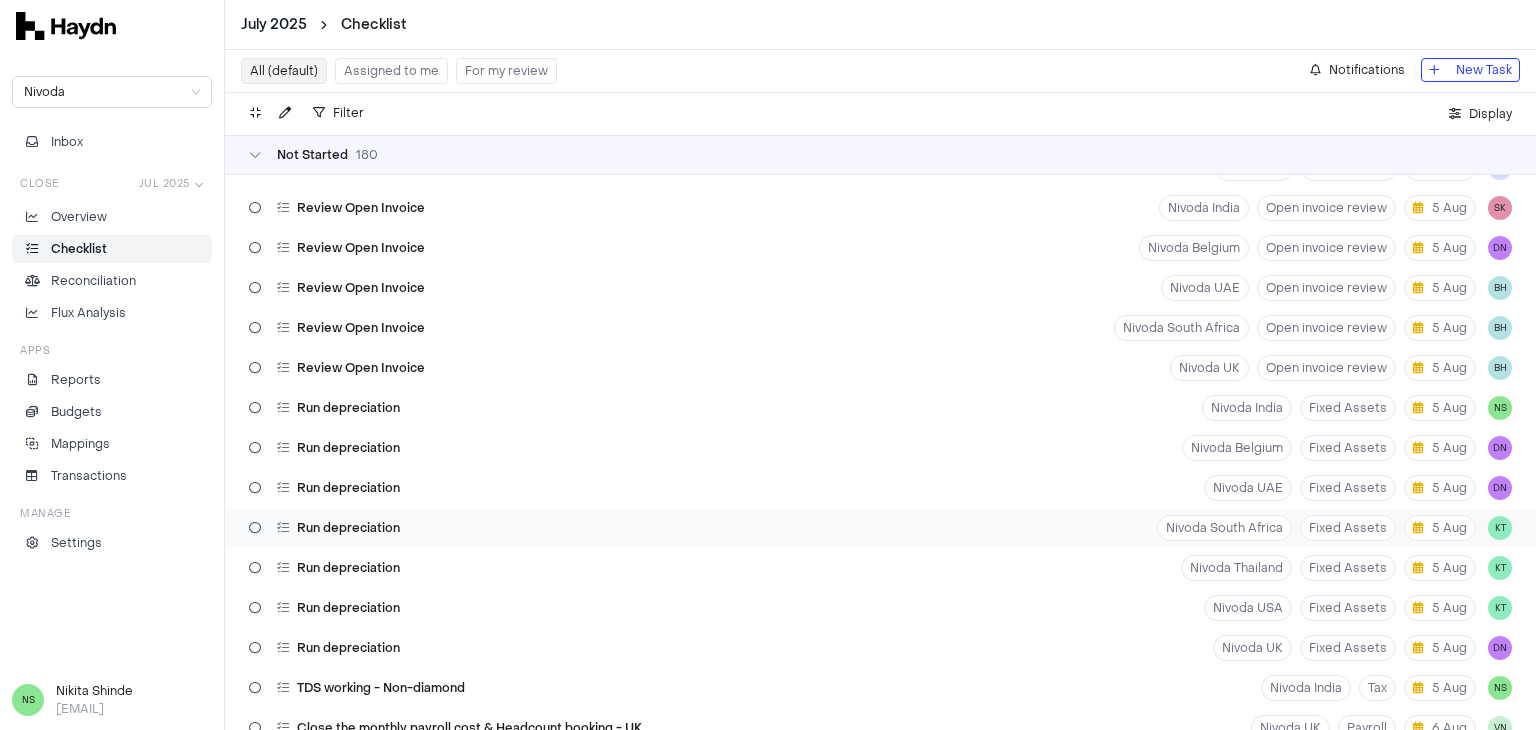 scroll, scrollTop: 400, scrollLeft: 0, axis: vertical 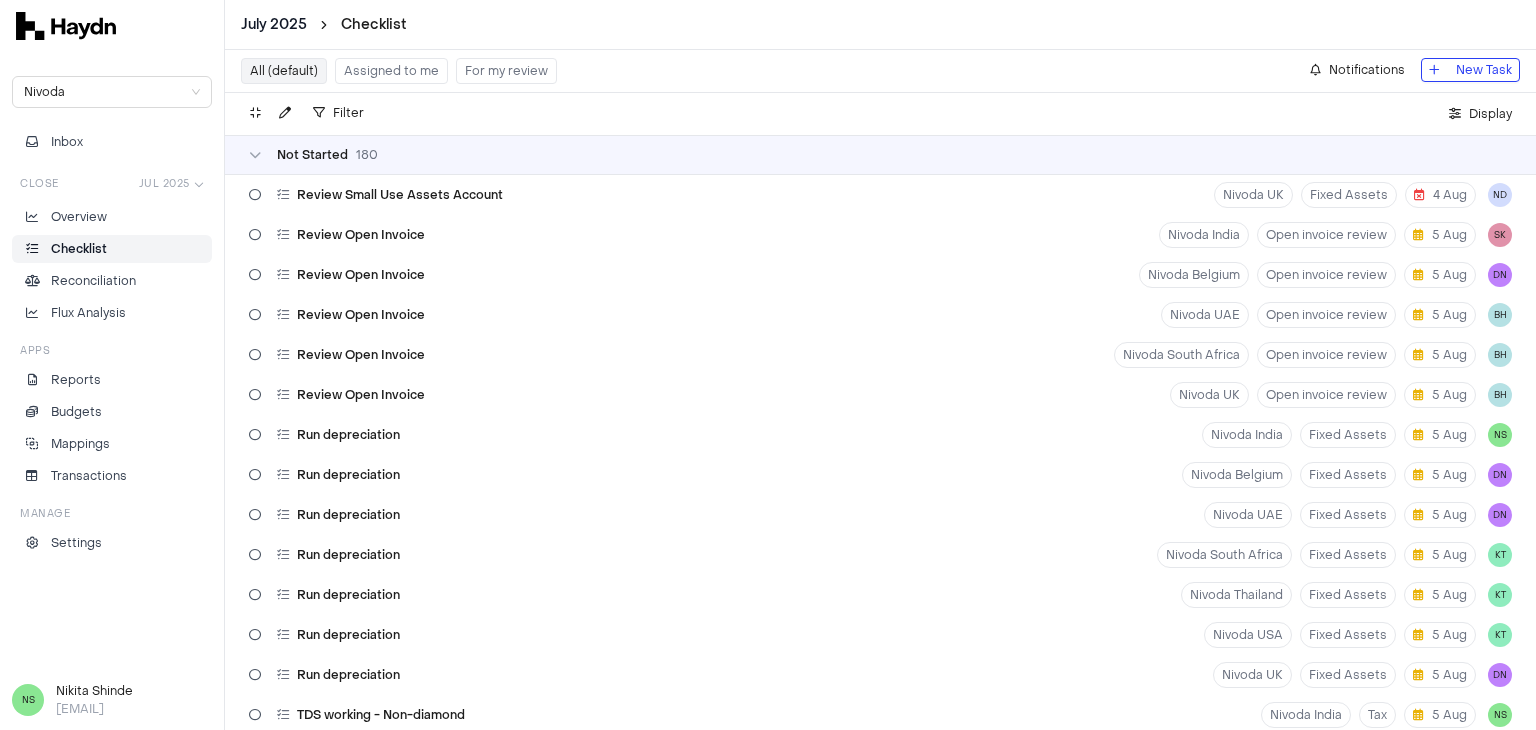click on "Assigned to me" at bounding box center (391, 71) 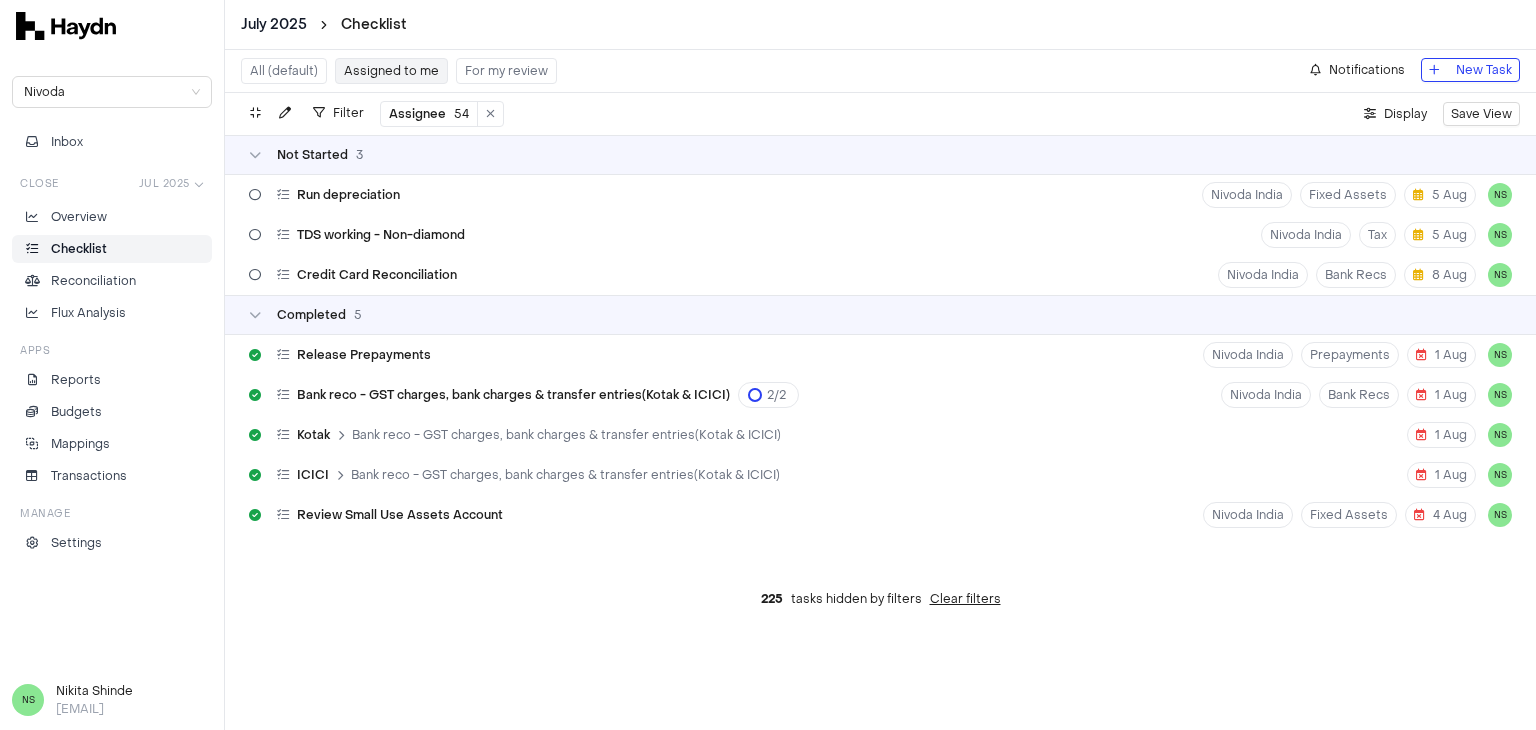 scroll, scrollTop: 0, scrollLeft: 0, axis: both 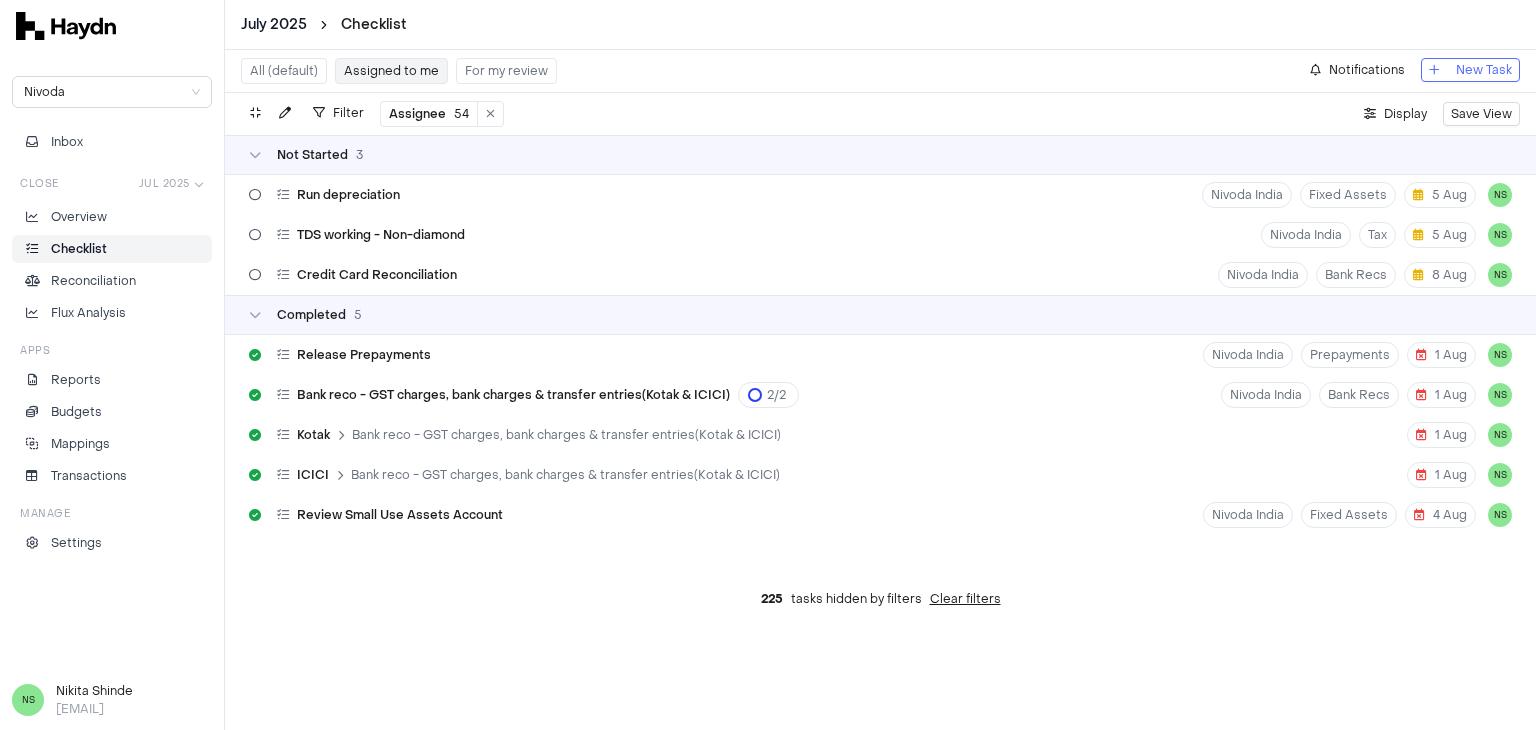 click at bounding box center (1434, 70) 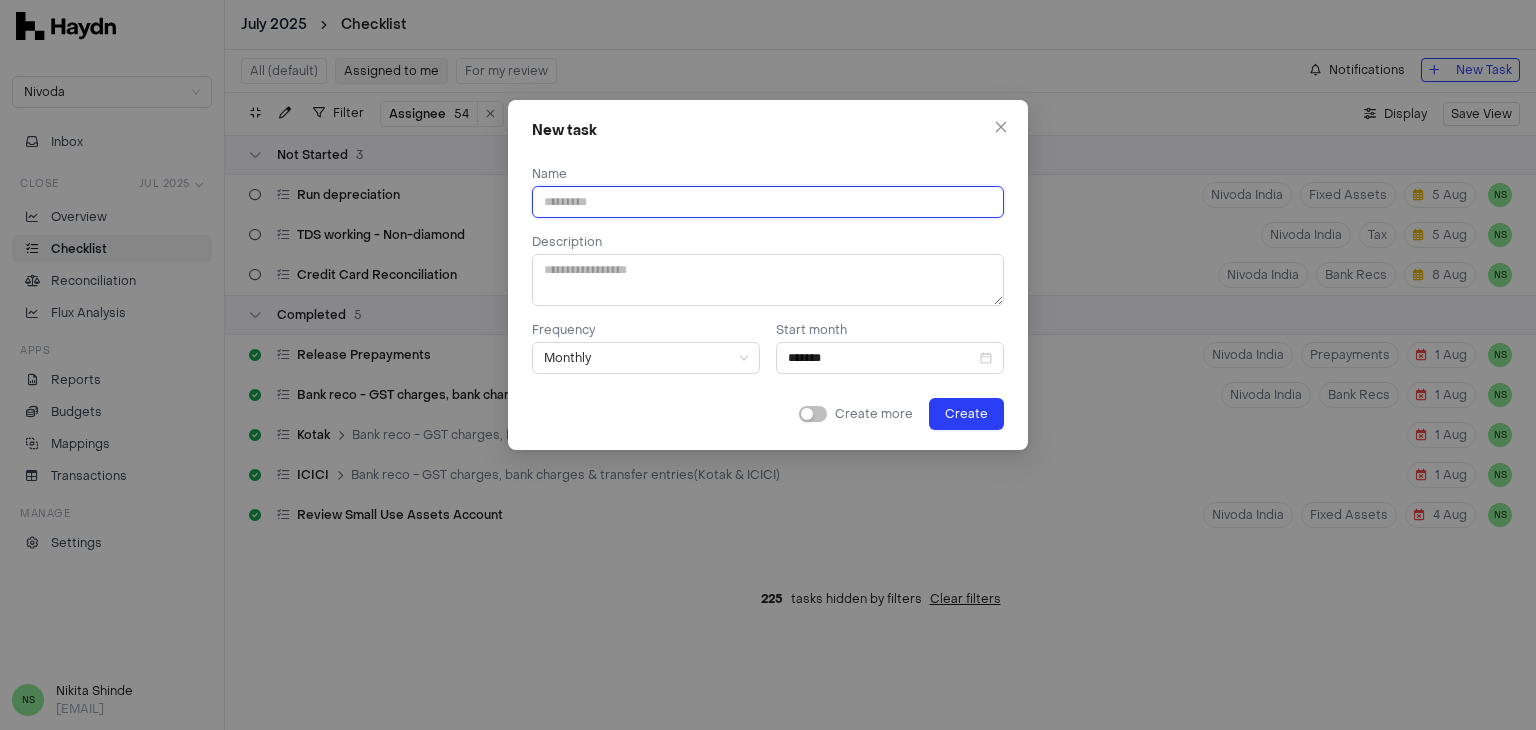 click at bounding box center (768, 202) 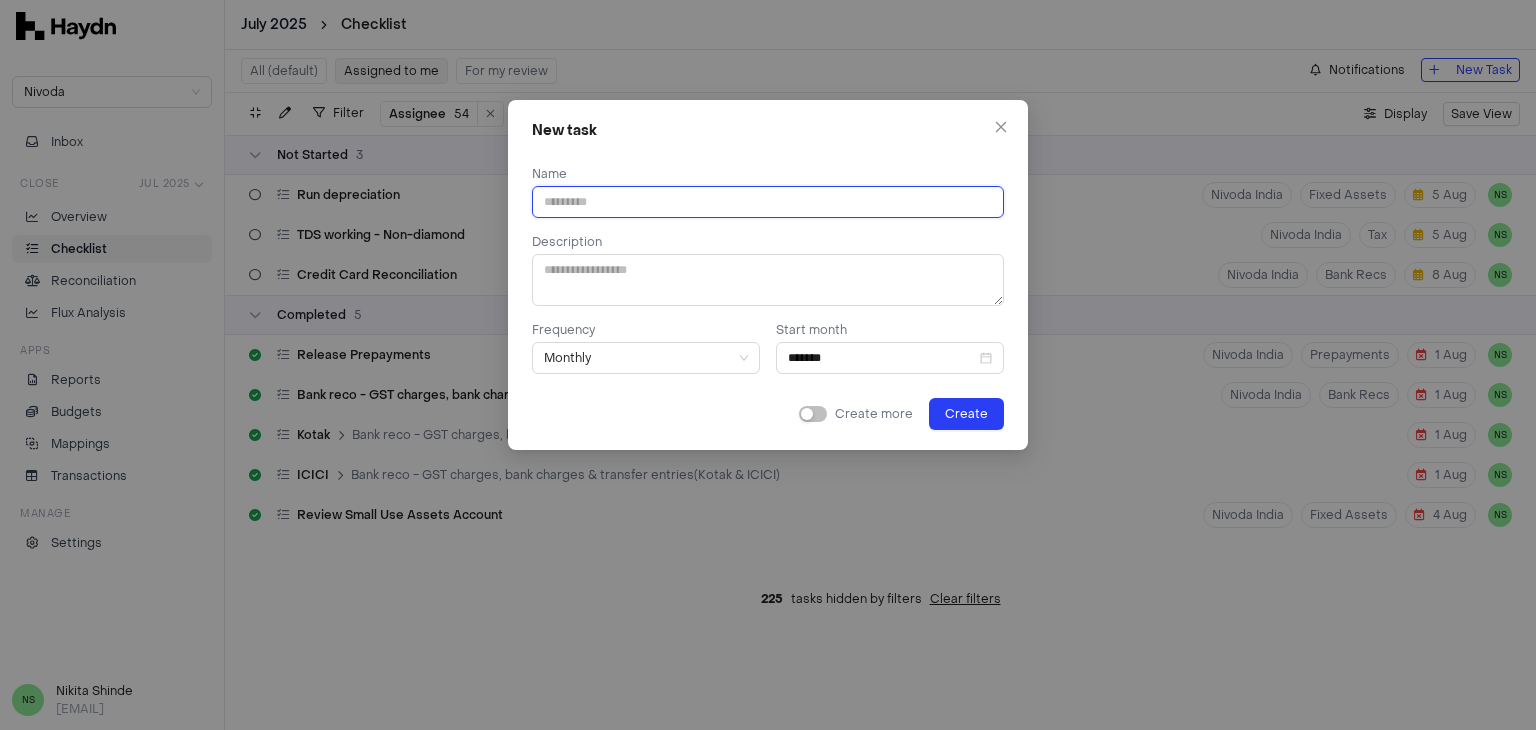 click at bounding box center (768, 202) 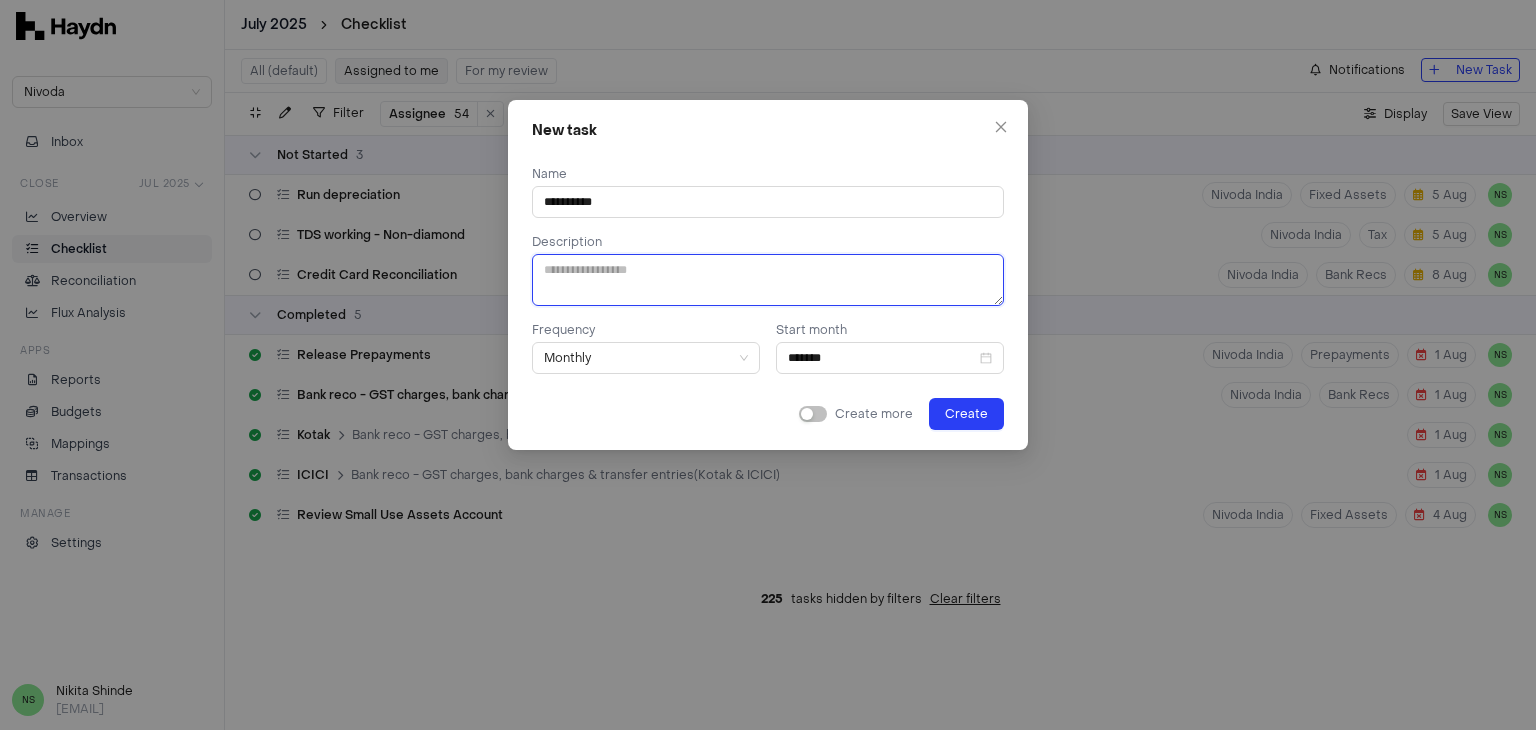 click at bounding box center (768, 280) 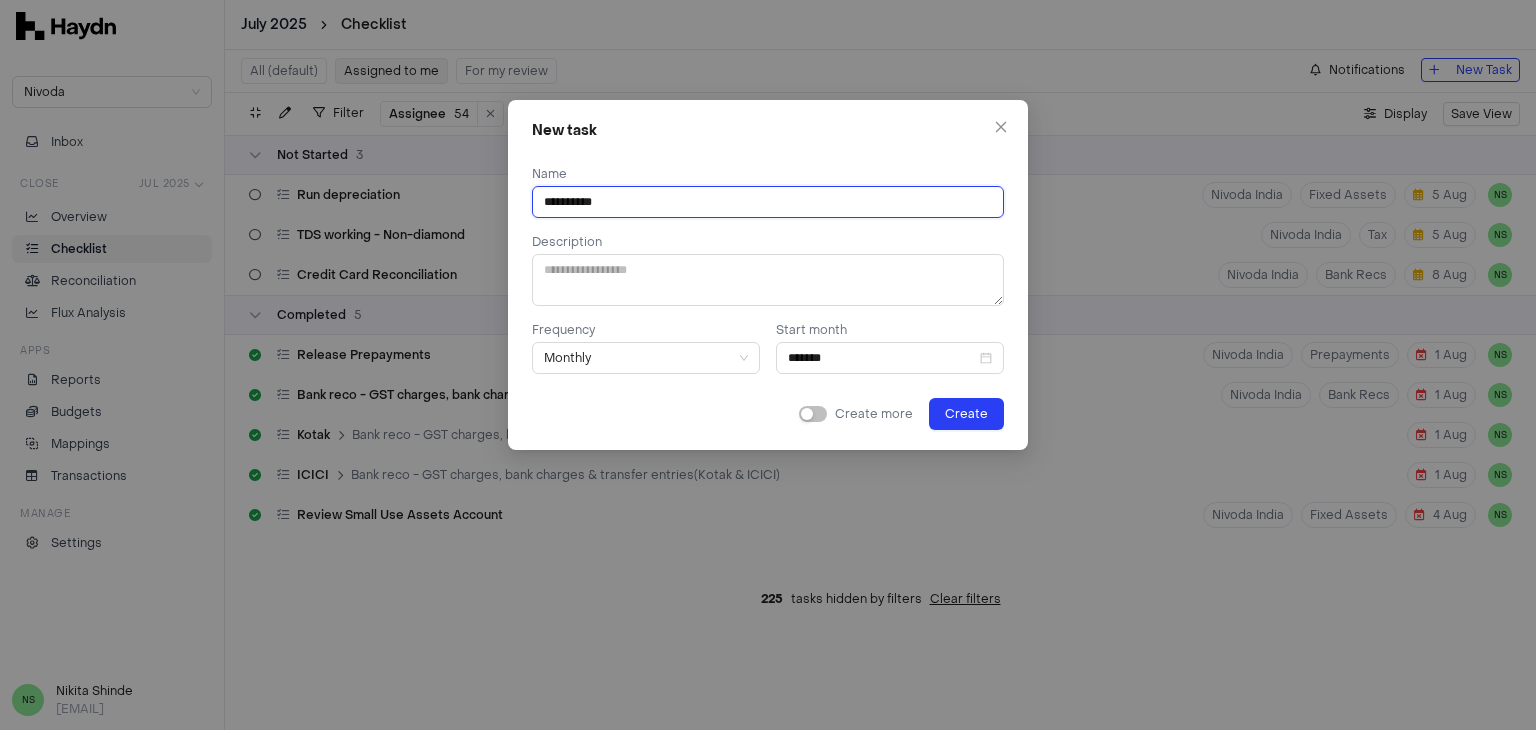 click on "*********" at bounding box center [768, 202] 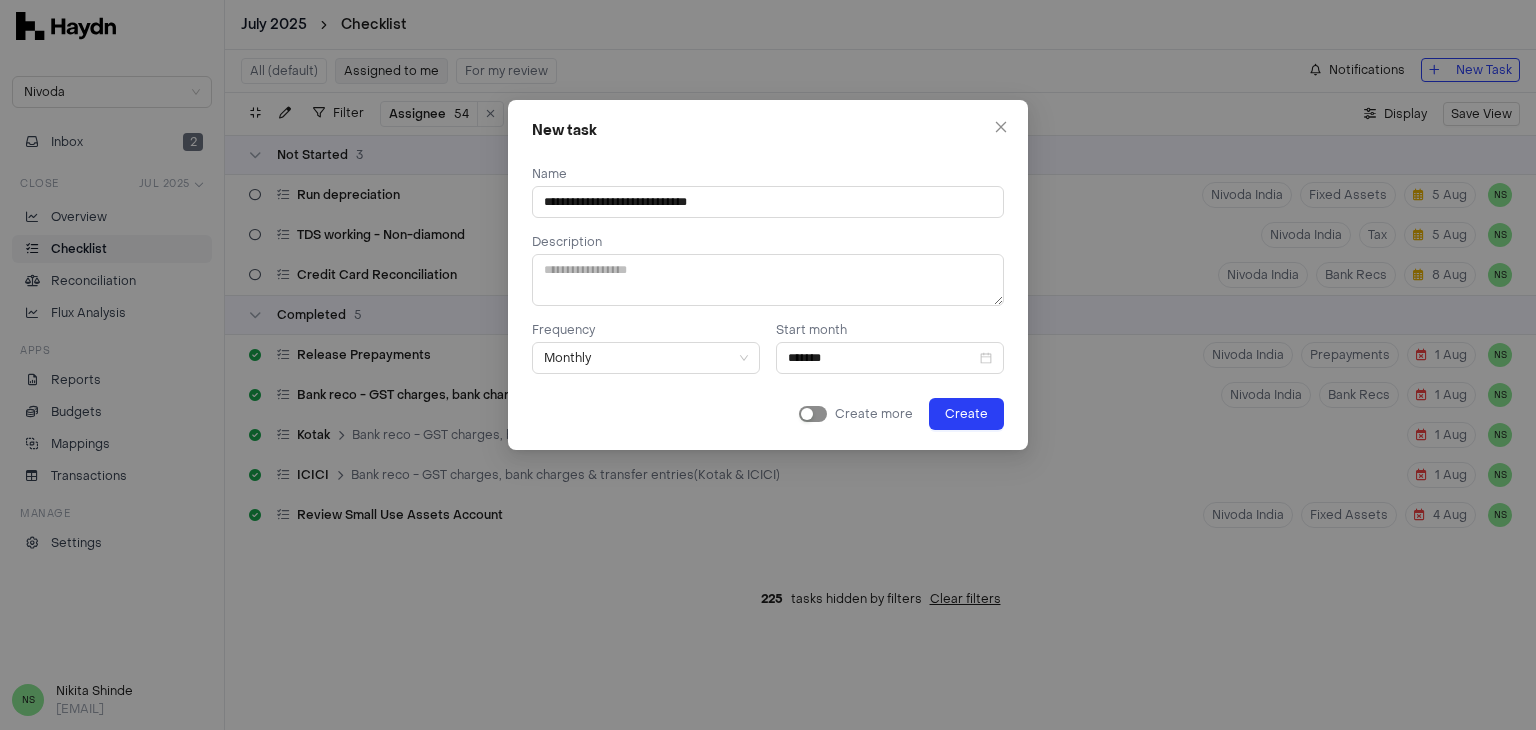 click at bounding box center [807, 414] 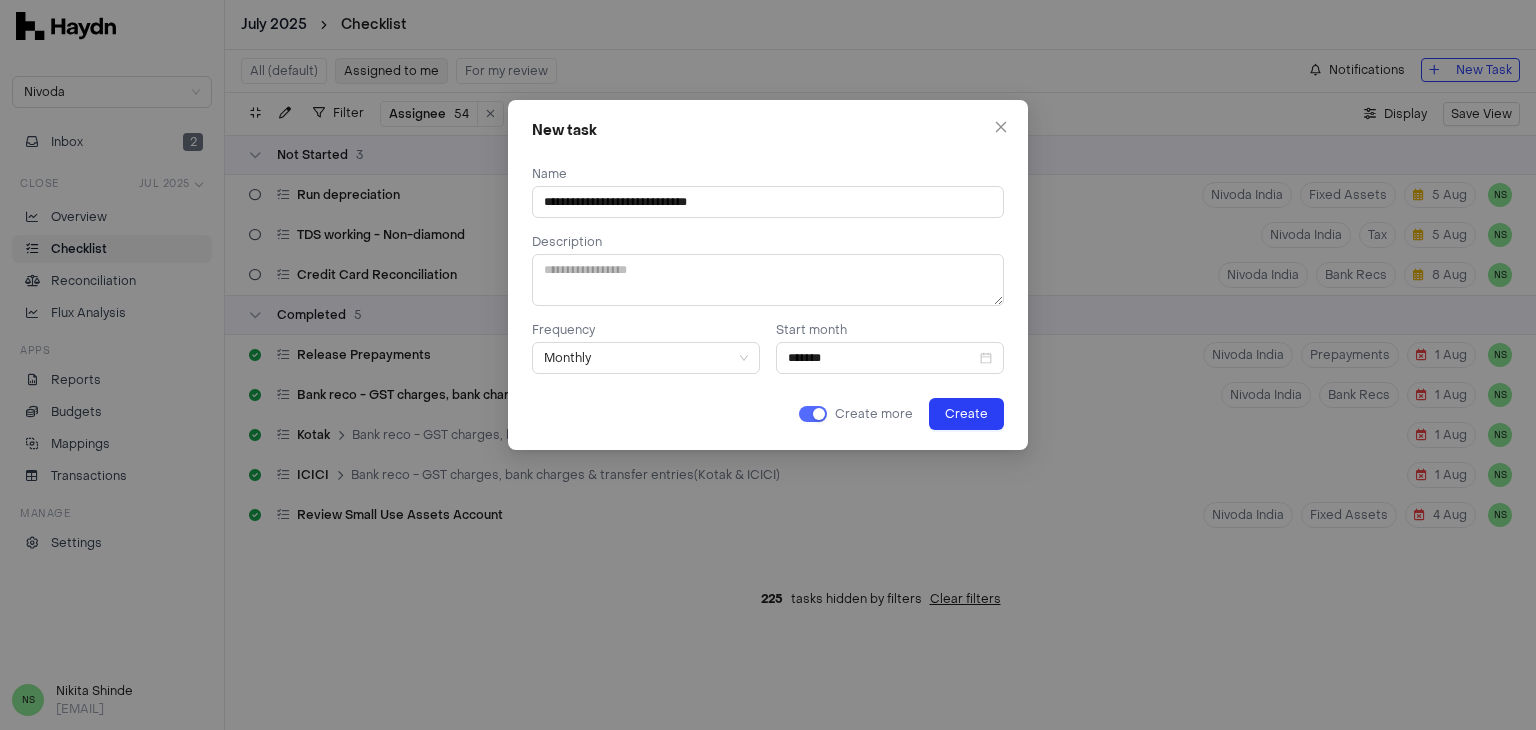 click at bounding box center [819, 414] 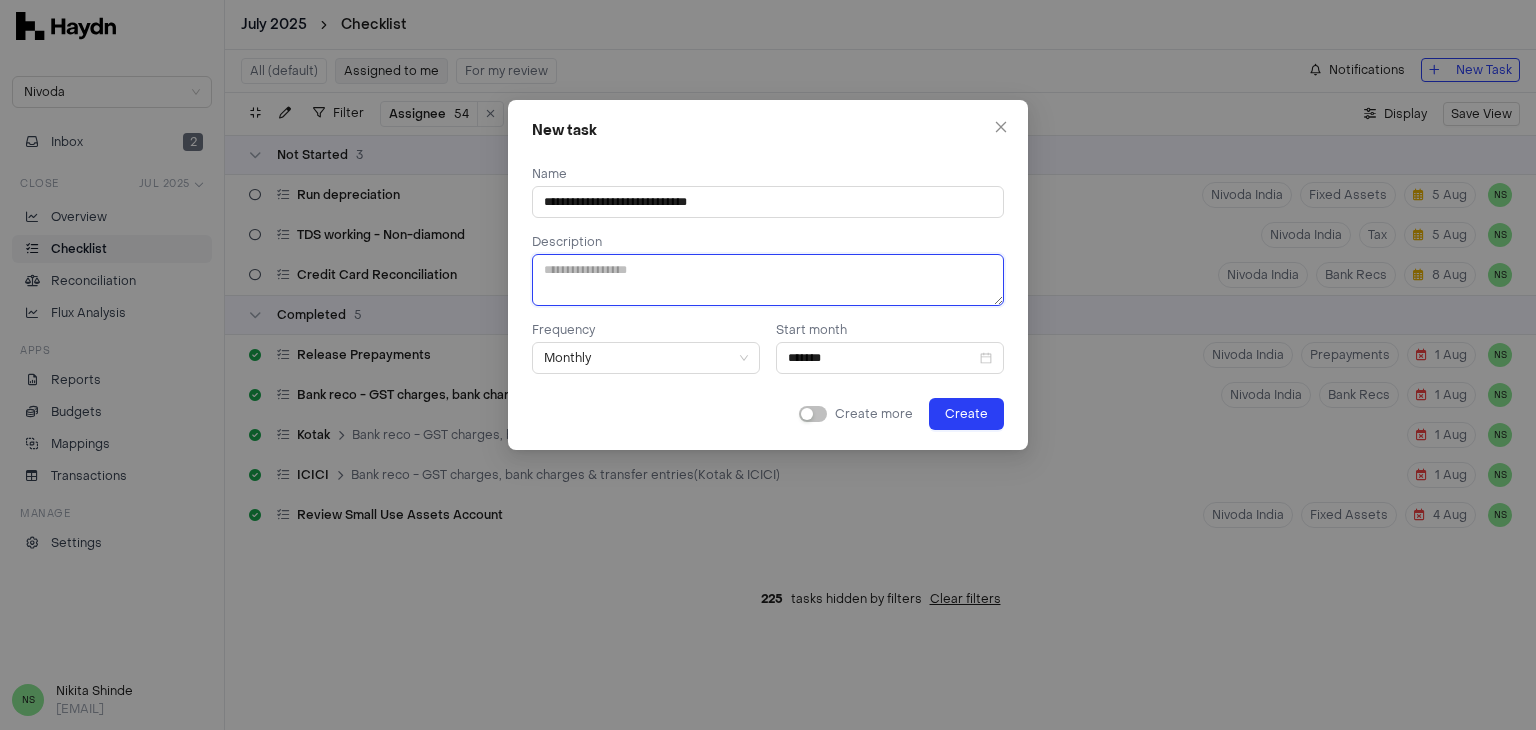 click at bounding box center [768, 280] 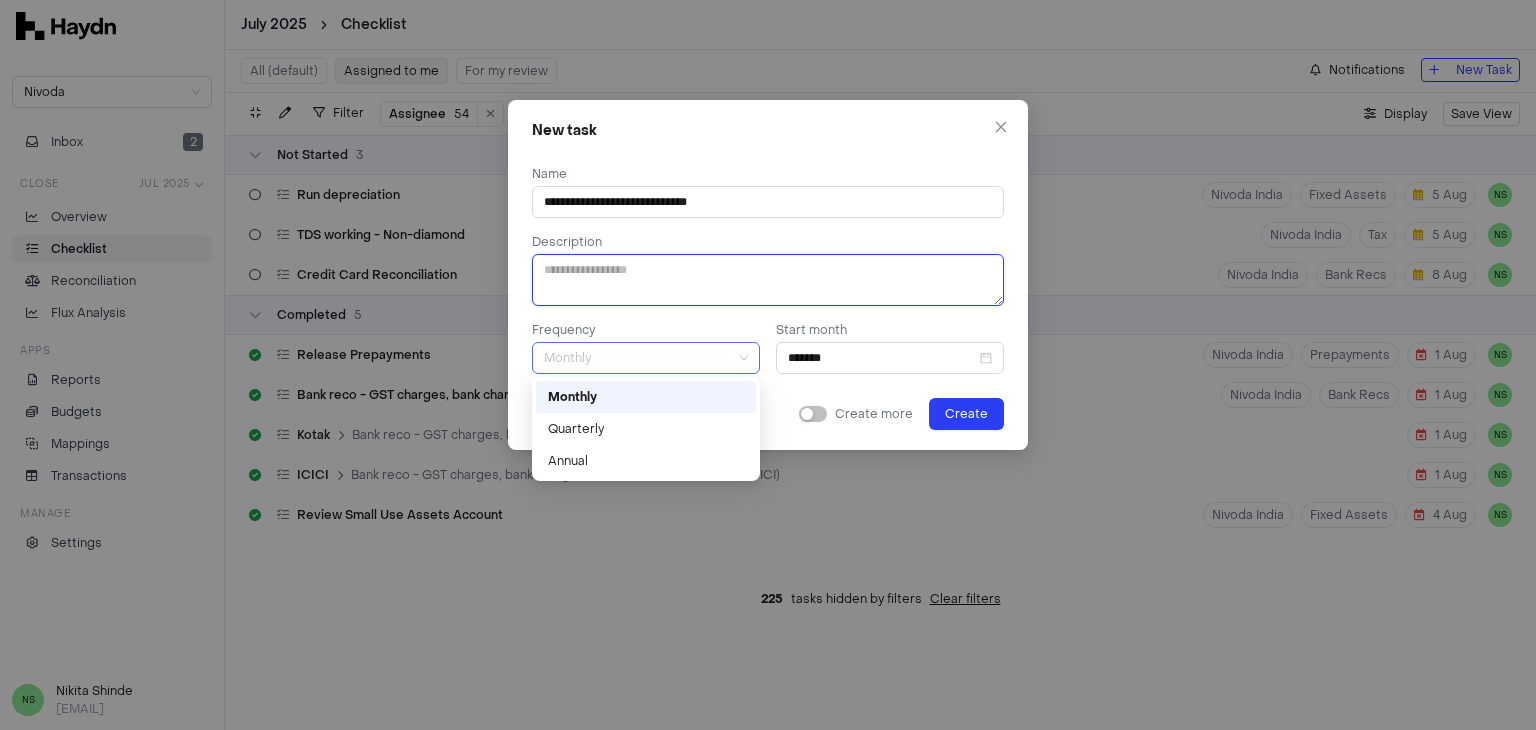 click on "Monthly" at bounding box center (646, 358) 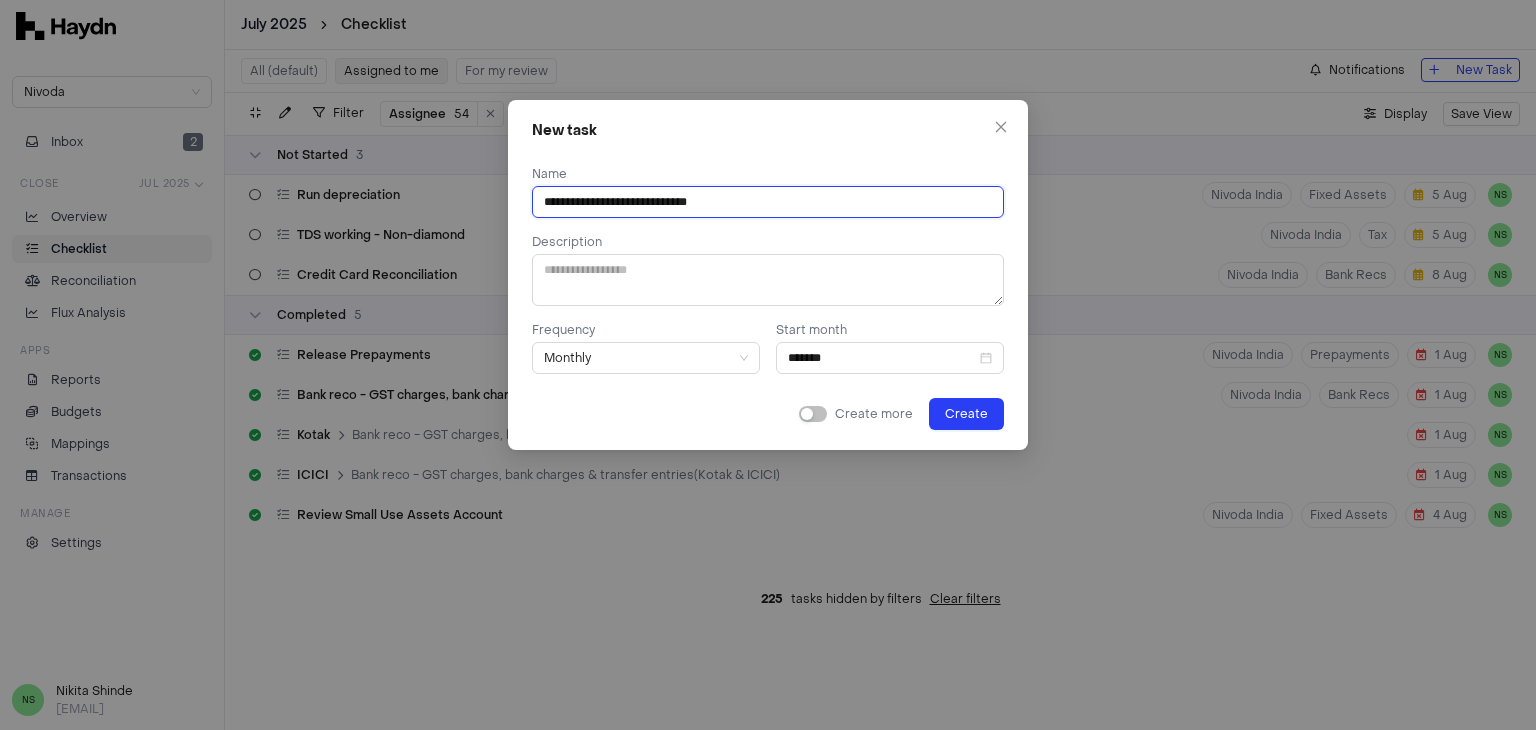 click on "**********" at bounding box center [768, 202] 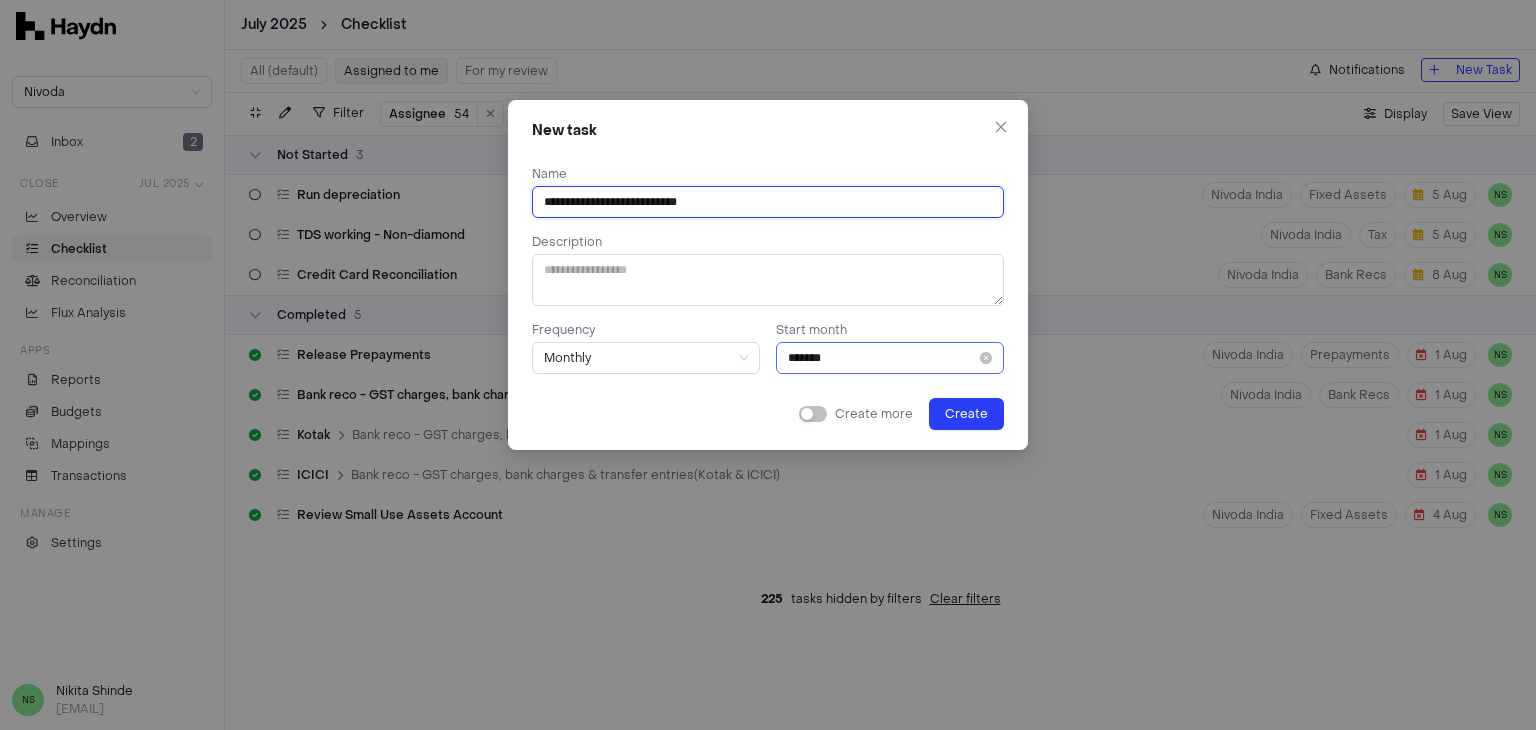 type on "**********" 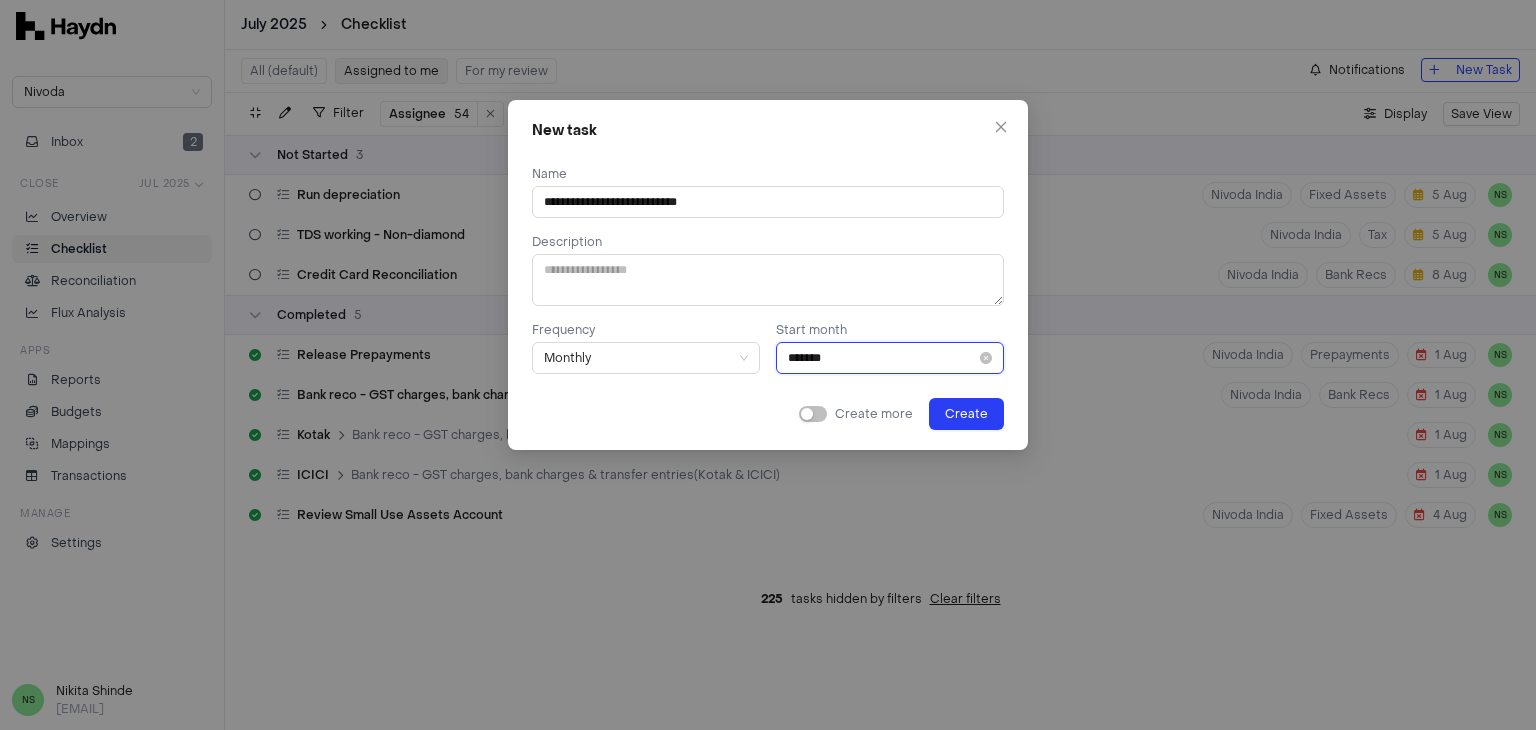 click on "*******" at bounding box center (882, 358) 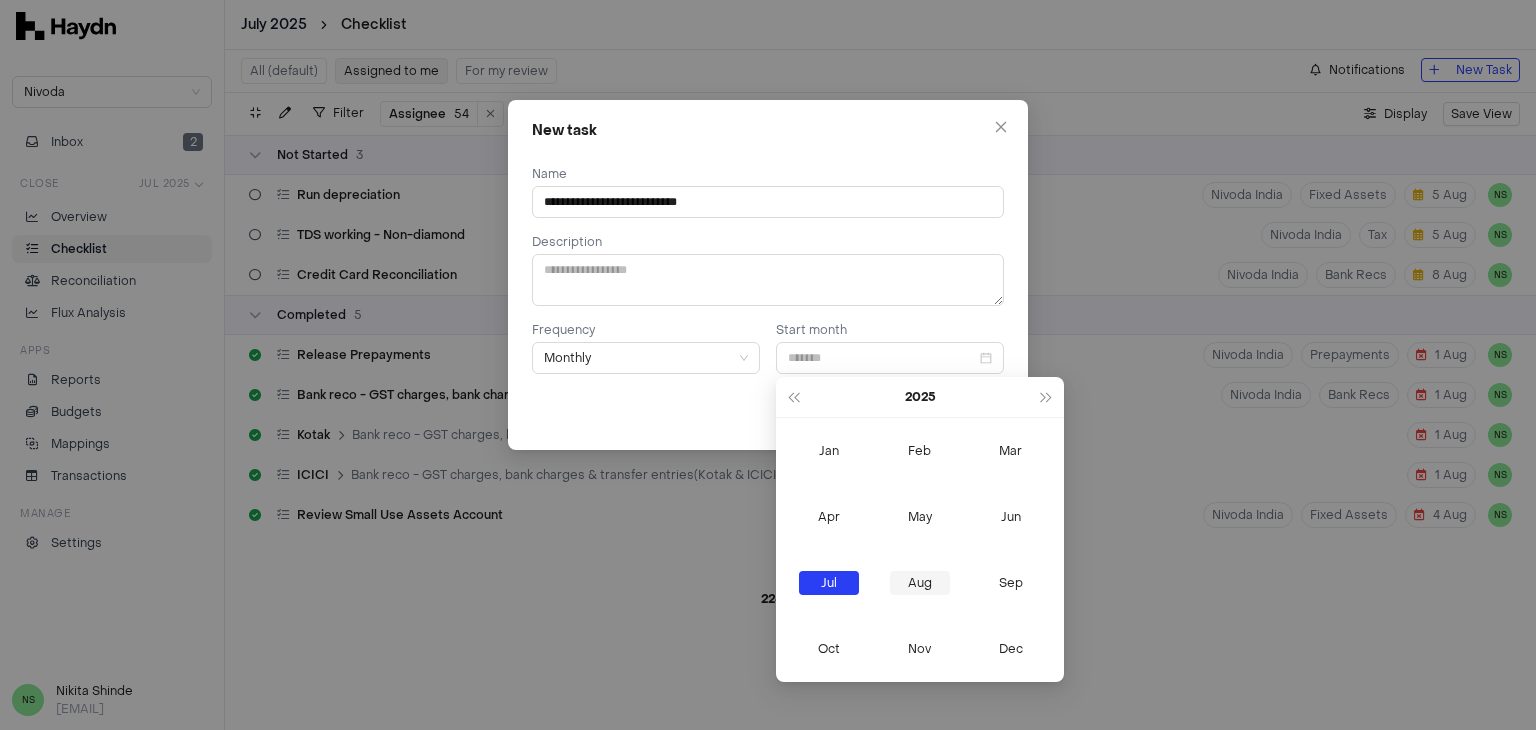 click on "Aug" at bounding box center [920, 583] 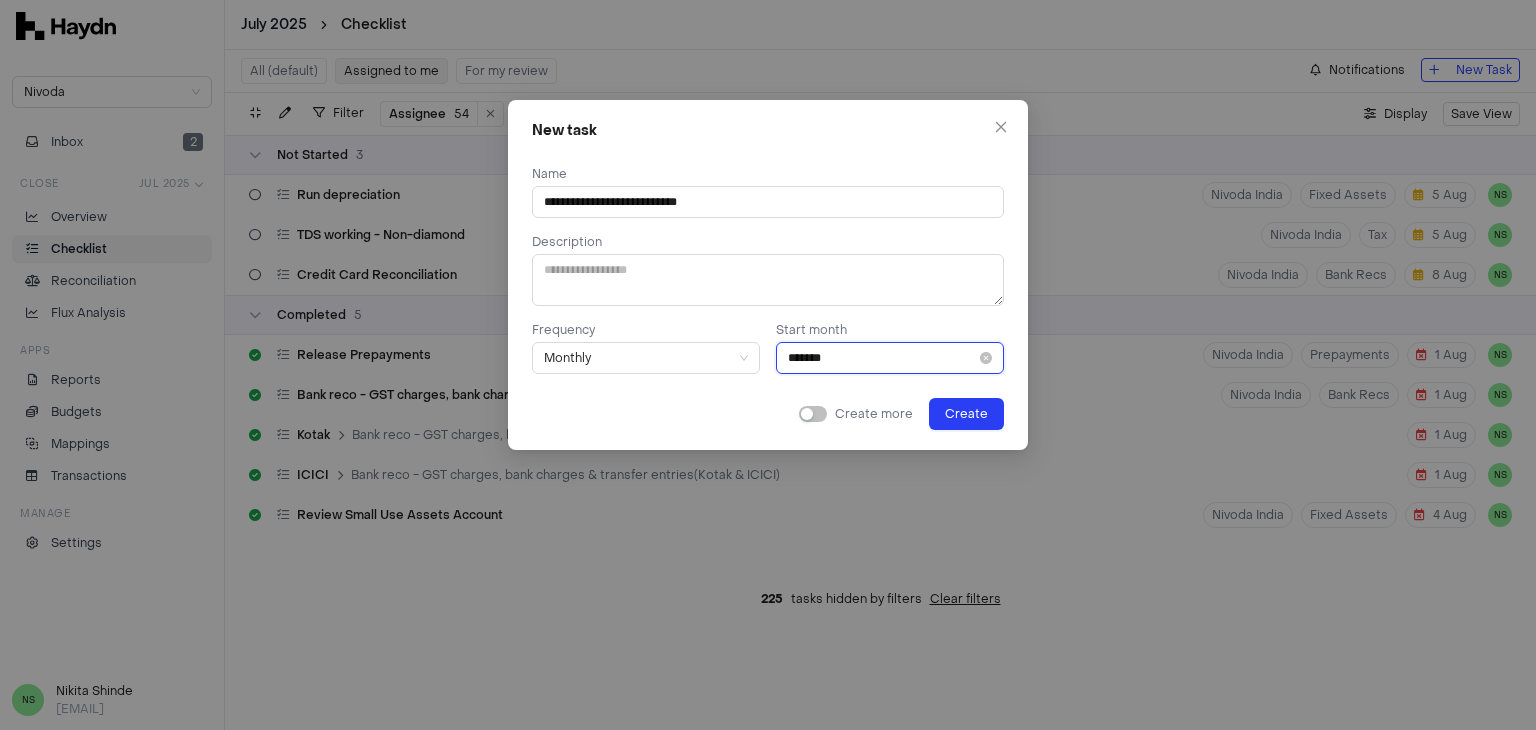 click on "*******" at bounding box center [882, 358] 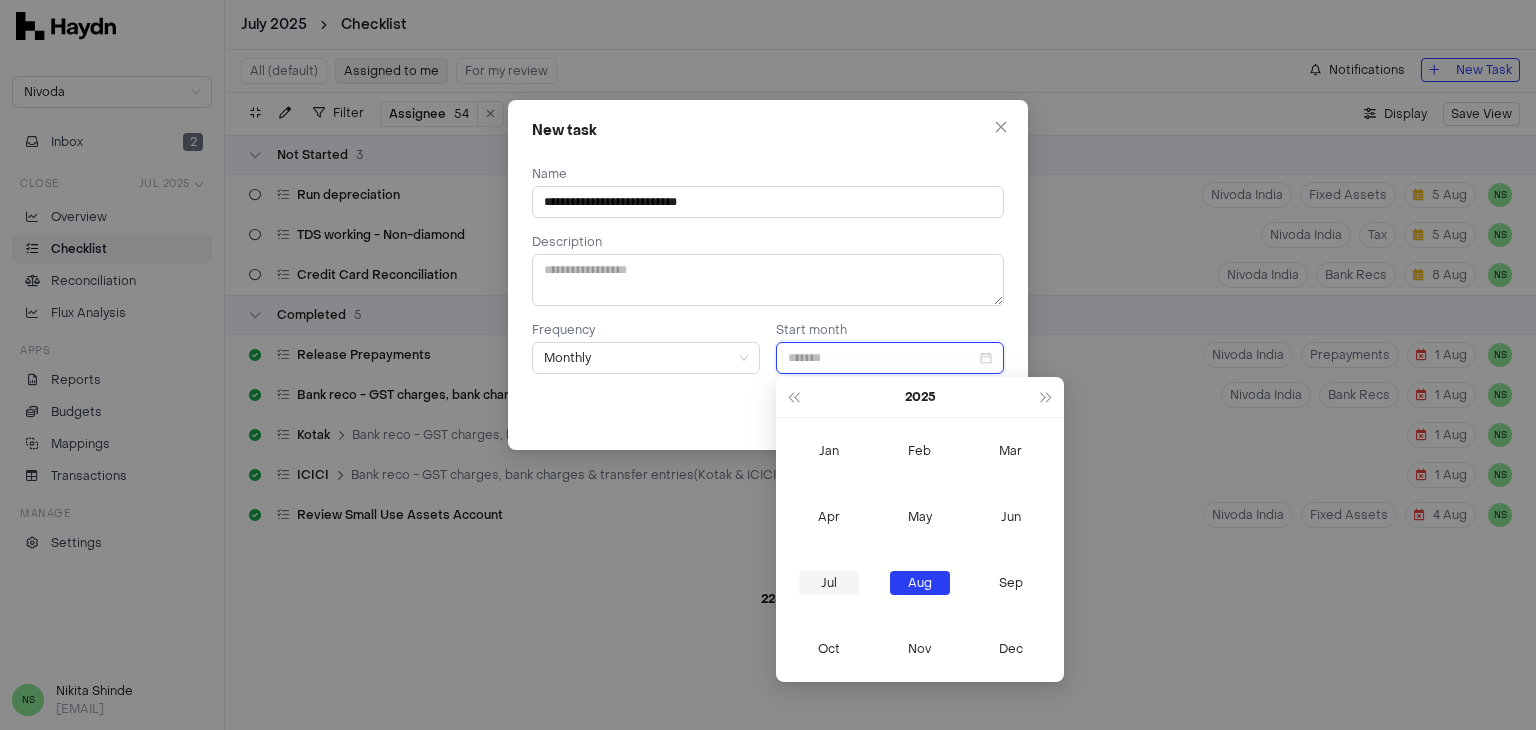 type on "*******" 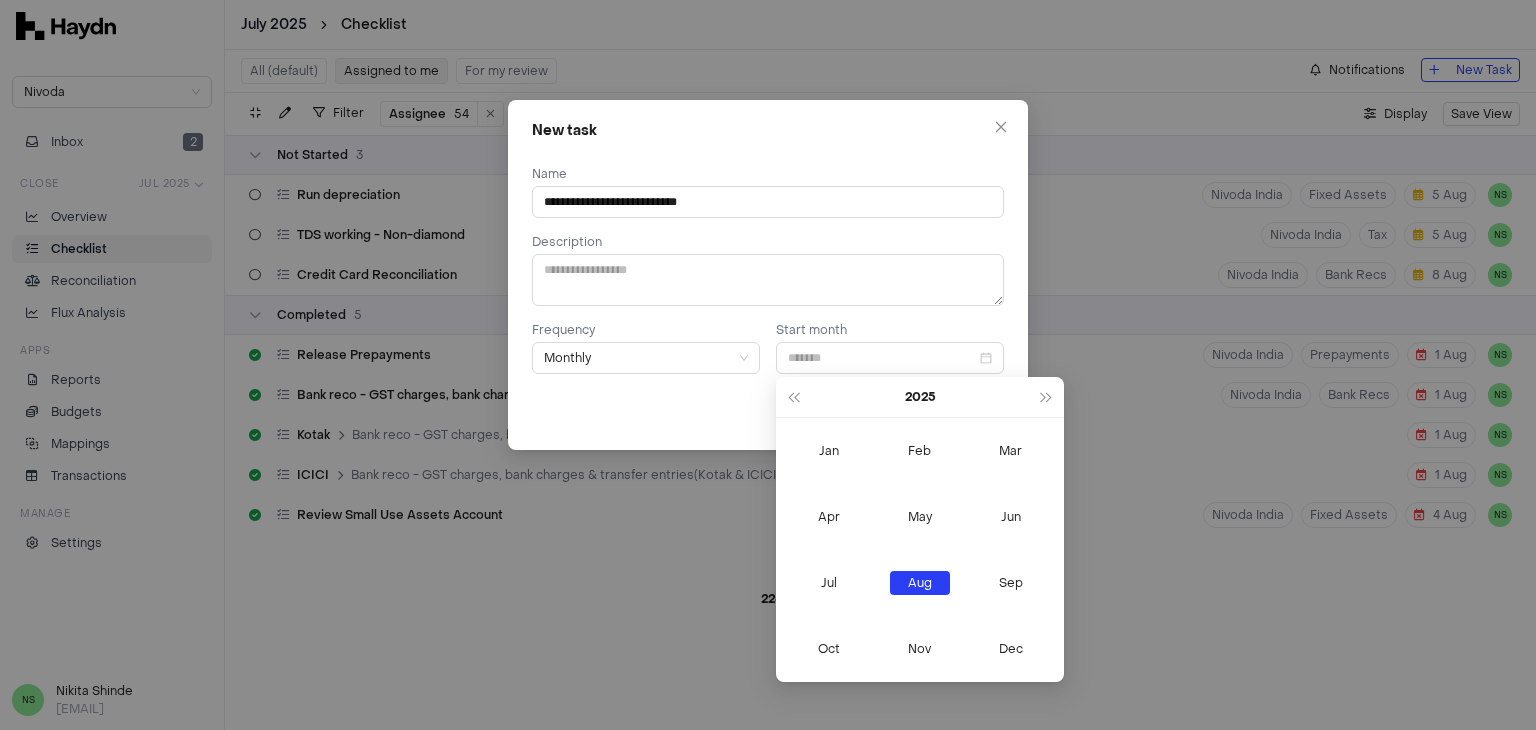 click on "Jul" at bounding box center (829, 583) 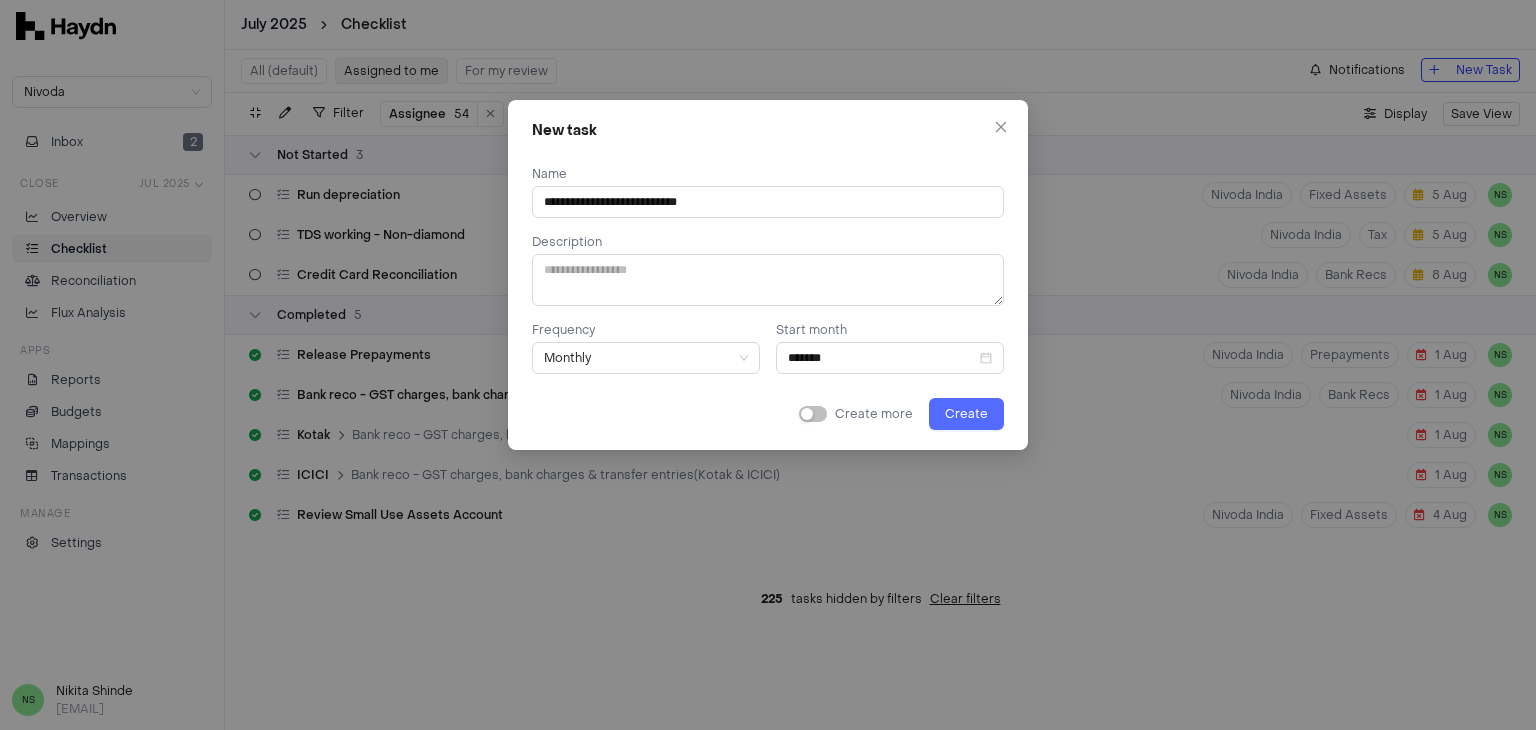 click on "Create" at bounding box center [966, 414] 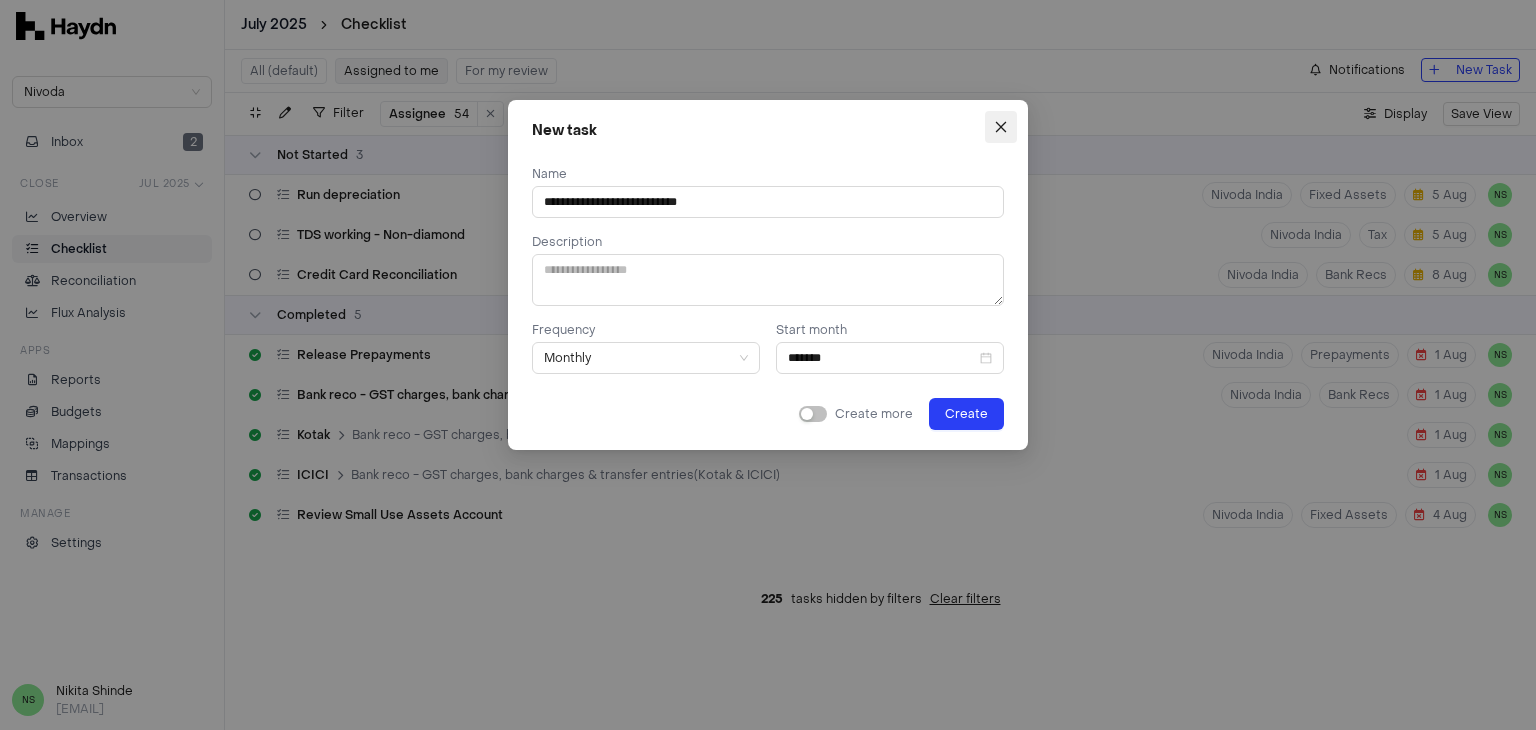click 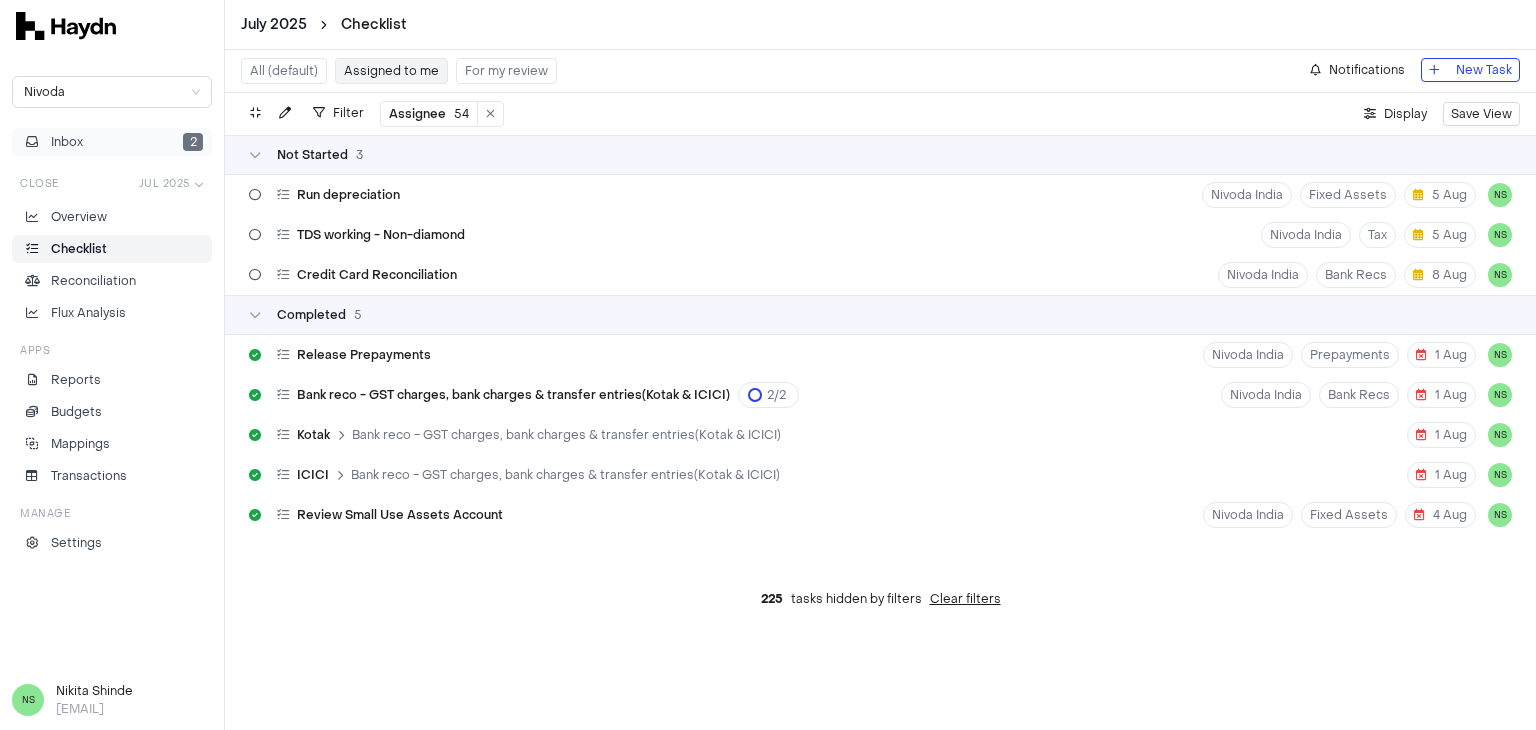 click on "Inbox 2" at bounding box center [112, 142] 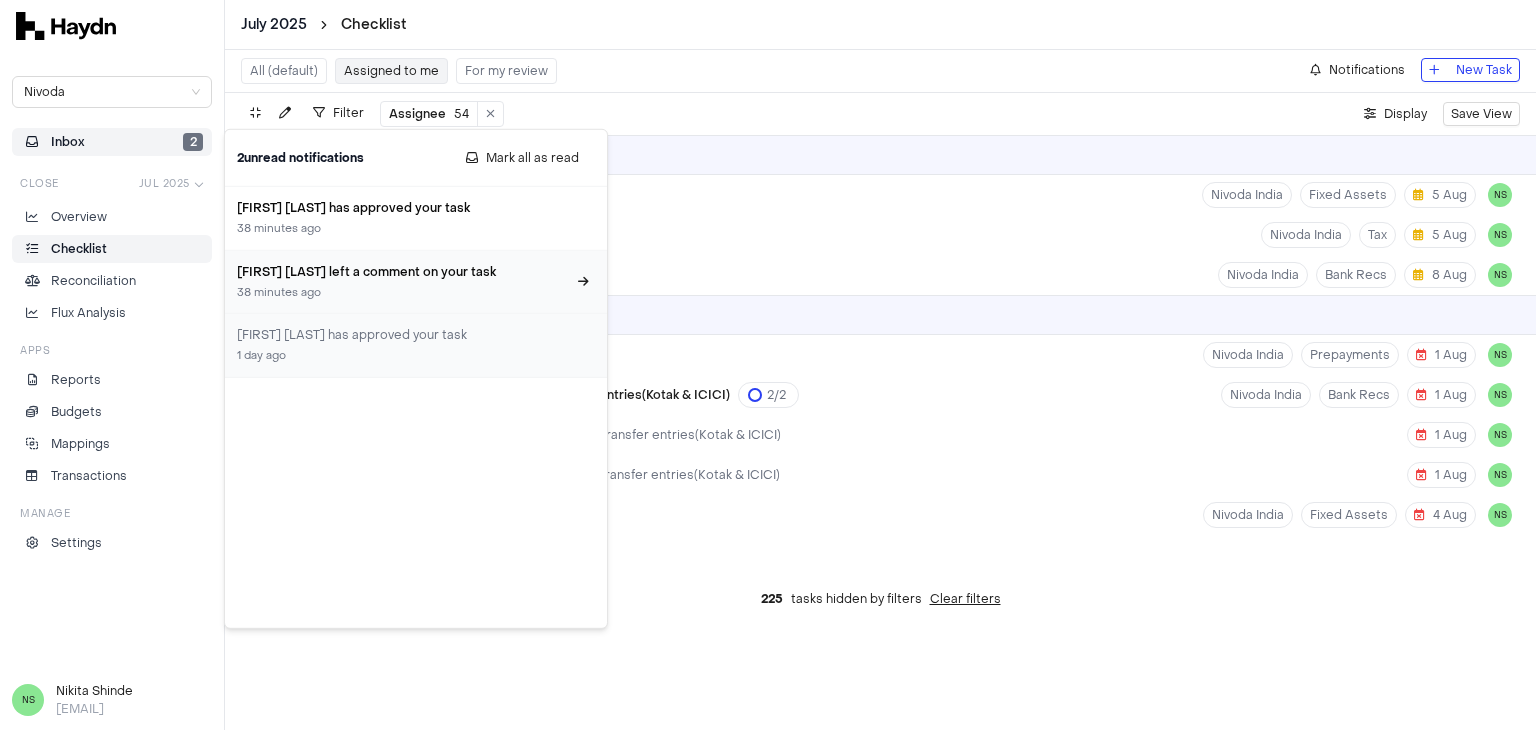 click on "[FIRST] [LAST] left a comment on your task 38 minutes ago" at bounding box center (404, 281) 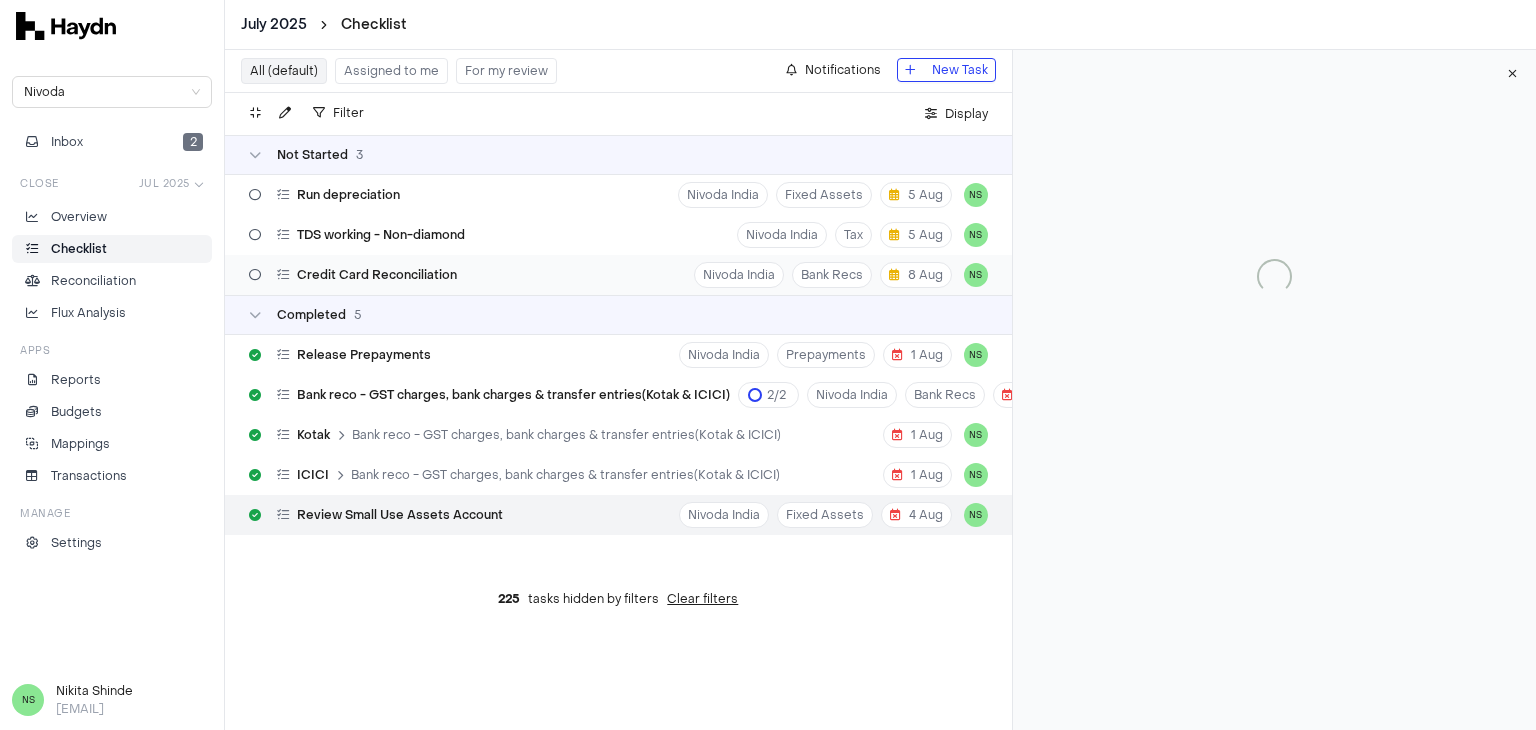 type 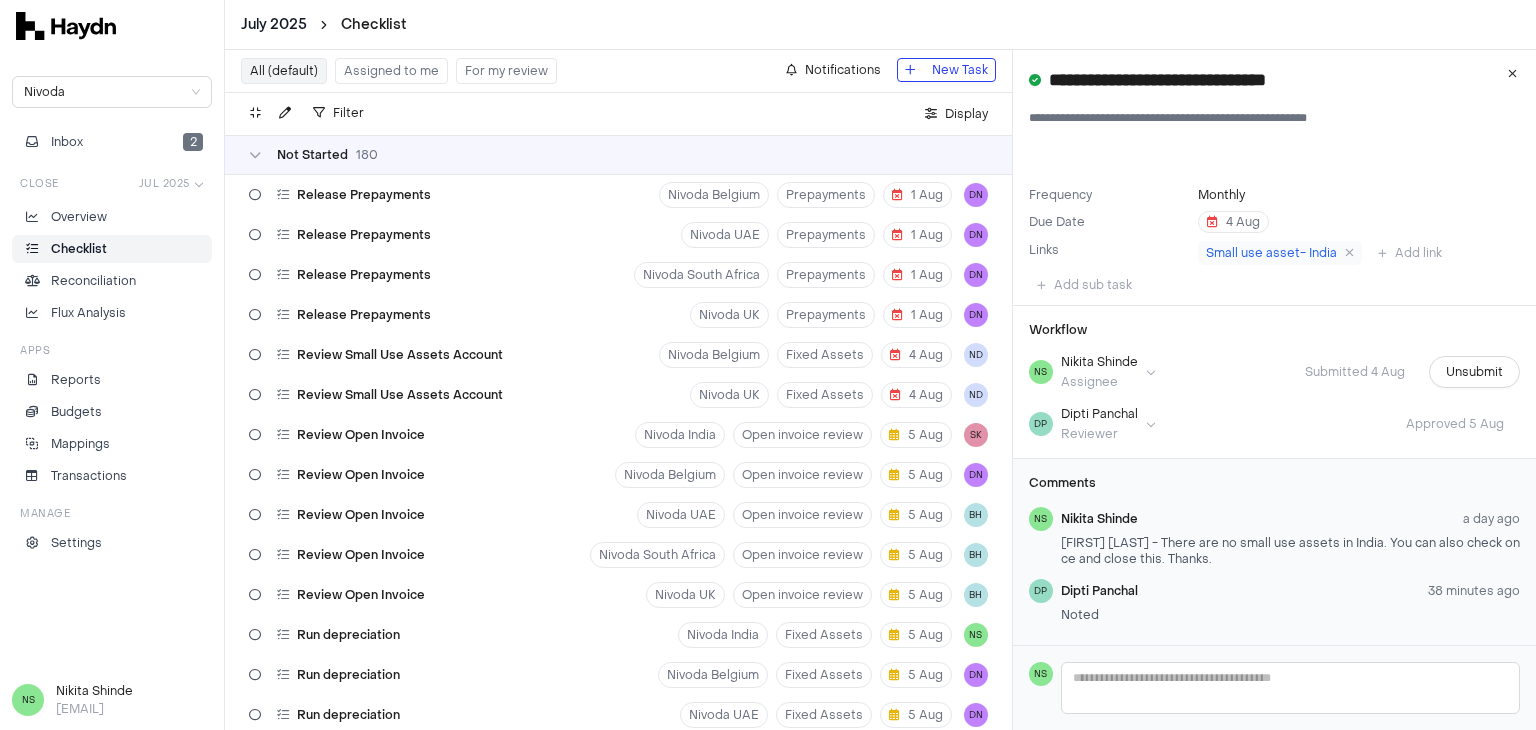 scroll, scrollTop: 6915, scrollLeft: 0, axis: vertical 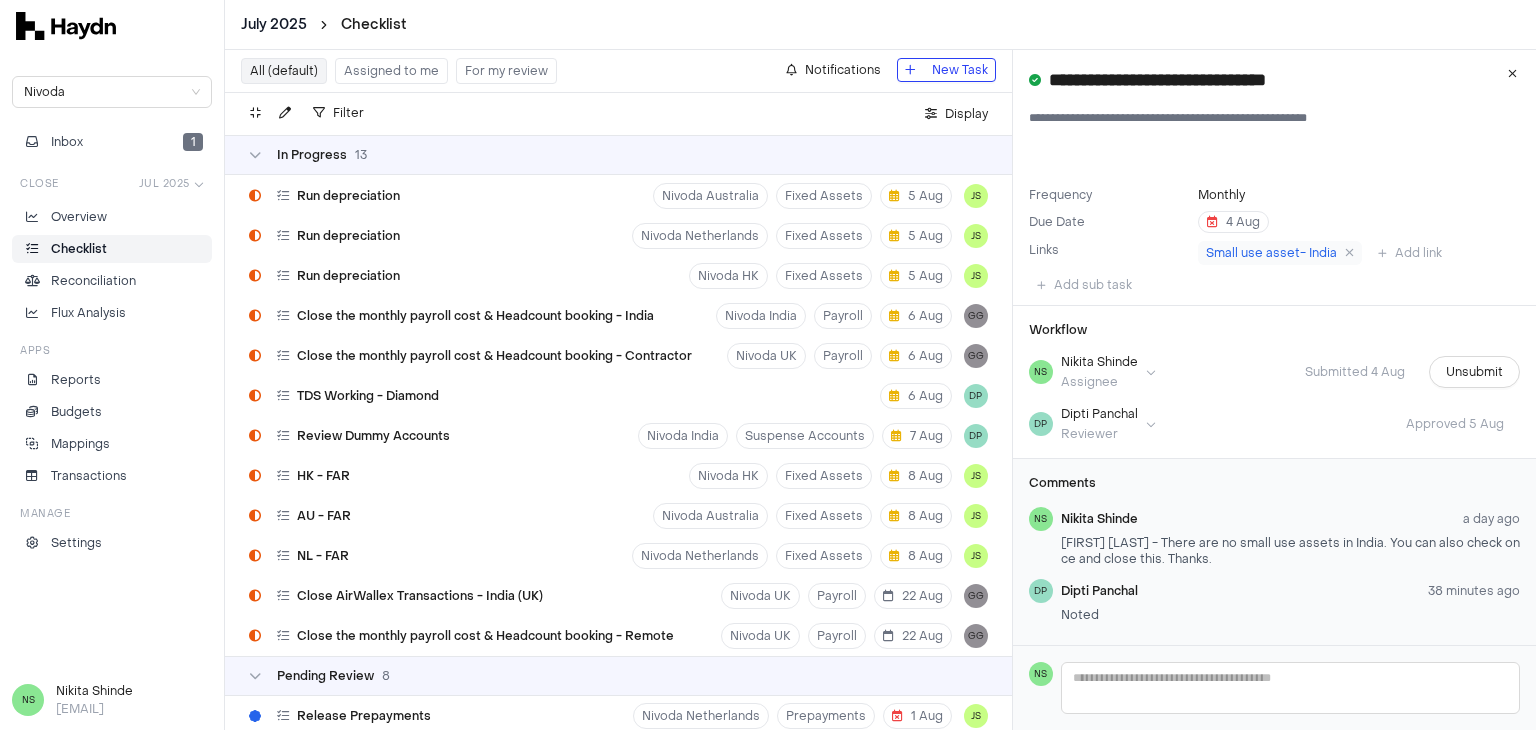 type 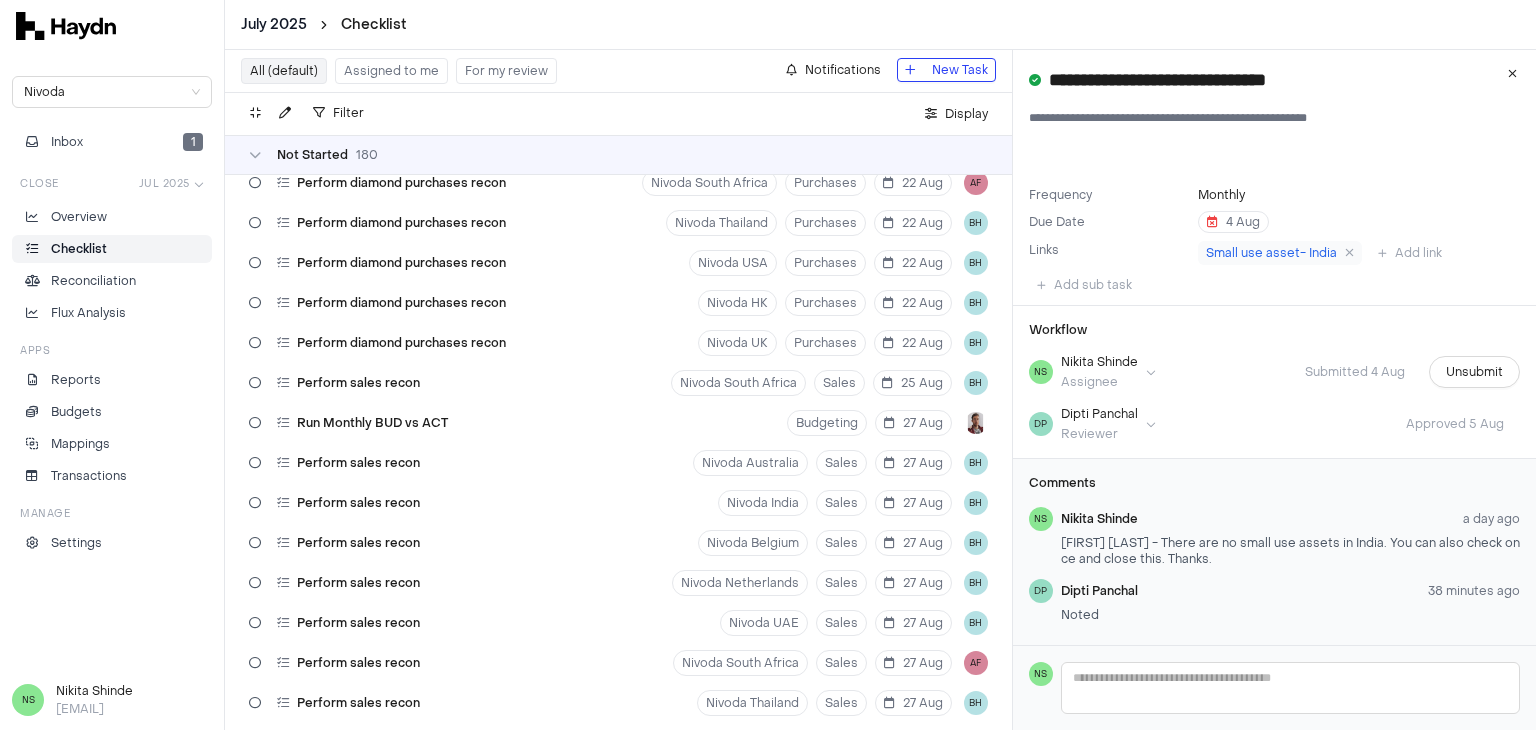scroll, scrollTop: 5079, scrollLeft: 0, axis: vertical 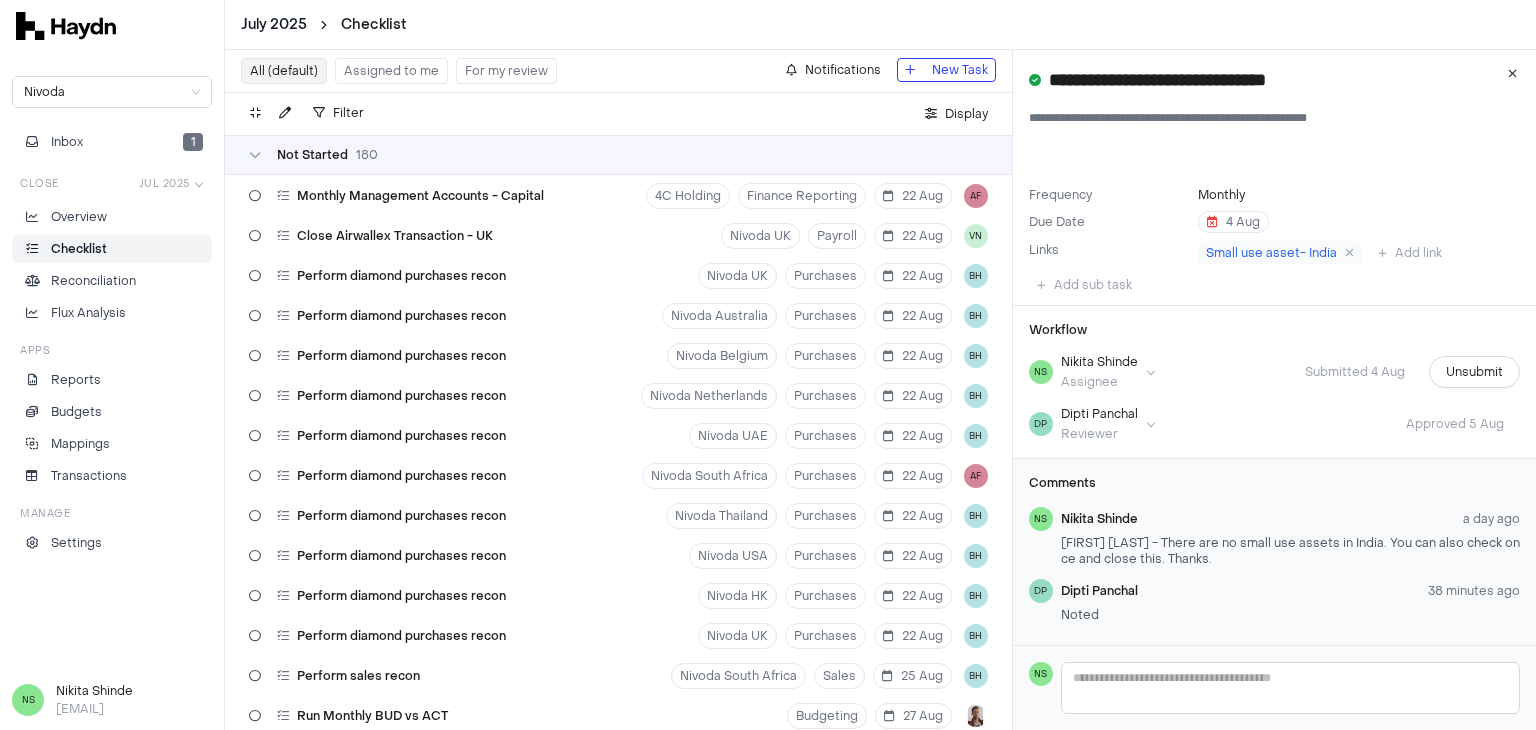 click on "July 2025 Checklist" at bounding box center (880, 25) 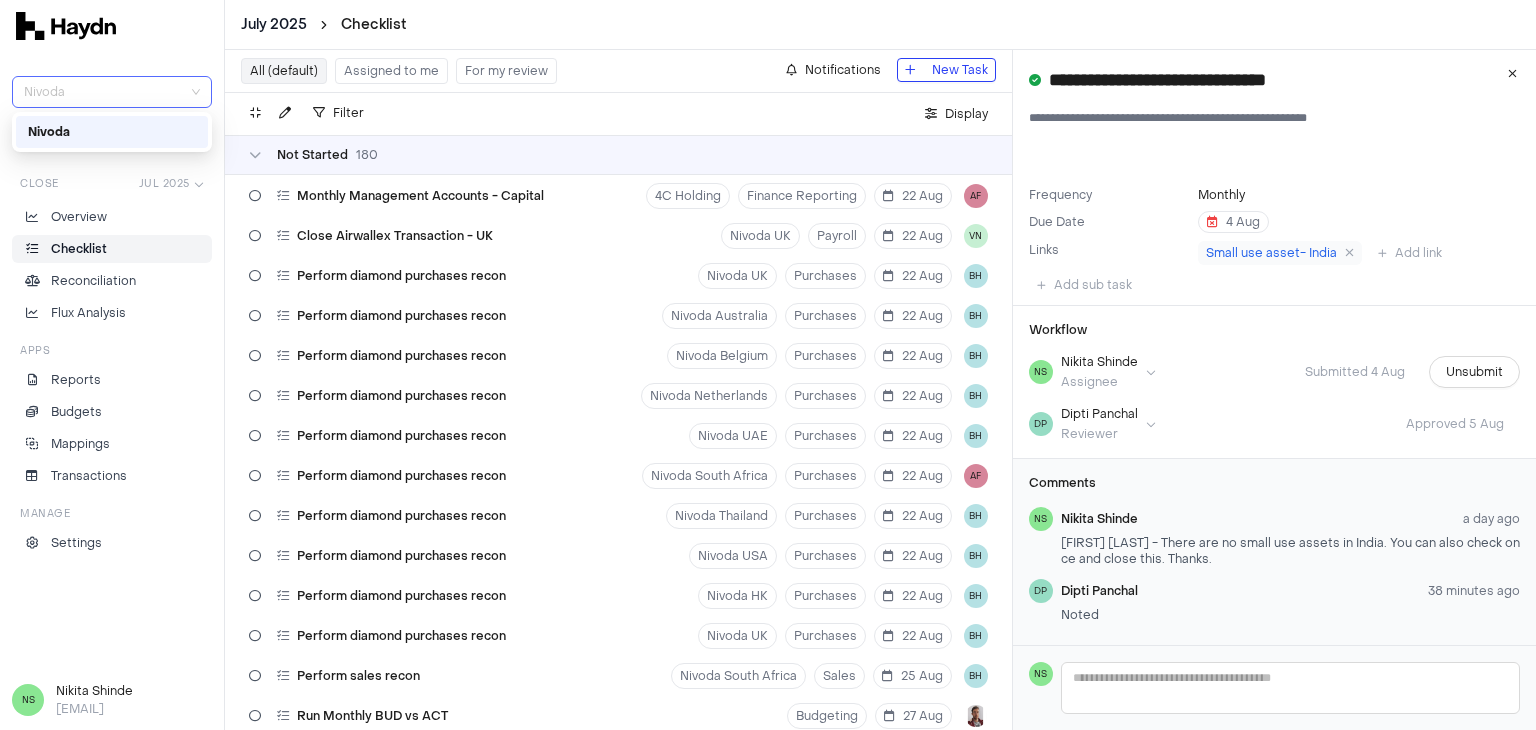 click on "Nivoda" at bounding box center [112, 92] 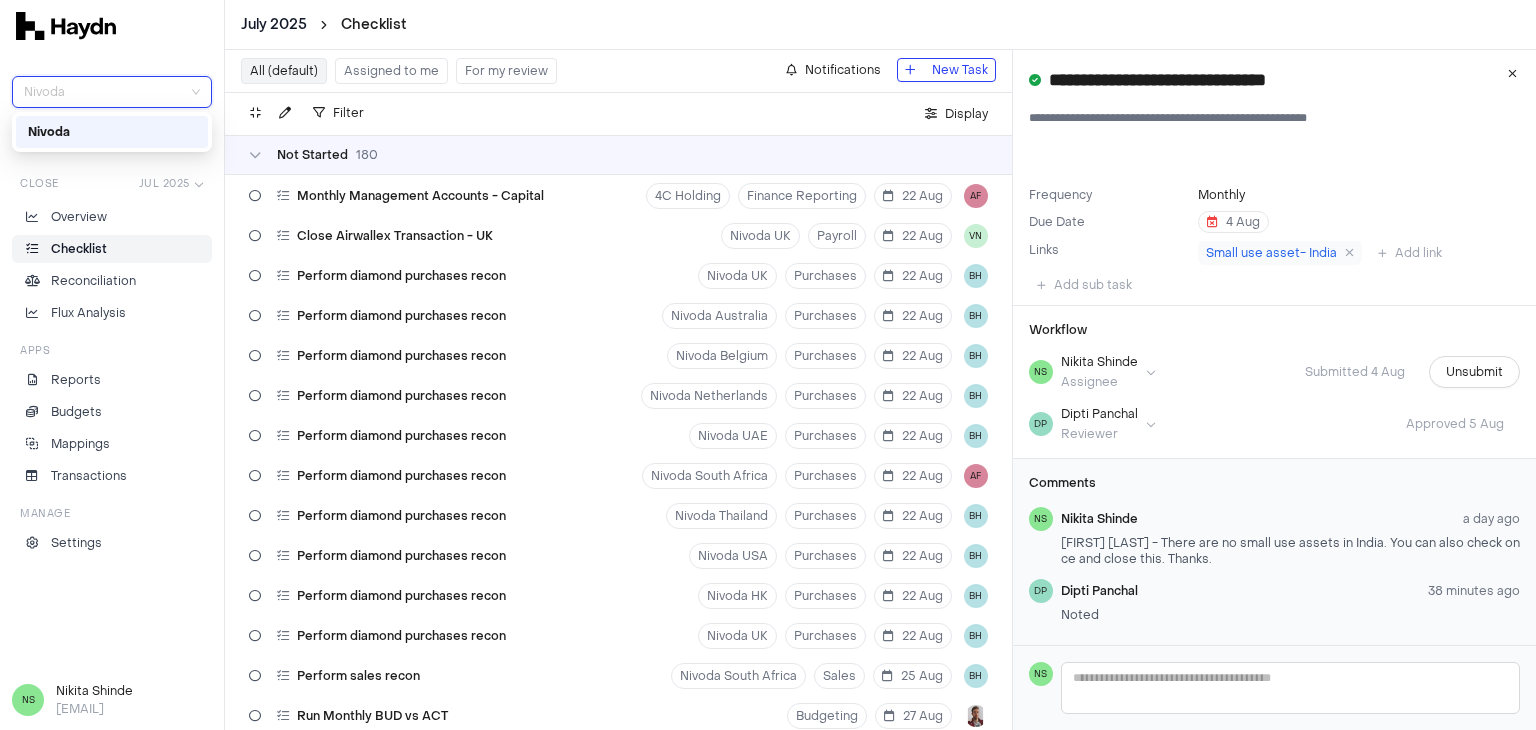 click on "Nivoda" at bounding box center [112, 92] 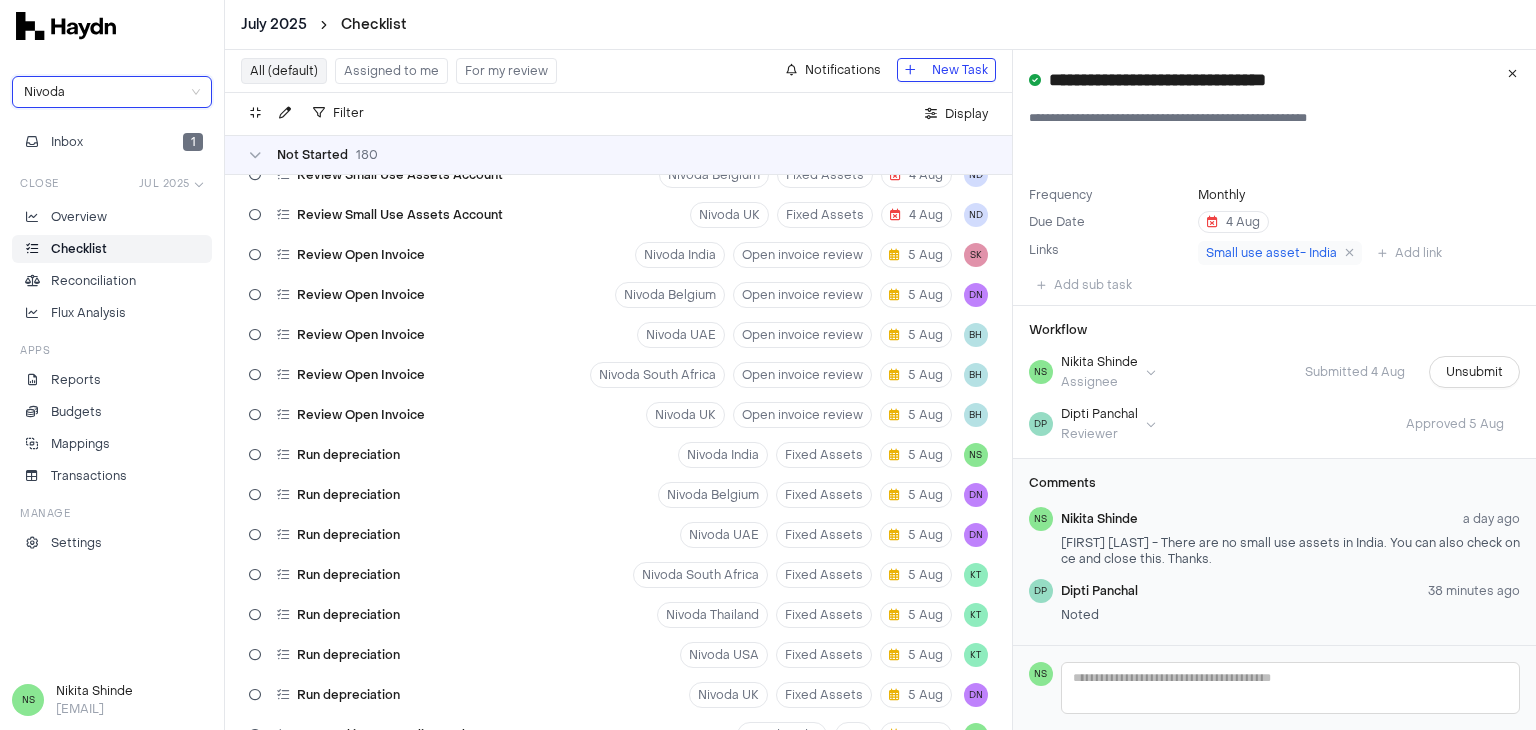 scroll, scrollTop: 179, scrollLeft: 0, axis: vertical 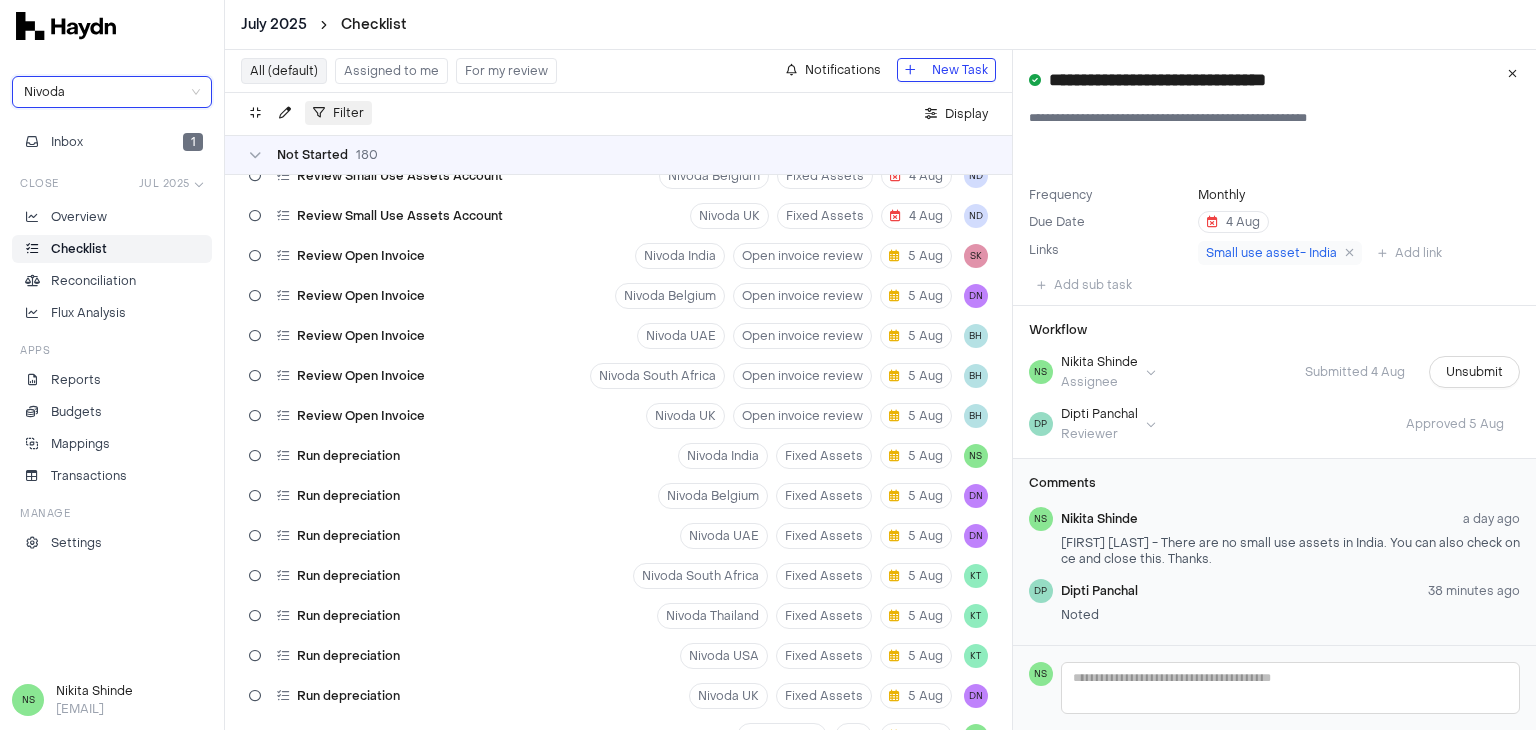 click at bounding box center [319, 113] 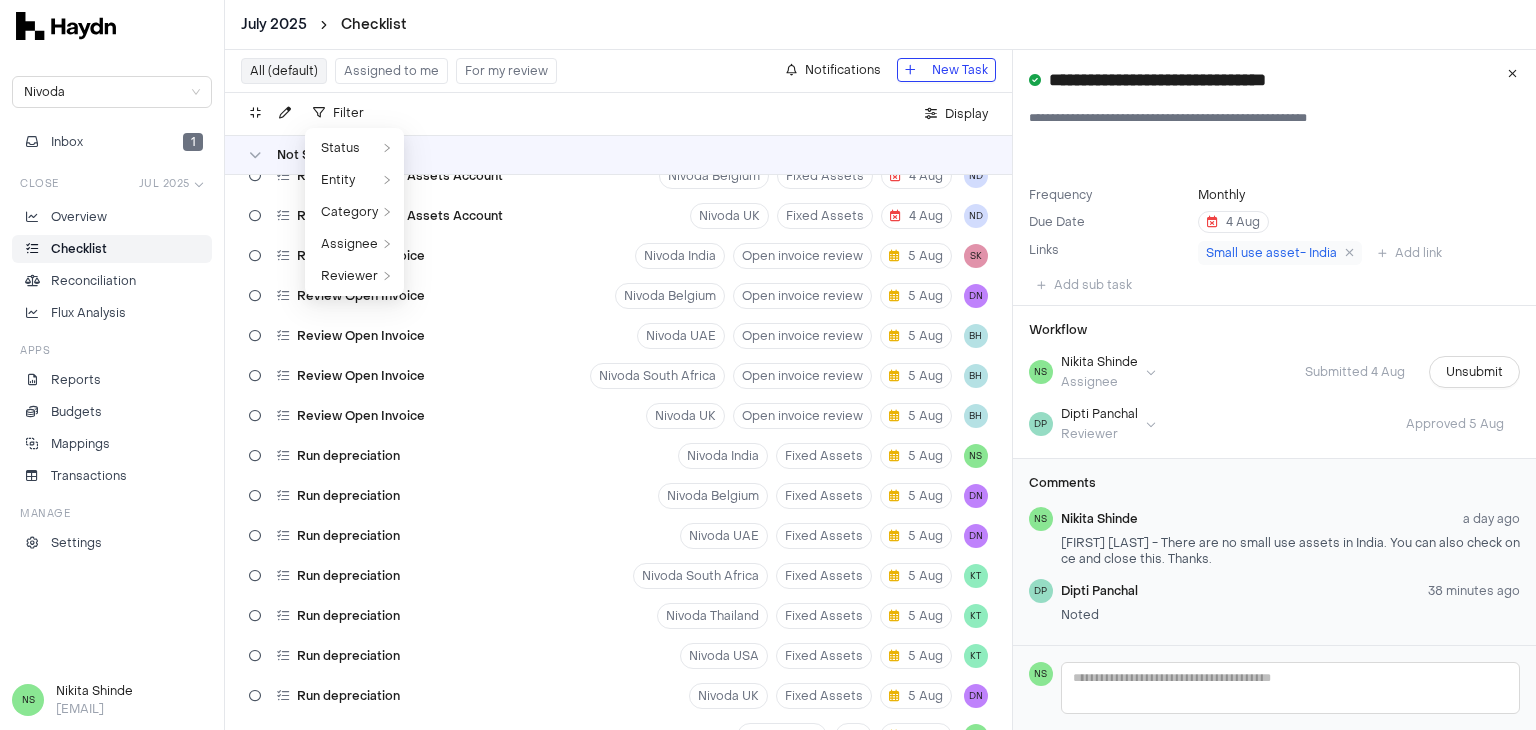 click on "July 2025 Checklist" at bounding box center (880, 25) 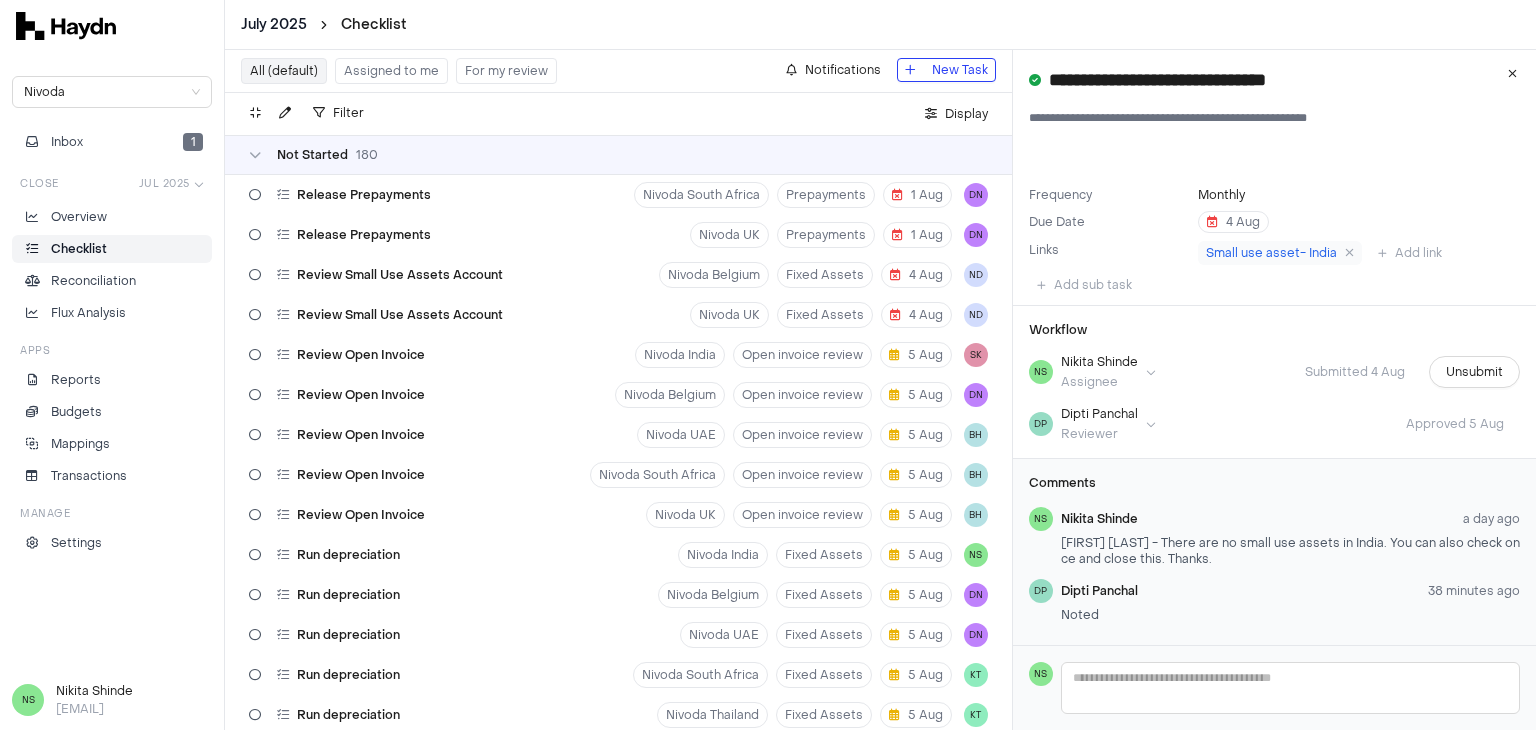 scroll, scrollTop: 0, scrollLeft: 0, axis: both 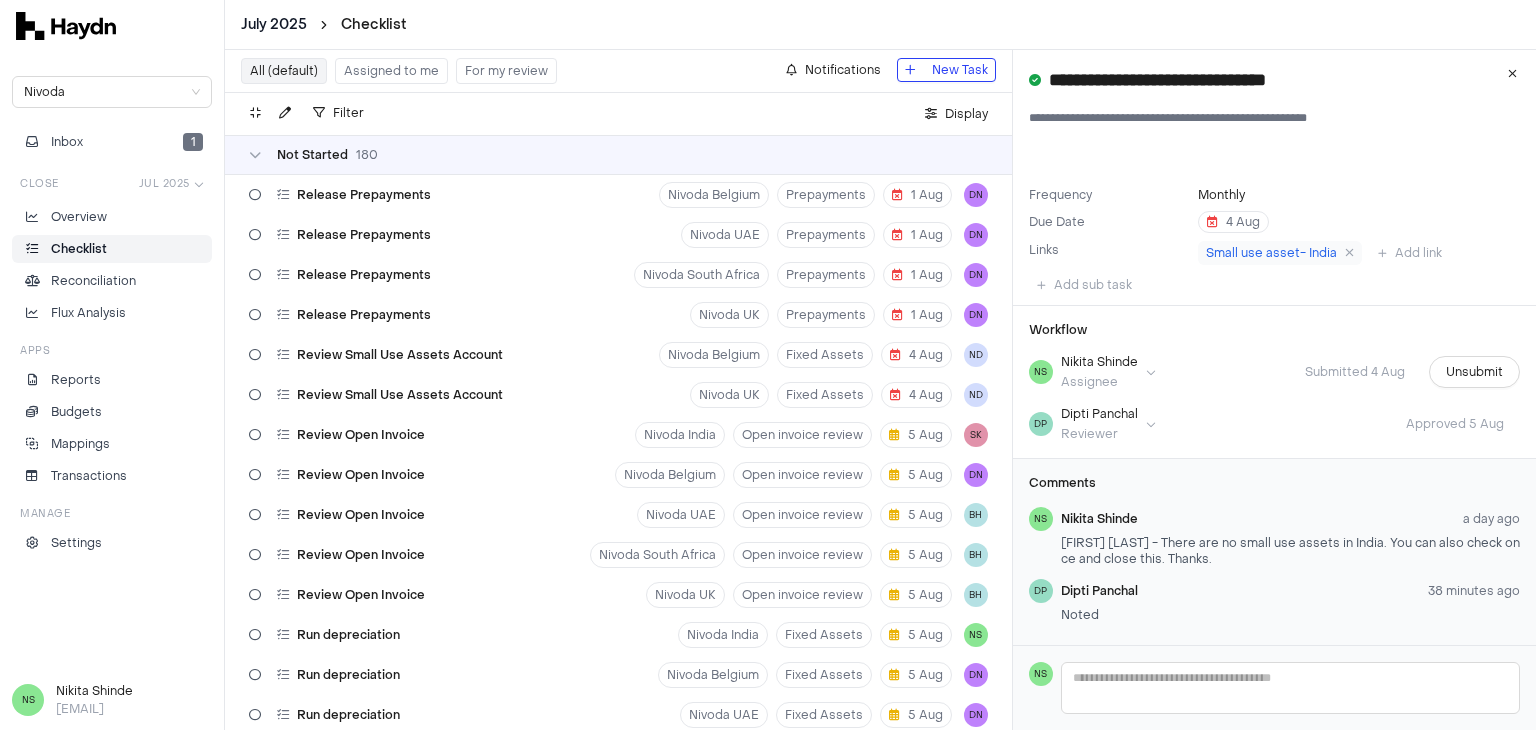 click on "Filter . Display" at bounding box center (618, 114) 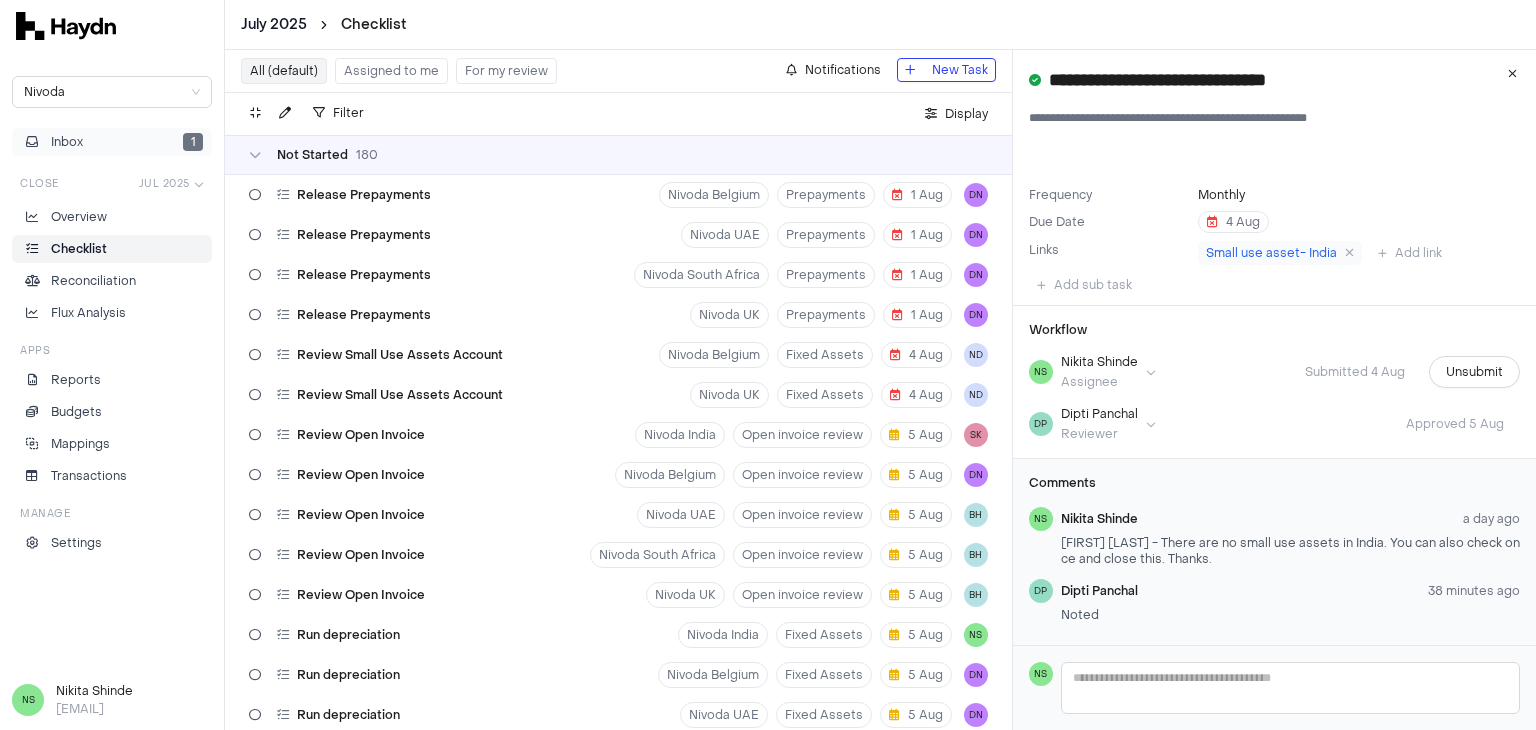 click on "1" at bounding box center [193, 142] 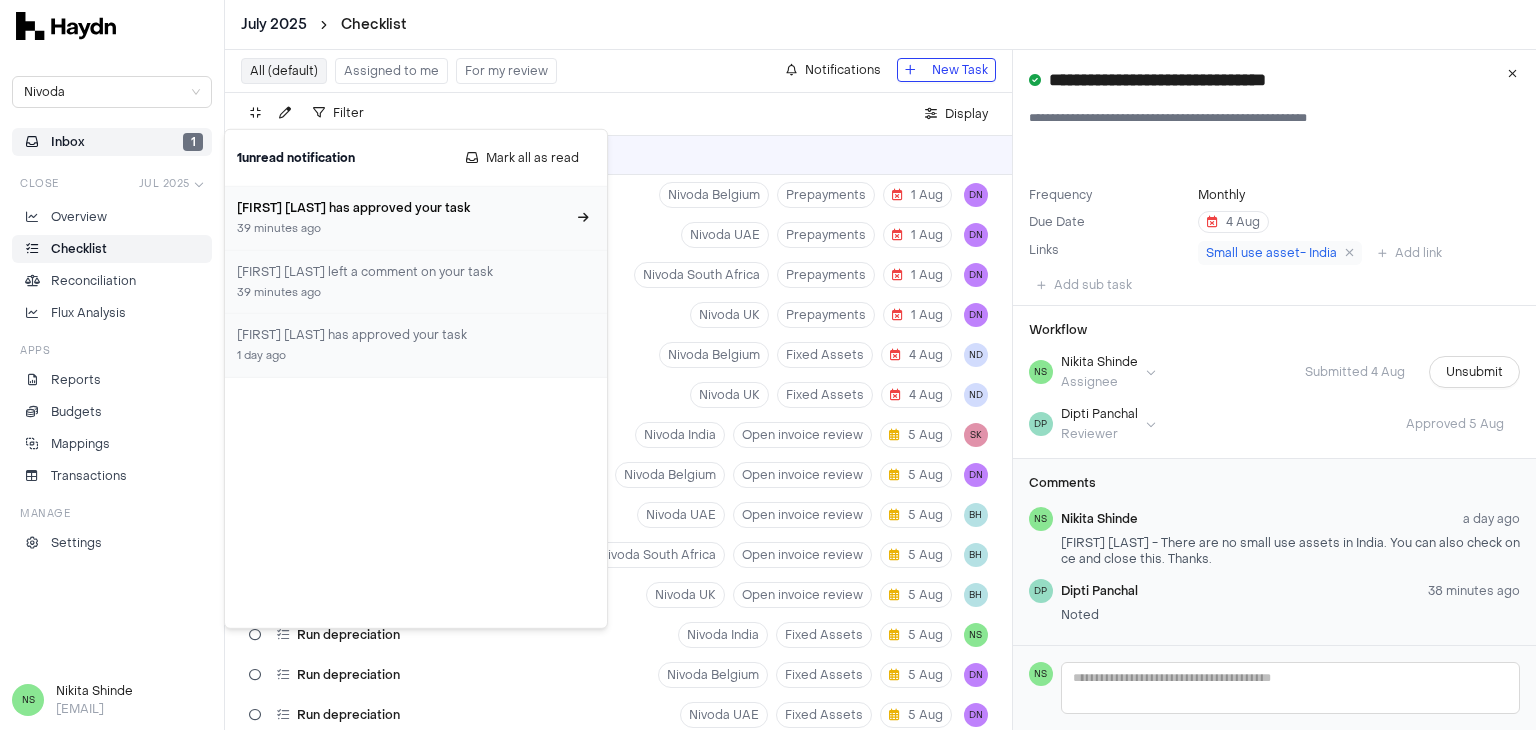 click on "[FIRST] [LAST] has approved your task" at bounding box center (404, 208) 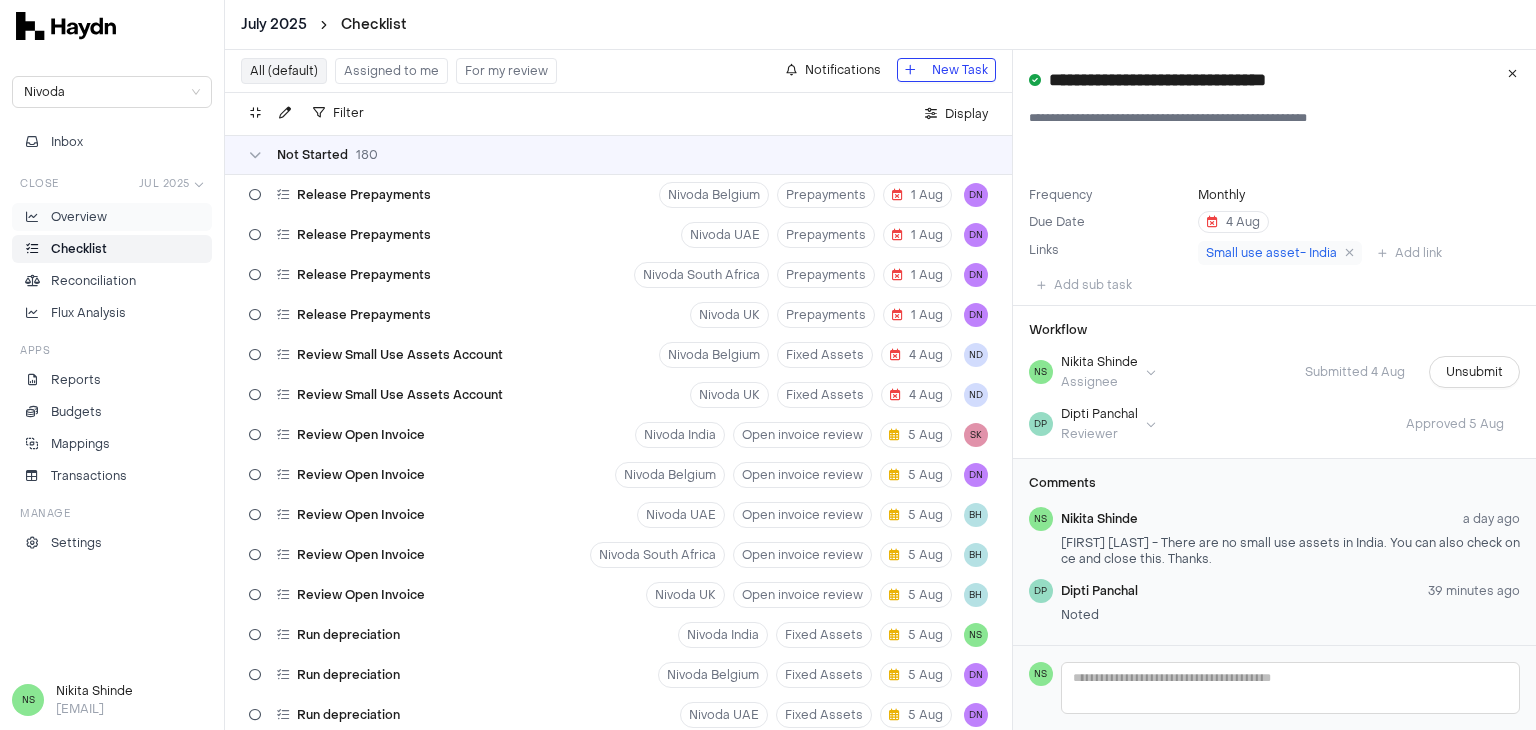 click on "Overview" at bounding box center (112, 217) 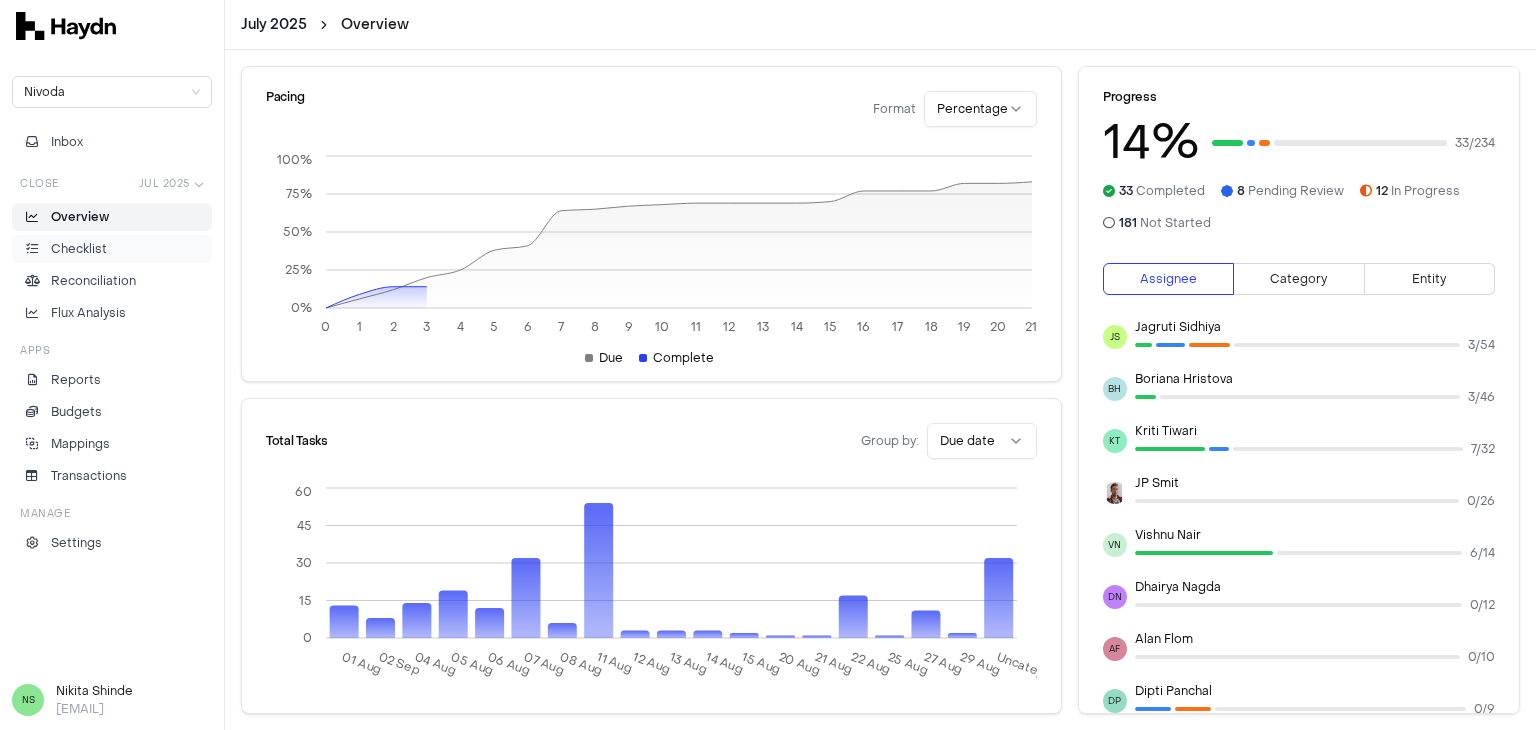 click on "Checklist" at bounding box center [112, 249] 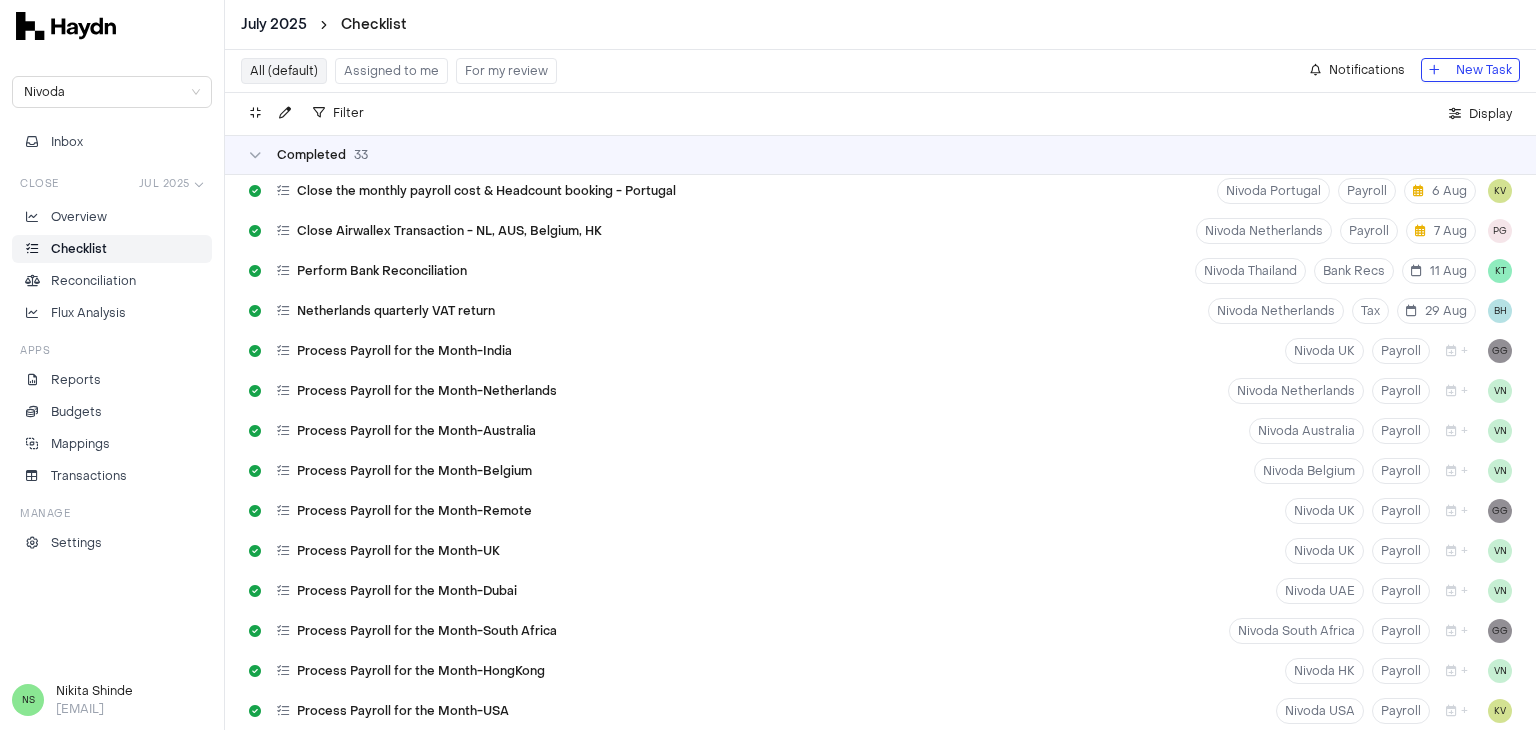 scroll, scrollTop: 8964, scrollLeft: 0, axis: vertical 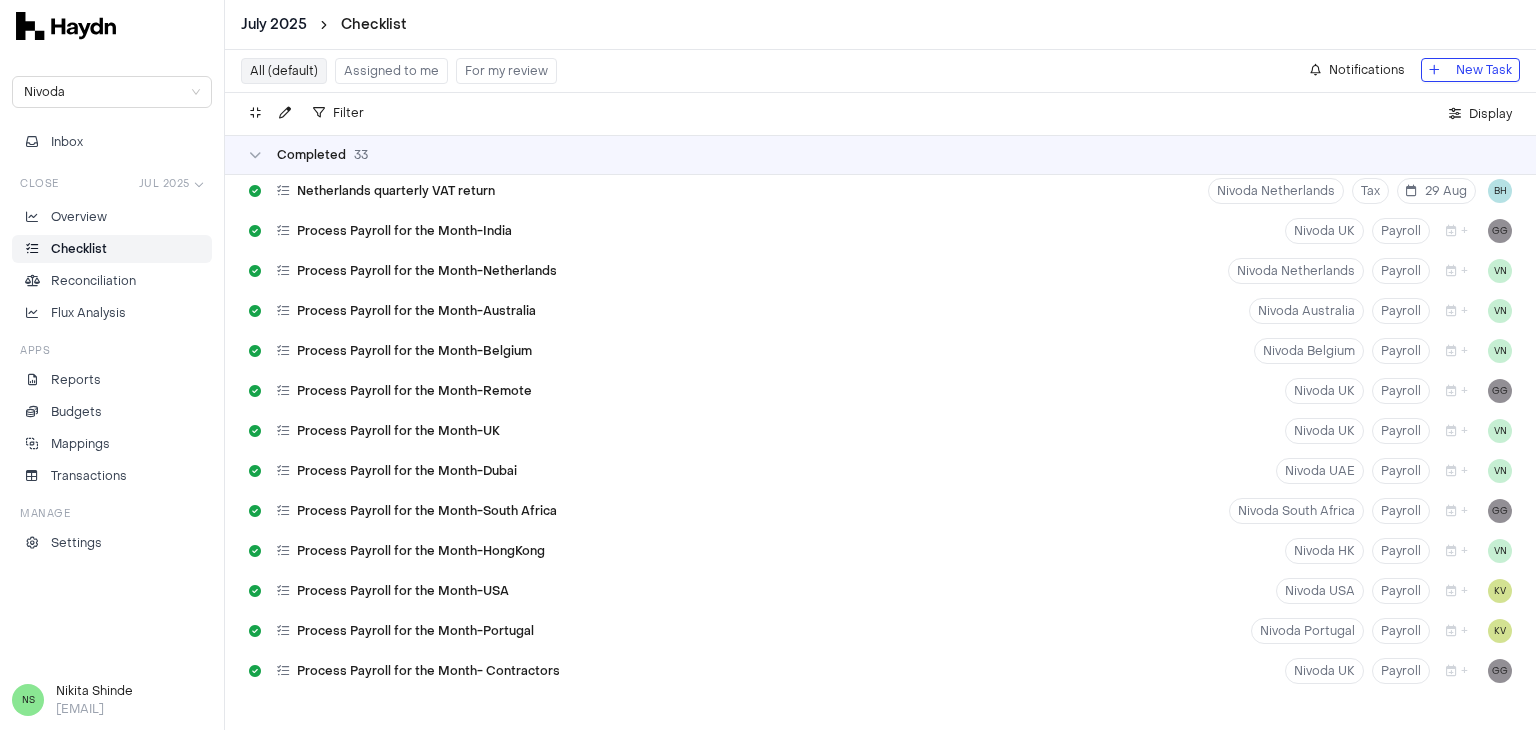 click on "July 2025 Checklist Nivoda Inbox Close Jul 2025 Overview Checklist Reconciliation Flux Analysis Apps Reports Budgets Mappings Transactions Manage Settings NS [FIRST] [LAST] [EMAIL] All   (default) Assigned to me   For my review   Notifications New Task Filter . Display Not Started 181 Release Prepayments Nivoda Belgium Prepayments 1 Aug DN Release Prepayments Nivoda UAE Prepayments 1 Aug DN Release Prepayments Nivoda South Africa Prepayments 1 Aug DN Release Prepayments Nivoda UK Prepayments 1 Aug DN Review Small Use Assets Account Nivoda Belgium Fixed Assets 4 Aug ND Review Small Use Assets Account Nivoda UK Fixed Assets 4 Aug ND Review Open Invoice Nivoda India Open invoice review 5 Aug SK Review Open Invoice Nivoda Belgium Open invoice review 5 Aug DN Review Open Invoice Nivoda UAE Open invoice review 5 Aug BH Review Open Invoice Nivoda South Africa Open invoice review 5 Aug BH Review Open Invoice Nivoda UK Open invoice review 5 Aug BH Run depreciation Nivoda India Fixed Assets NS" at bounding box center [768, 365] 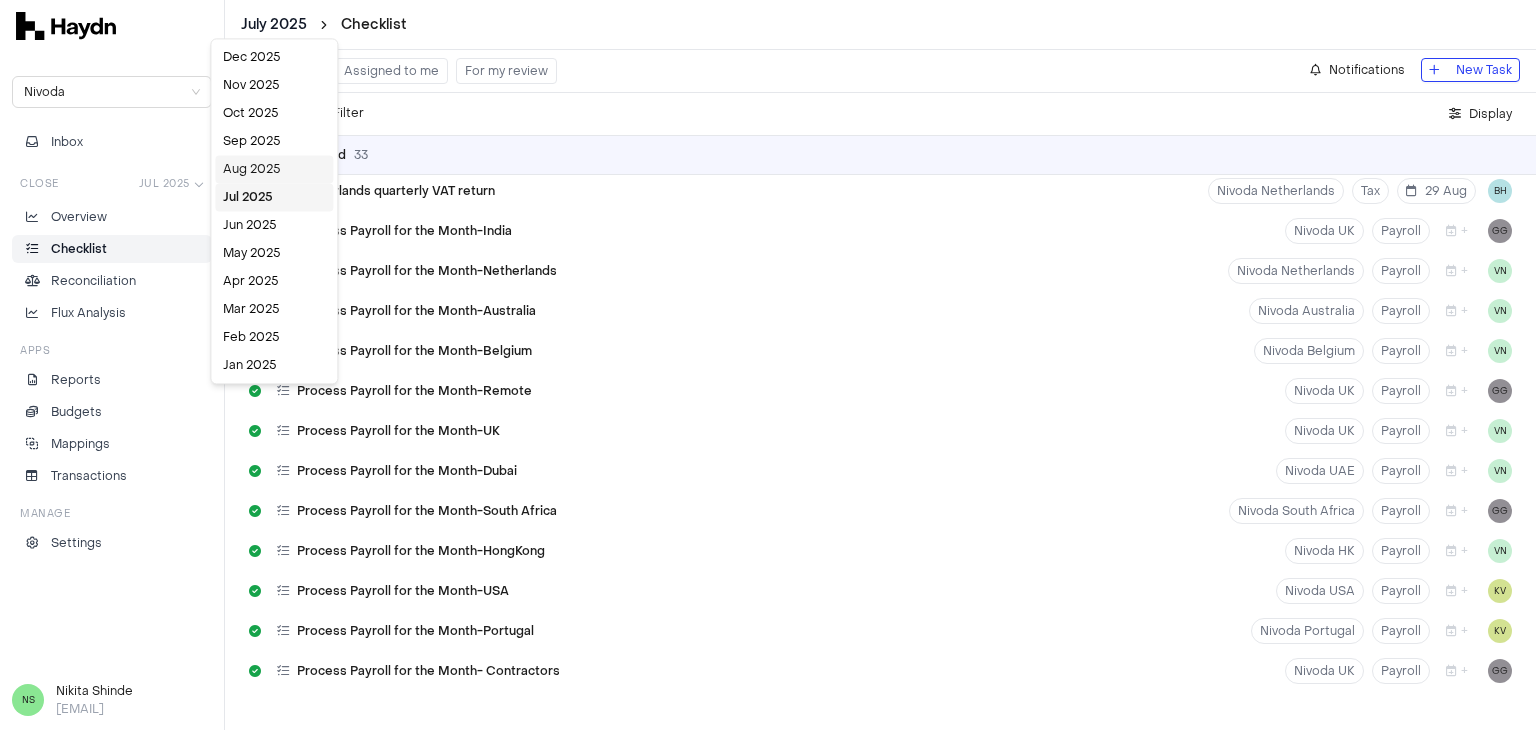 click on "Aug 2025" at bounding box center [274, 169] 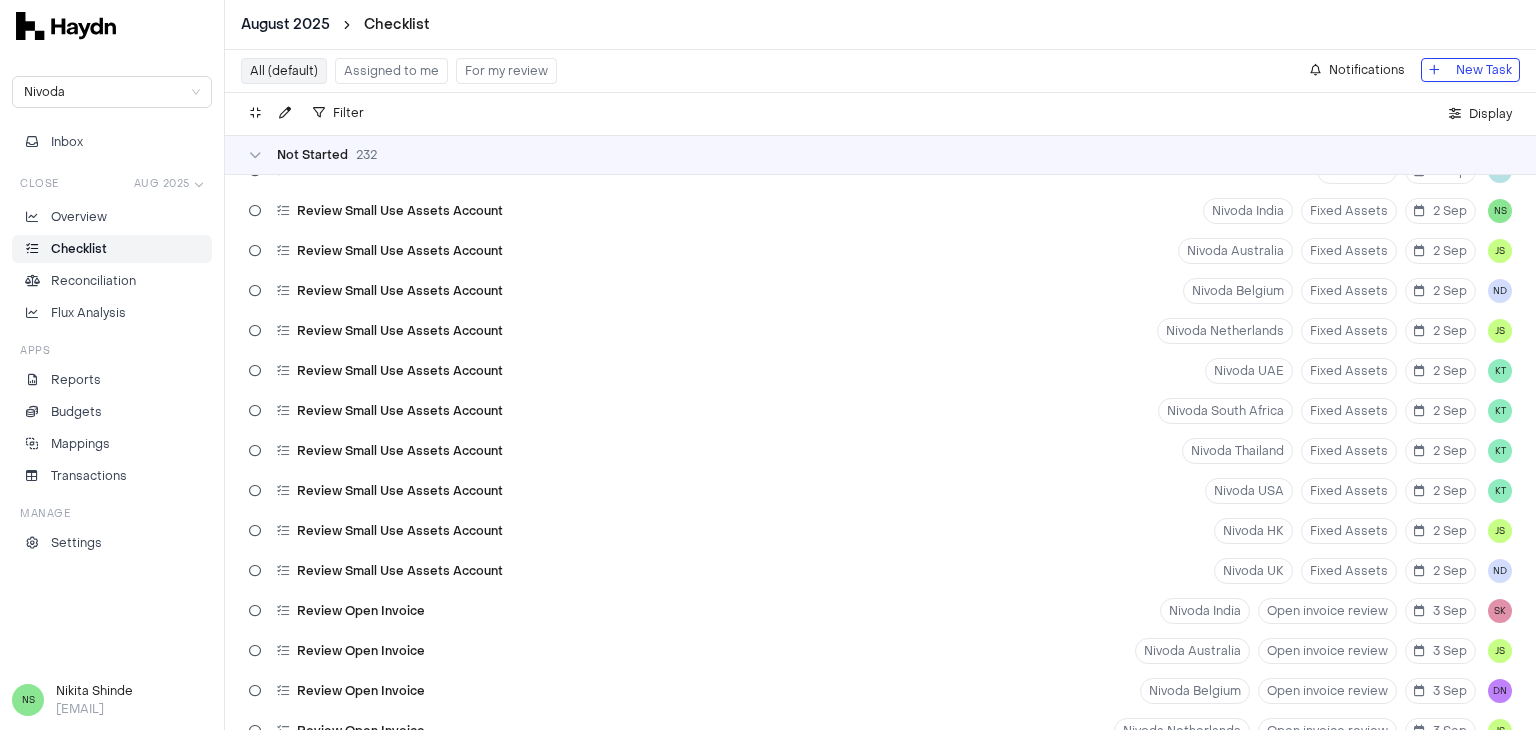 scroll, scrollTop: 0, scrollLeft: 0, axis: both 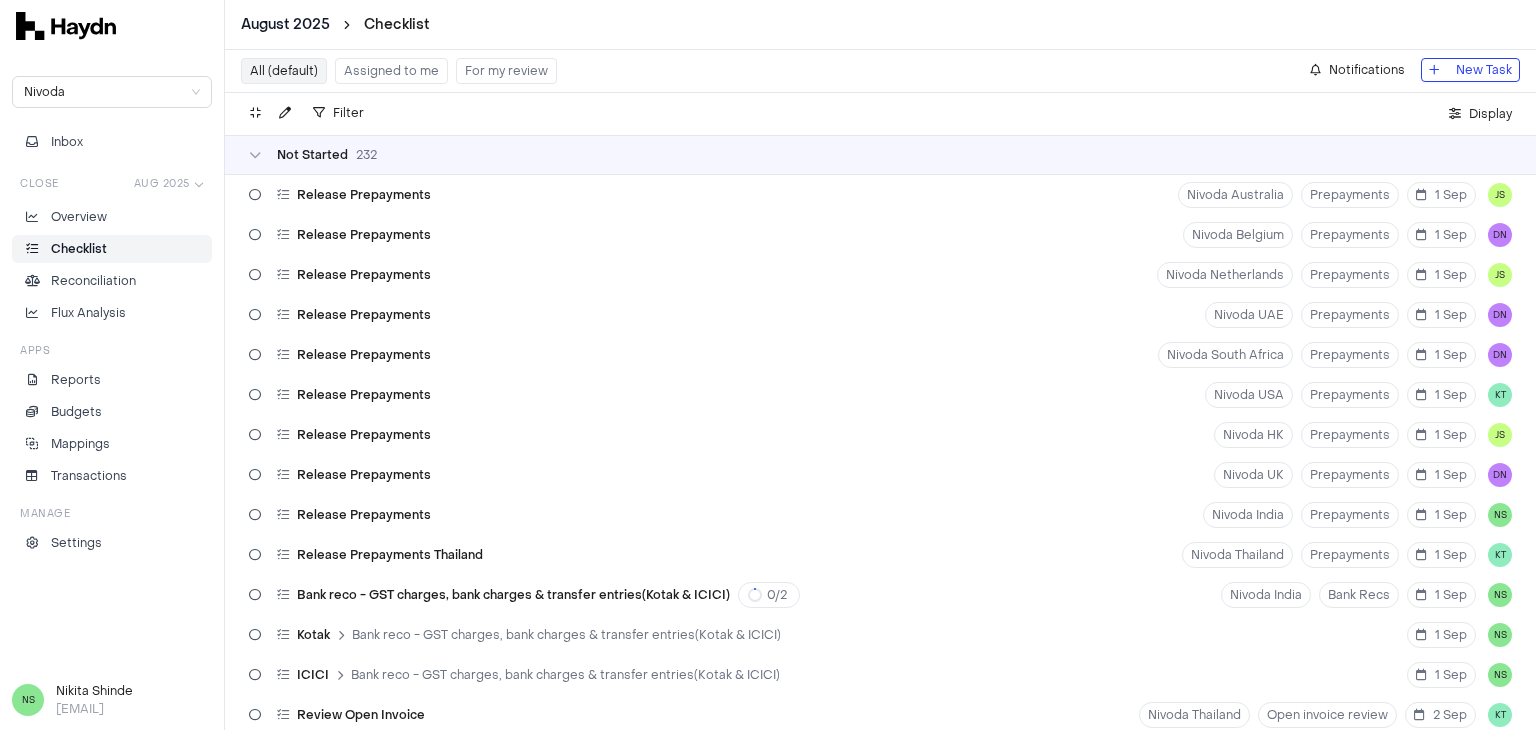 type 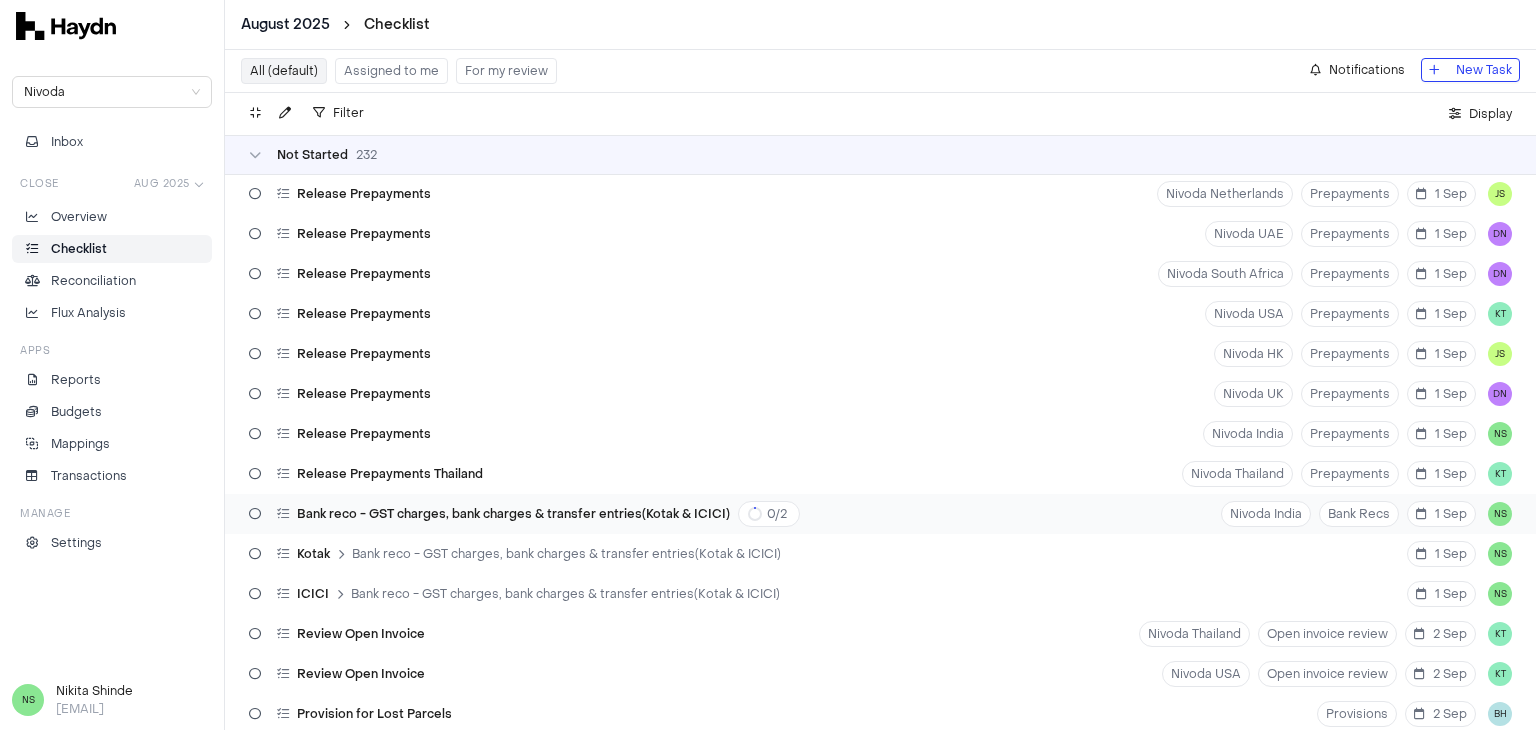scroll, scrollTop: 0, scrollLeft: 0, axis: both 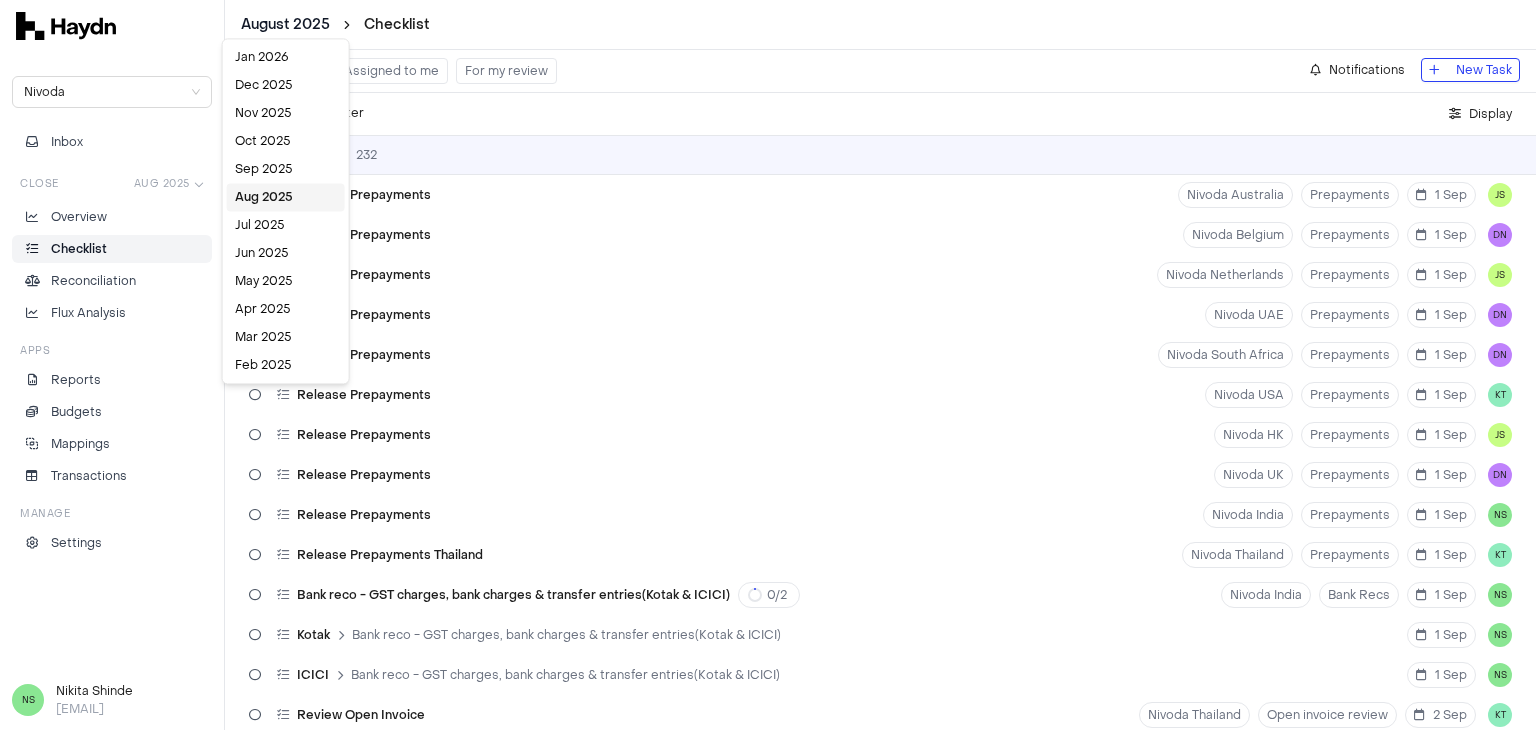 click on "August 2025 Checklist Nivoda Inbox Close Aug 2025 Overview Checklist Reconciliation Flux Analysis Apps Reports Budgets Mappings Transactions Manage Settings NS [FIRST] [LAST] [EMAIL] All   (default) Assigned to me   For my review   Notifications New Task Filter . Display Not Started 232 Release Prepayments Nivoda Australia Prepayments 1 Sep JS Release Prepayments Nivoda Belgium Prepayments 1 Sep DN Release Prepayments Nivoda Netherlands Prepayments 1 Sep JS Release Prepayments Nivoda UAE Prepayments 1 Sep DN Release Prepayments Nivoda South Africa Prepayments 1 Sep DN Release Prepayments Nivoda USA Prepayments 1 Sep KT Release Prepayments Nivoda HK Prepayments 1 Sep JS Release Prepayments Nivoda UK Prepayments 1 Sep DN Release Prepayments Nivoda India Prepayments 1 Sep NS Release Prepayments Thailand Nivoda Thailand Prepayments 1 Sep KT Bank reco - GST charges, bank charges (Kotak & ICICI) 0 / 2 Nivoda India Bank Recs 1 Sep NS Kotak  1 Sep NS ICICI 1 Sep NS 2 Sep KT" at bounding box center (768, 365) 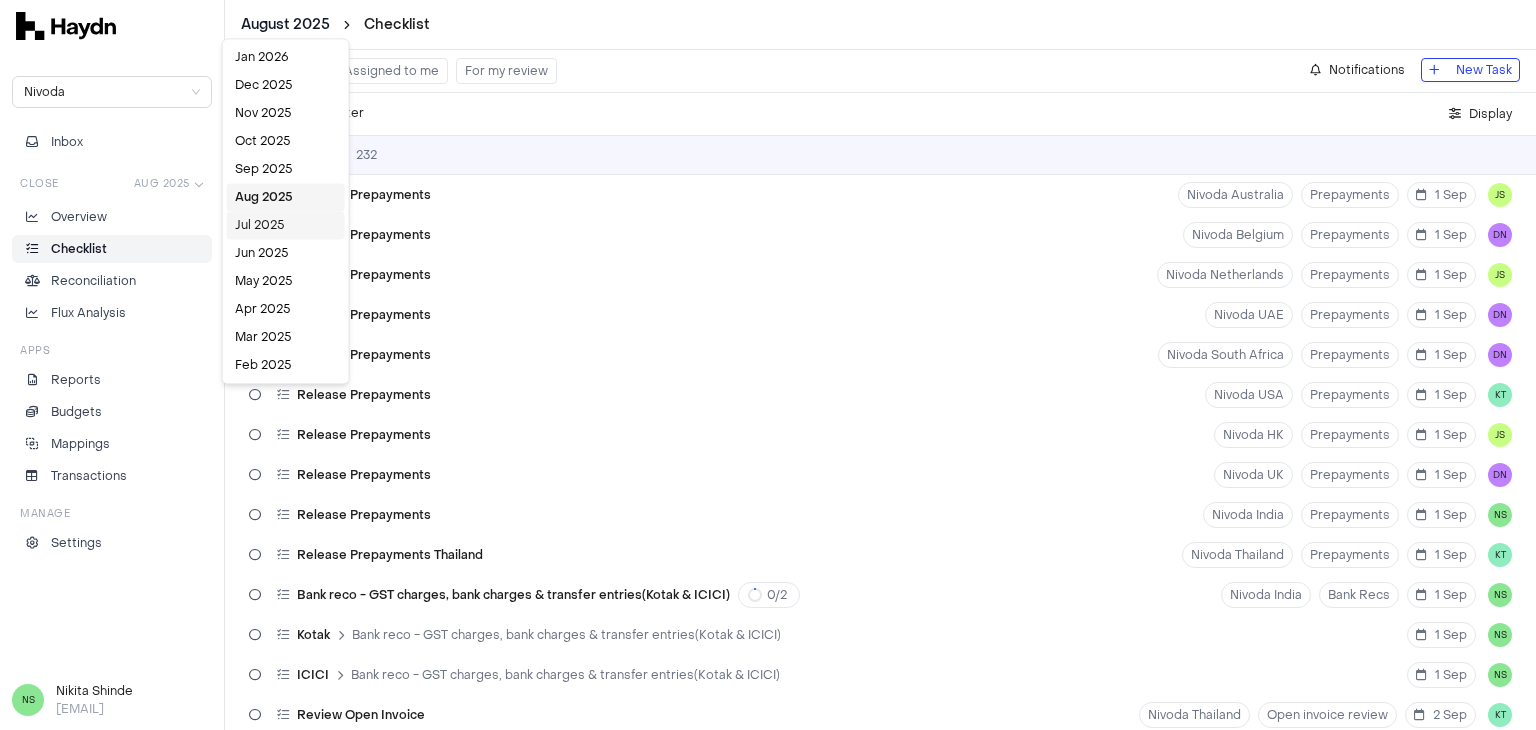 click on "Jul 2025" at bounding box center [286, 225] 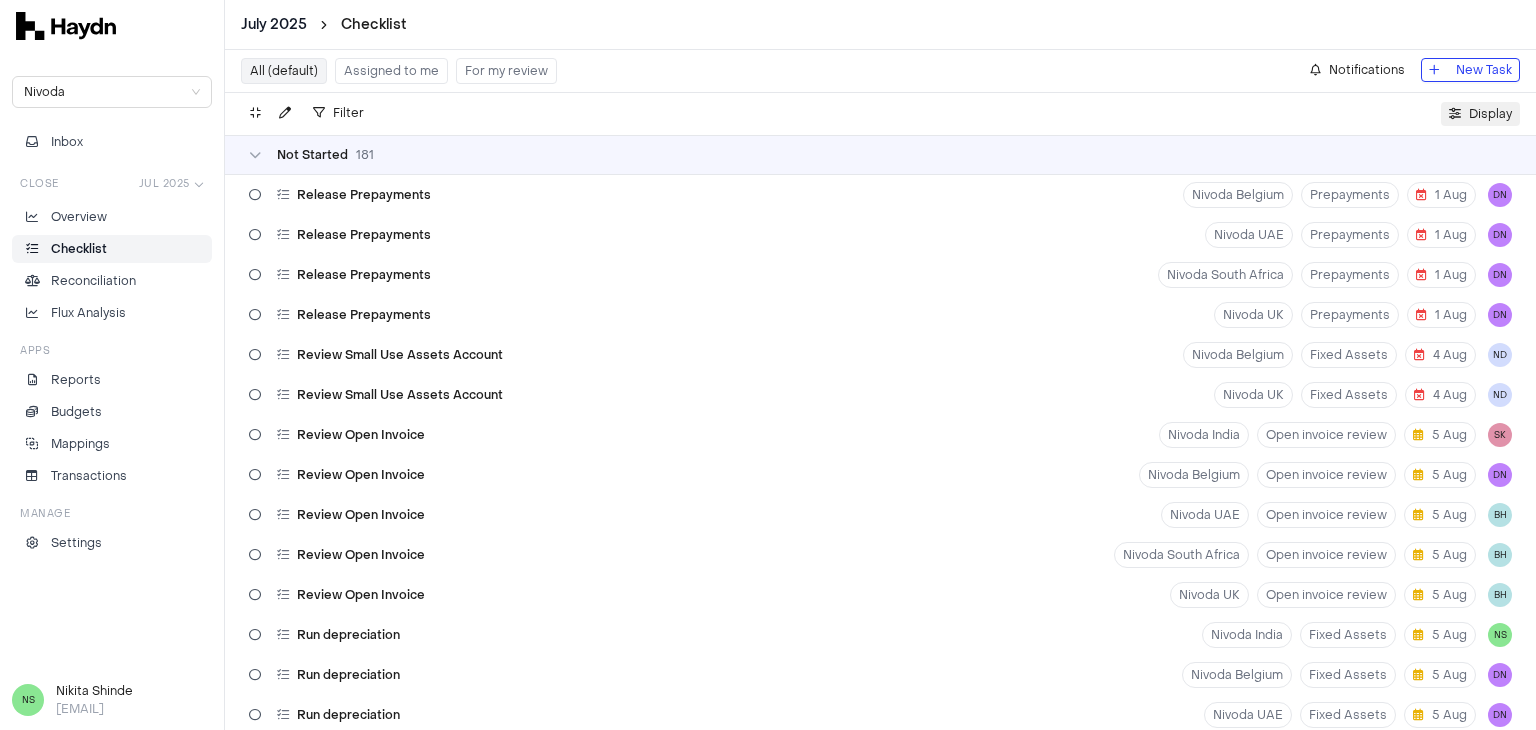 click on "Display" at bounding box center [1480, 114] 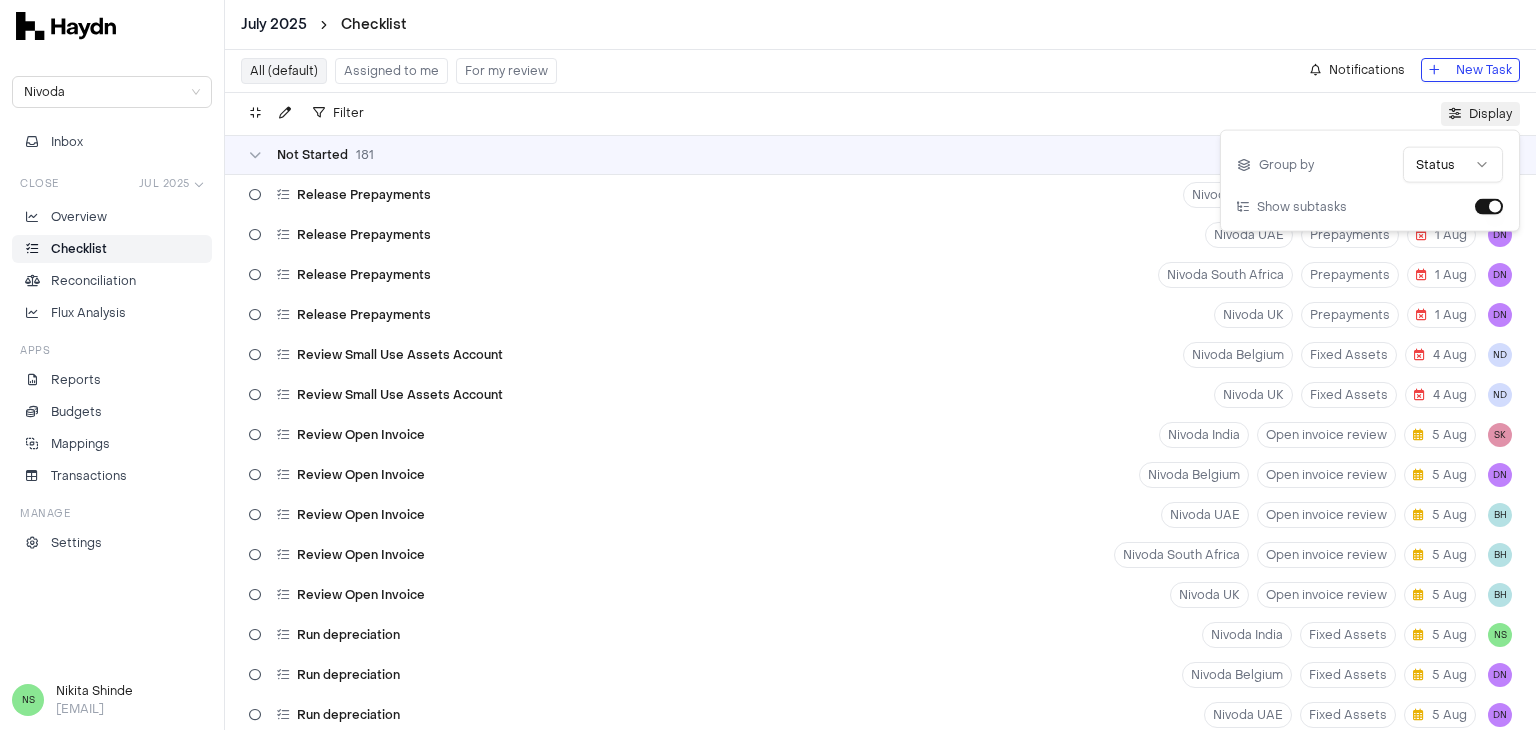 type 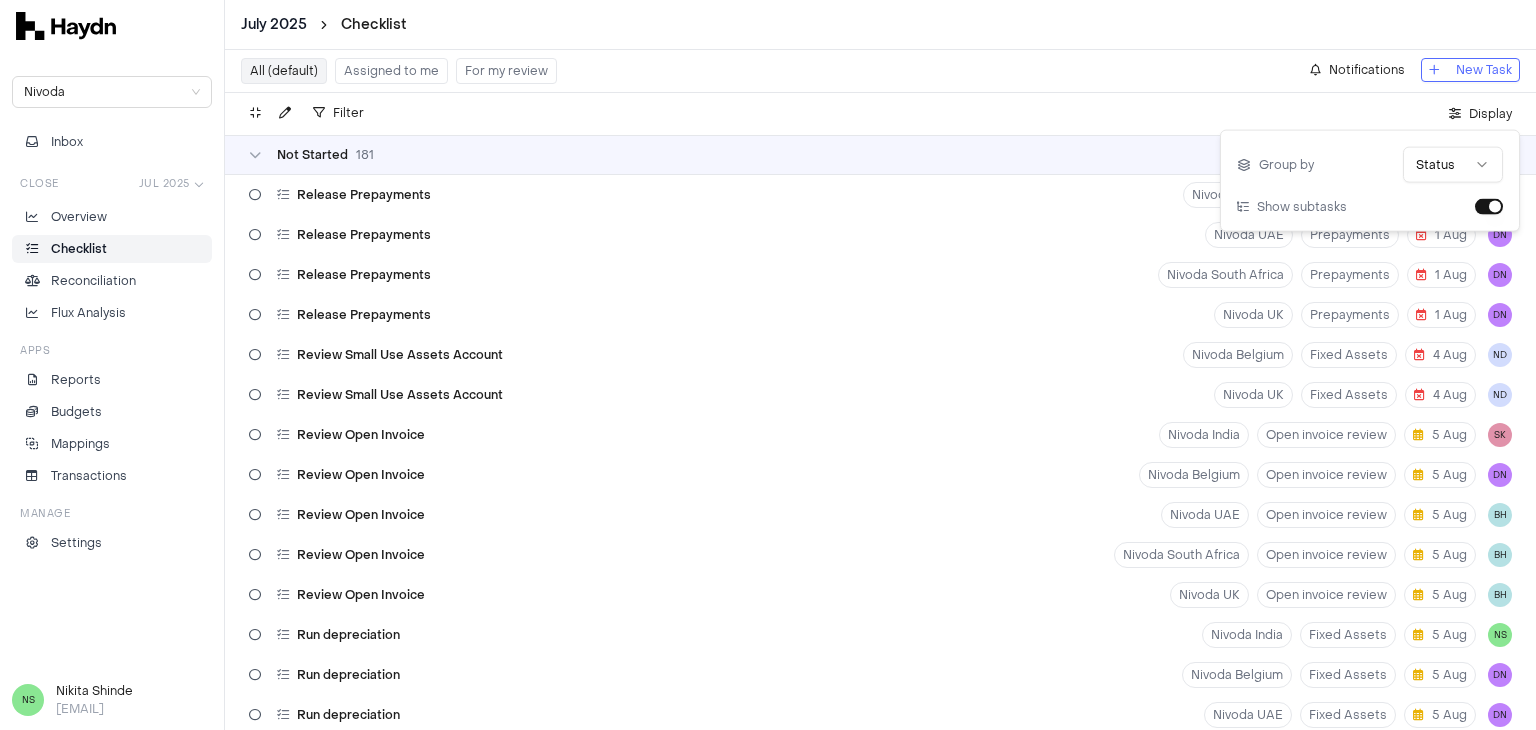 click on "New Task" at bounding box center [1484, 70] 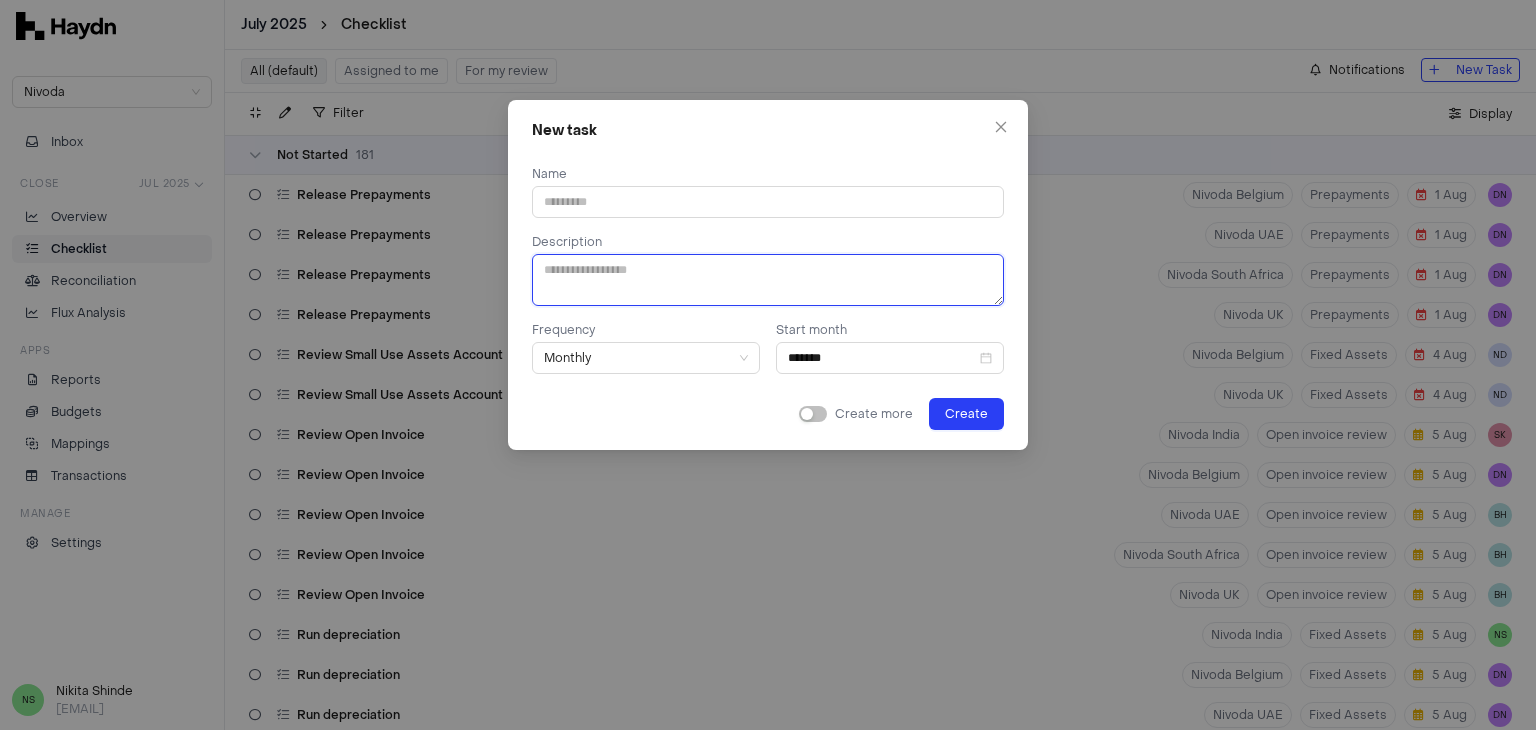 click at bounding box center (768, 280) 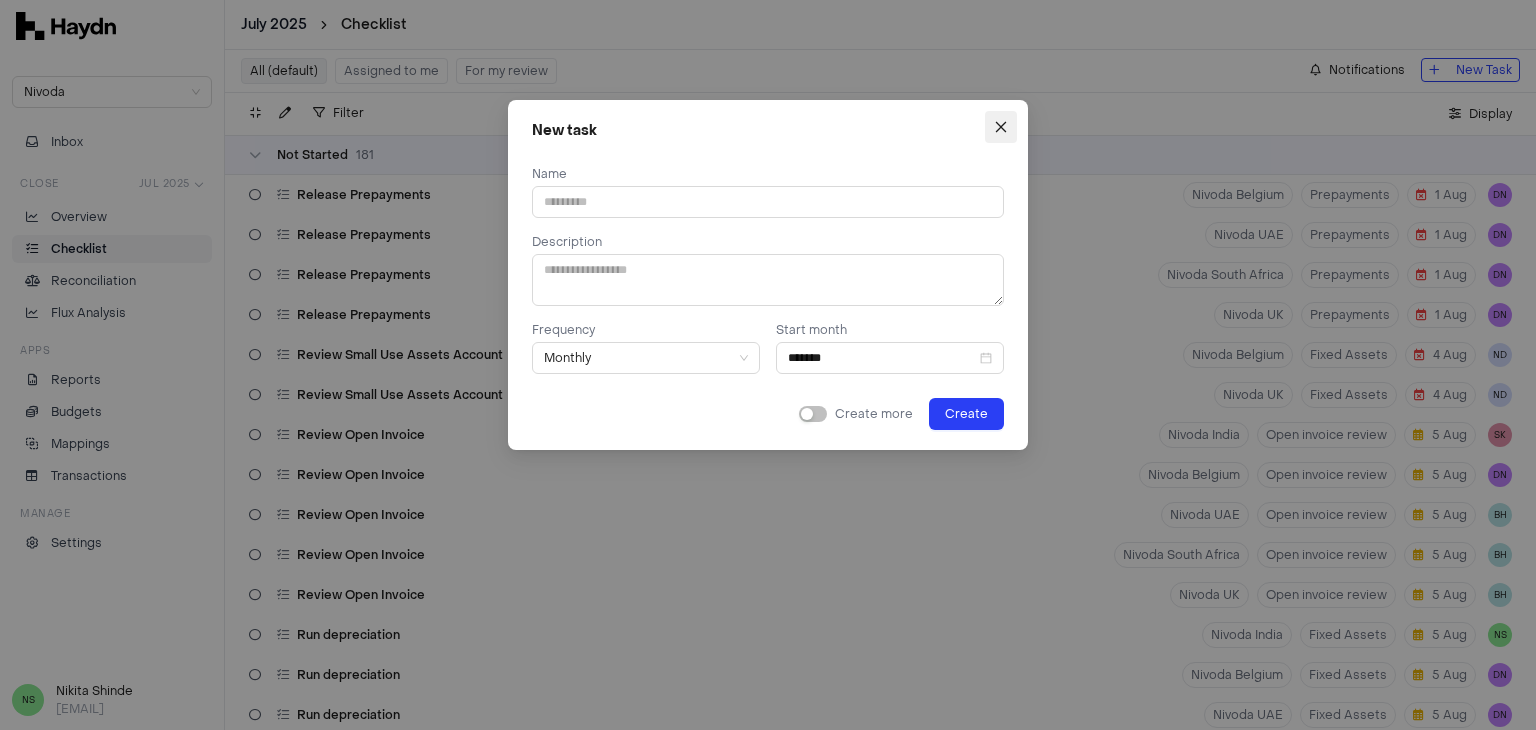 click 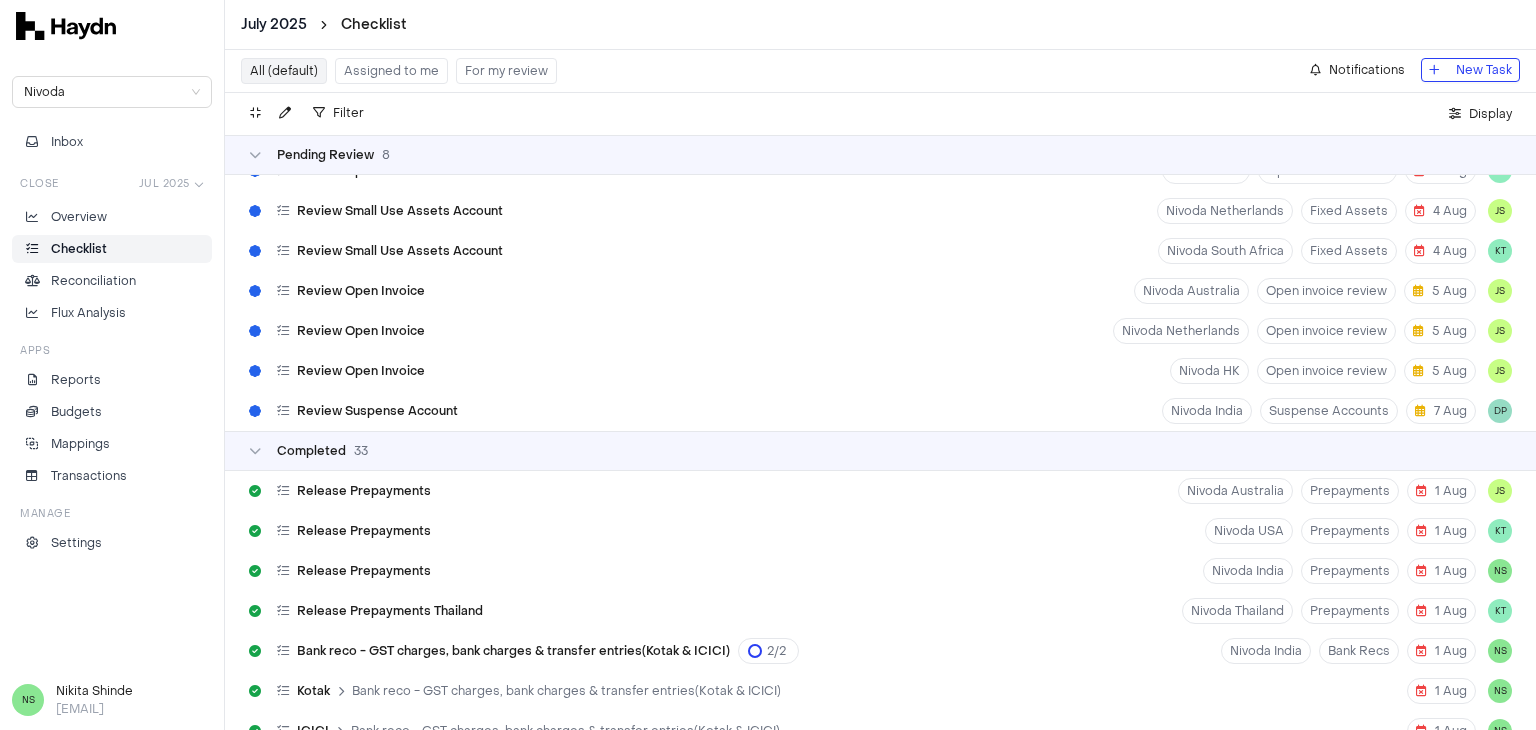 scroll, scrollTop: 7564, scrollLeft: 0, axis: vertical 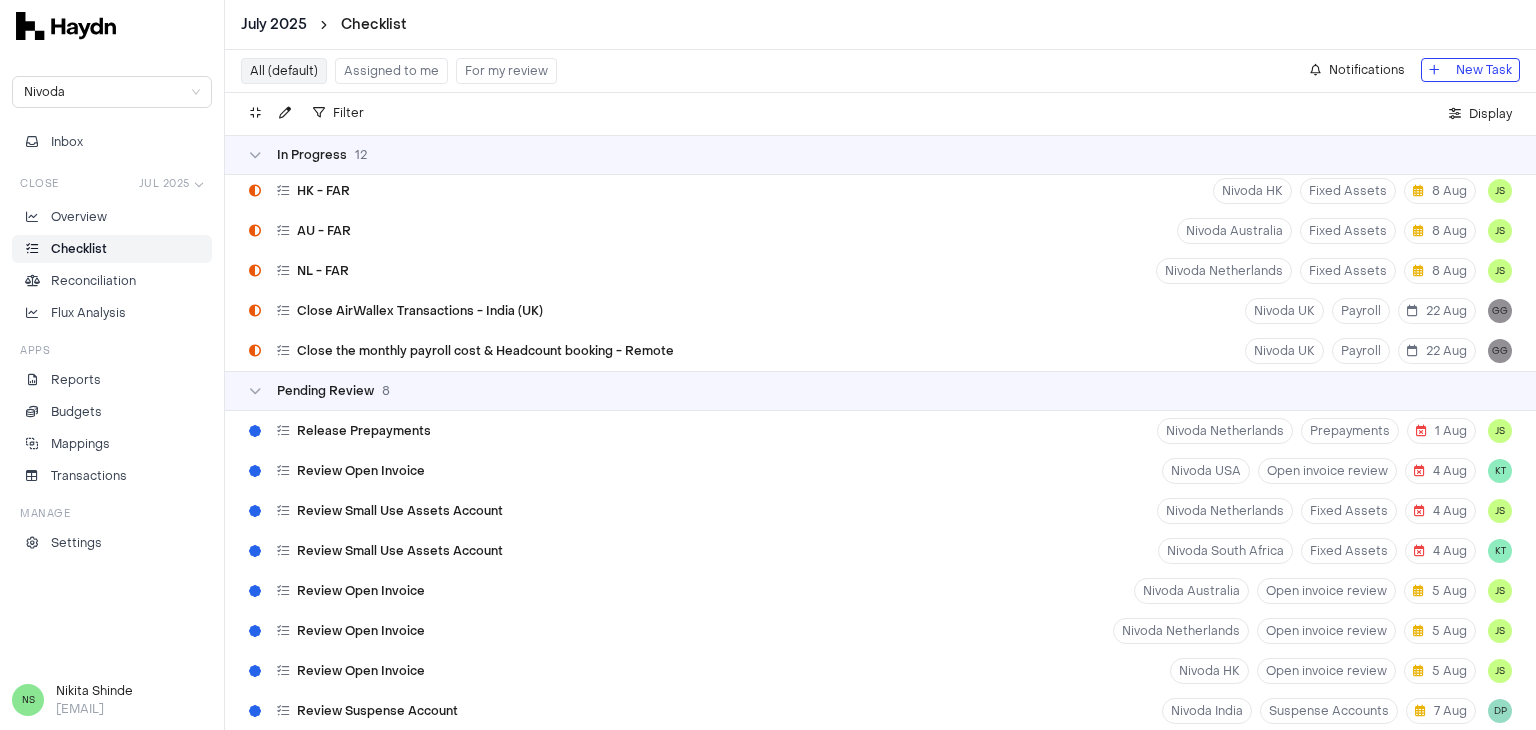 type 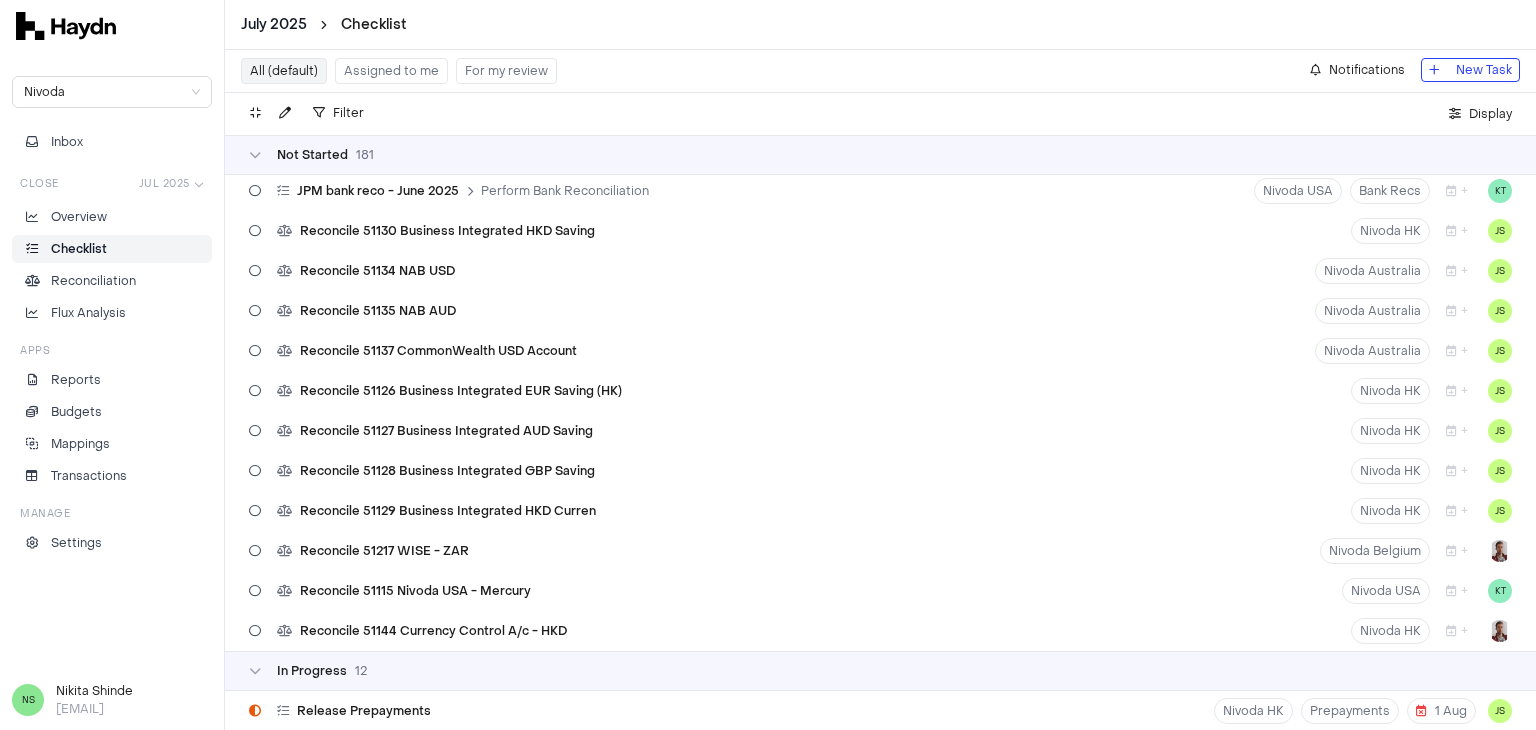 scroll, scrollTop: 6664, scrollLeft: 0, axis: vertical 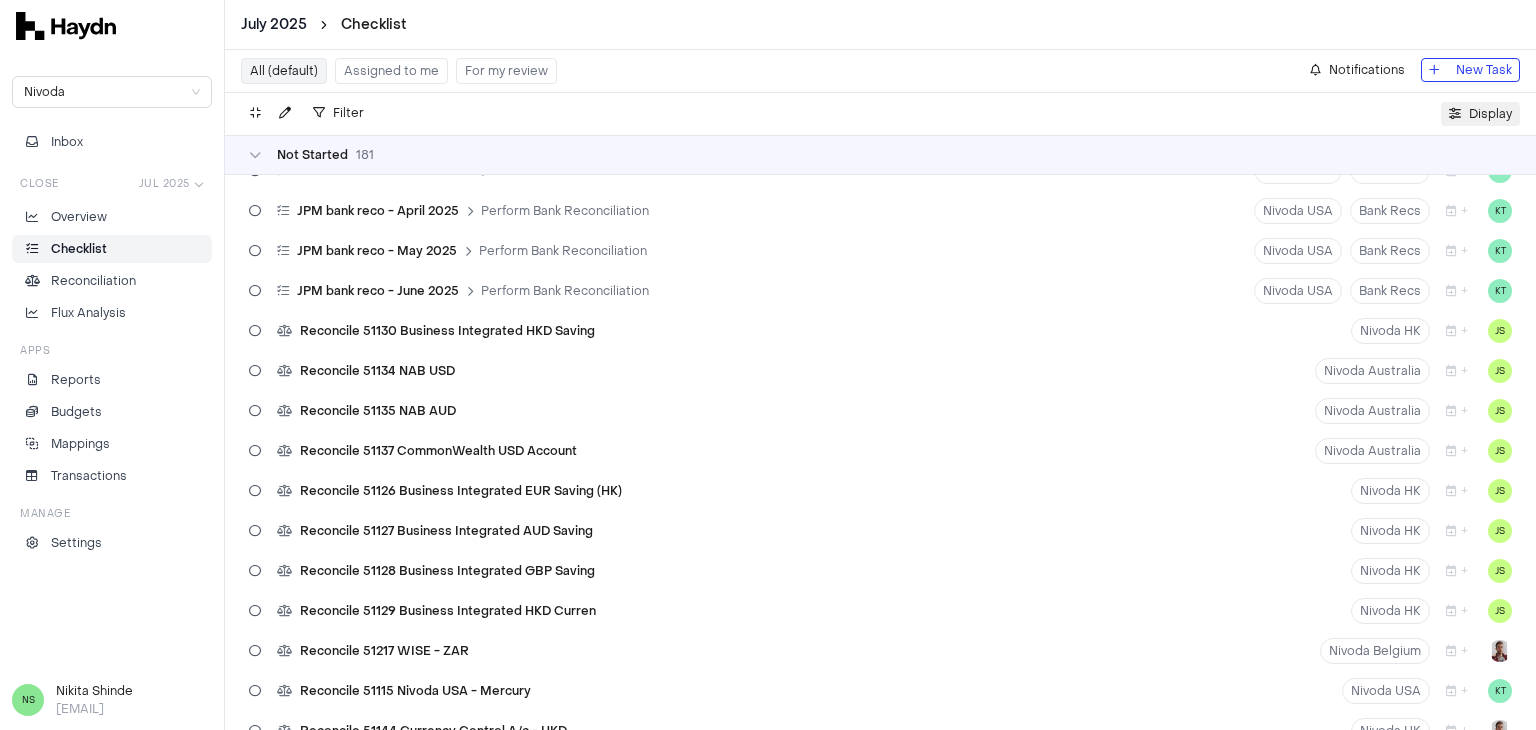 click at bounding box center (1455, 114) 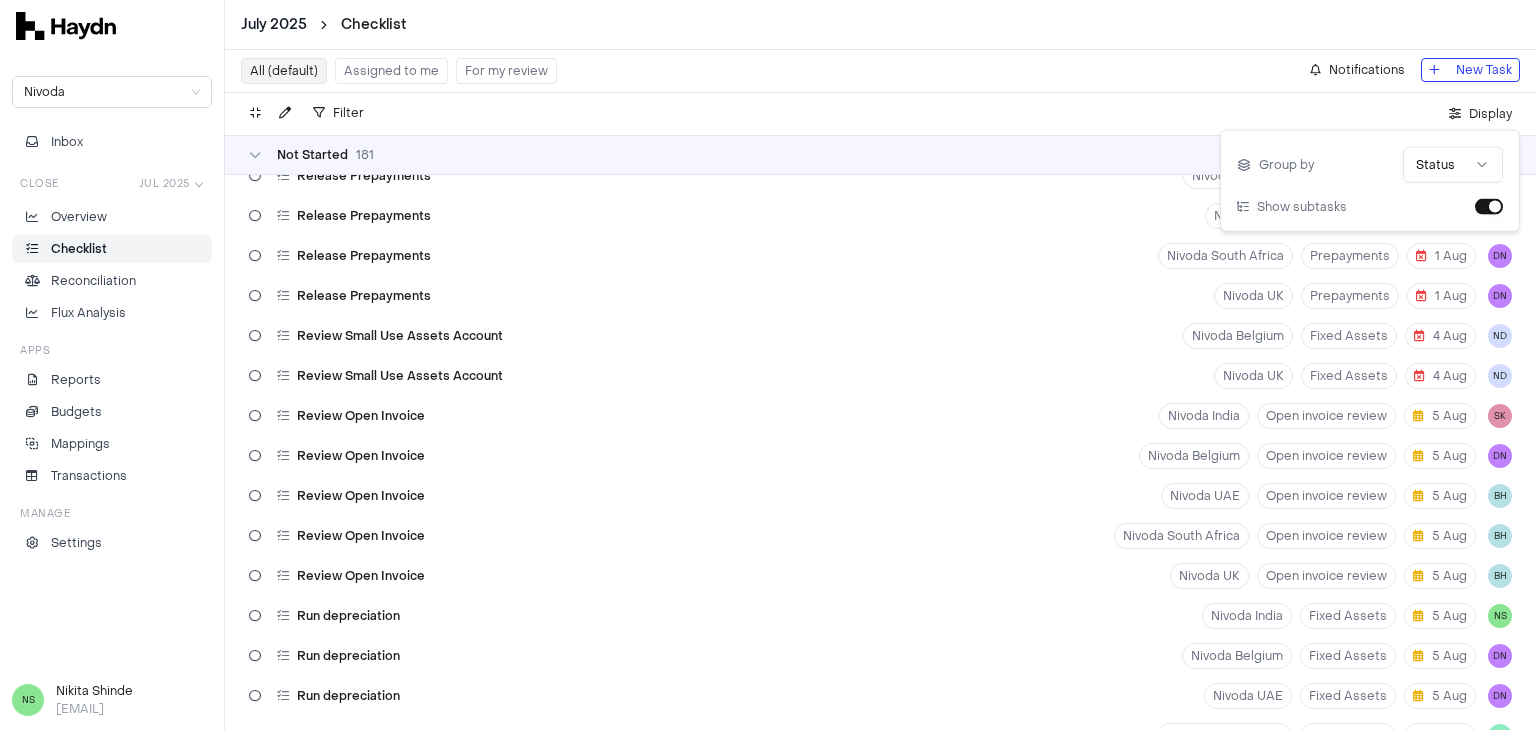 scroll, scrollTop: 0, scrollLeft: 0, axis: both 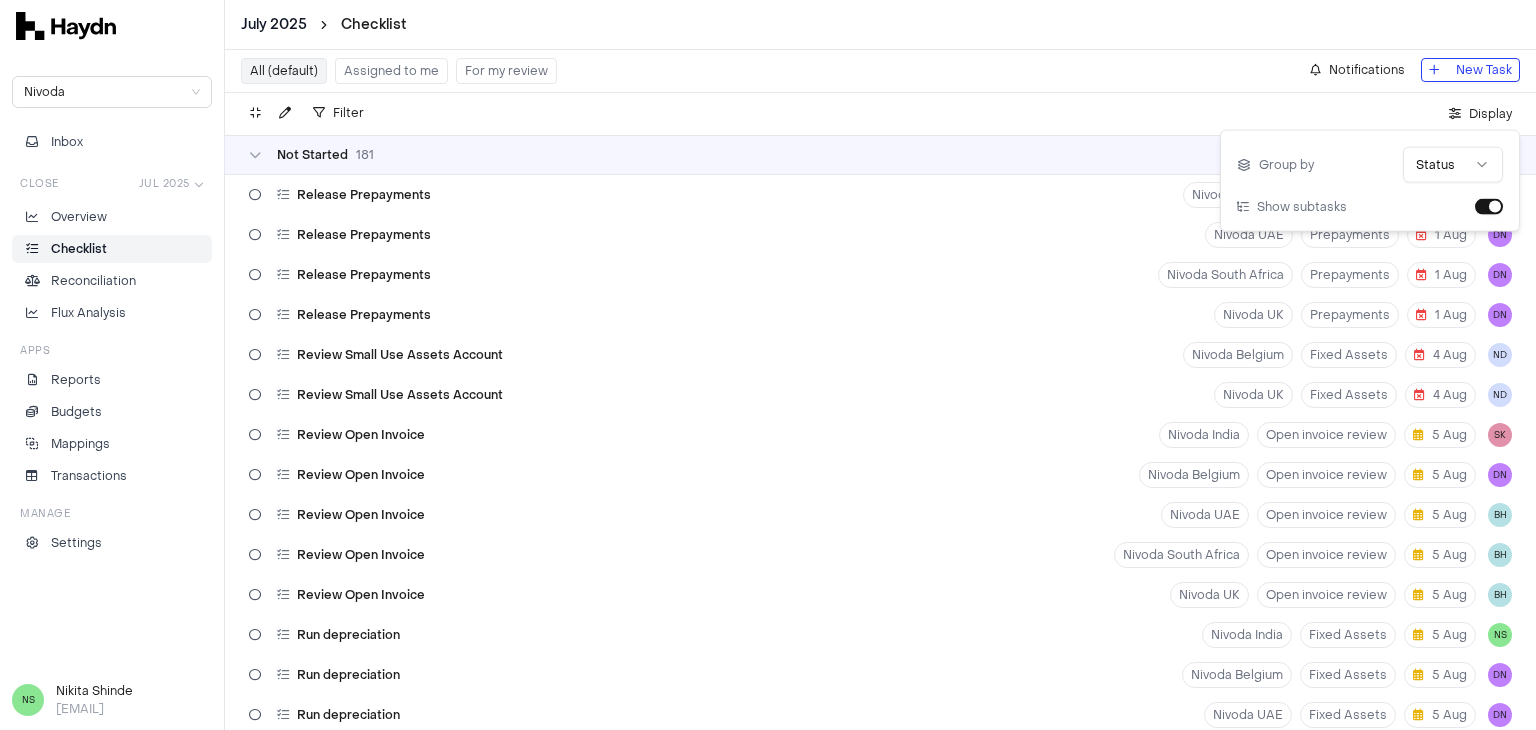 click on "July 2025 Checklist" at bounding box center [880, 25] 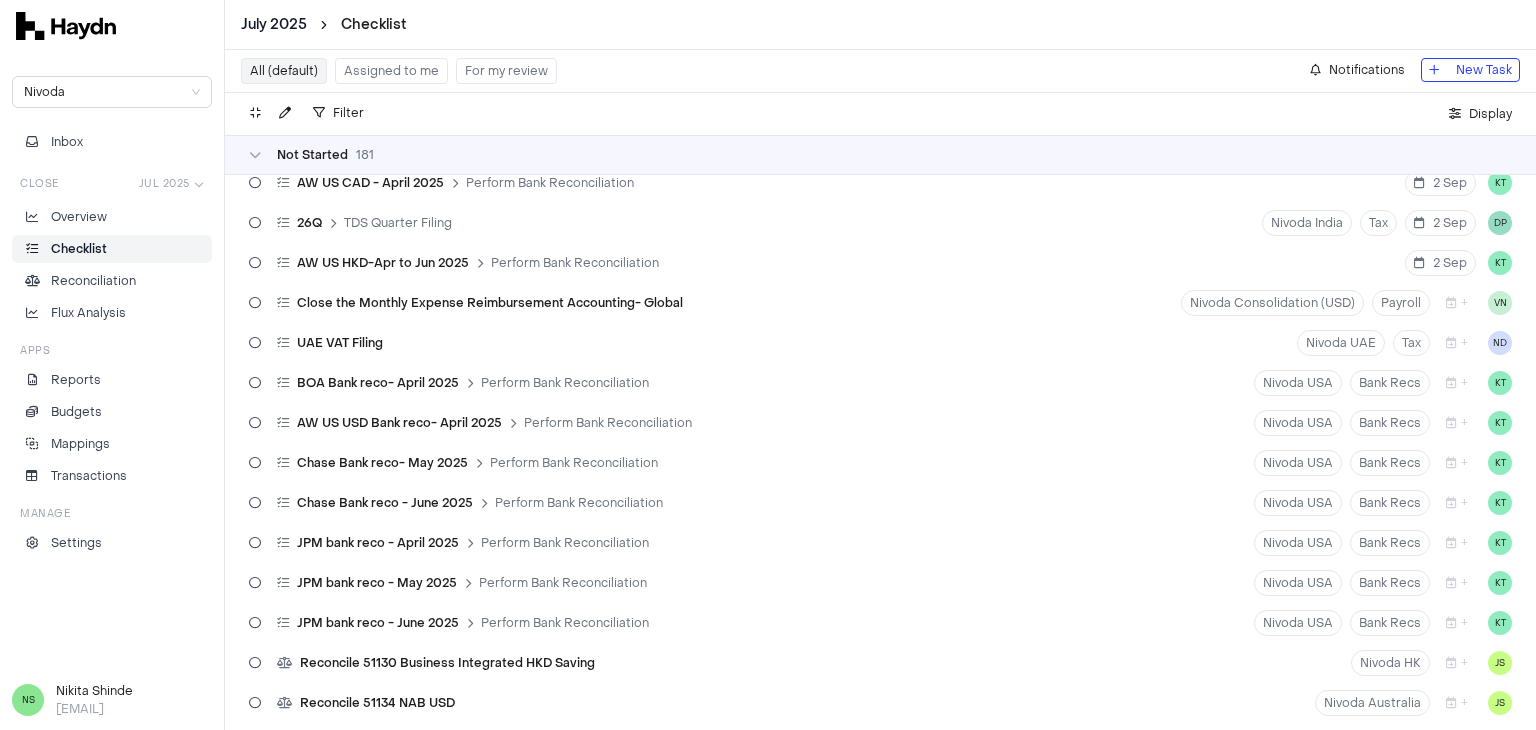 scroll, scrollTop: 6164, scrollLeft: 0, axis: vertical 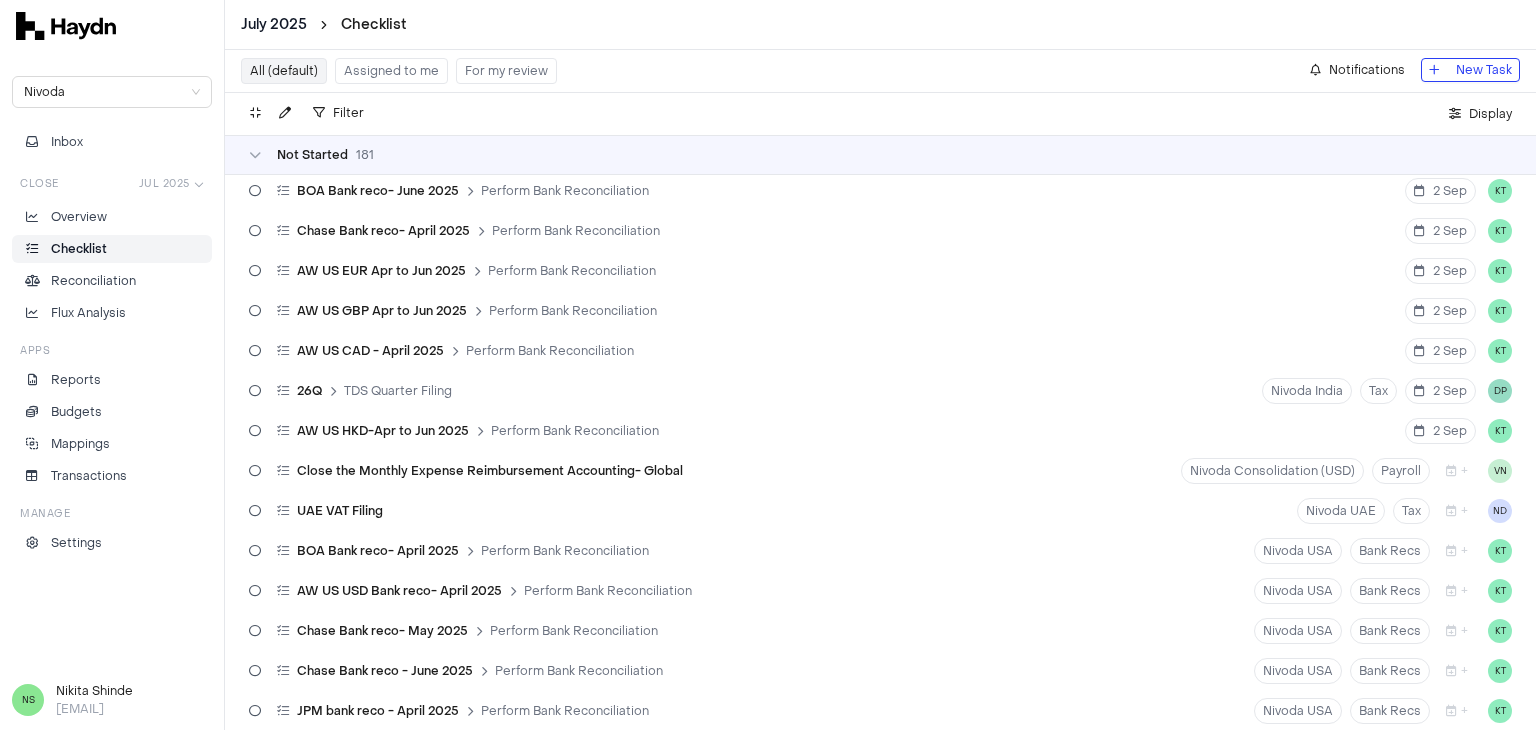 click on "July 2025 Checklist Nivoda Inbox Close Jul 2025 Overview Checklist Reconciliation Flux Analysis Apps Reports Budgets Mappings Transactions Manage Settings NS [FIRST] [LAST] [EMAIL] All   (default) Assigned to me   For my review   Notifications New Task Filter . Display Not Started 181 Release Prepayments Nivoda Belgium Prepayments 1 Aug DN Release Prepayments Nivoda UAE Prepayments 1 Aug DN Release Prepayments Nivoda South Africa Prepayments 1 Aug DN Release Prepayments Nivoda UK Prepayments 1 Aug DN Review Small Use Assets Account Nivoda Belgium Fixed Assets 4 Aug ND Review Small Use Assets Account Nivoda UK Fixed Assets 4 Aug ND Review Open Invoice Nivoda India Open invoice review 5 Aug SK Review Open Invoice Nivoda Belgium Open invoice review 5 Aug DN Review Open Invoice Nivoda UAE Open invoice review 5 Aug BH Review Open Invoice Nivoda South Africa Open invoice review 5 Aug BH Review Open Invoice Nivoda UK Open invoice review 5 Aug BH Run depreciation Nivoda India Fixed Assets NS" at bounding box center [768, 365] 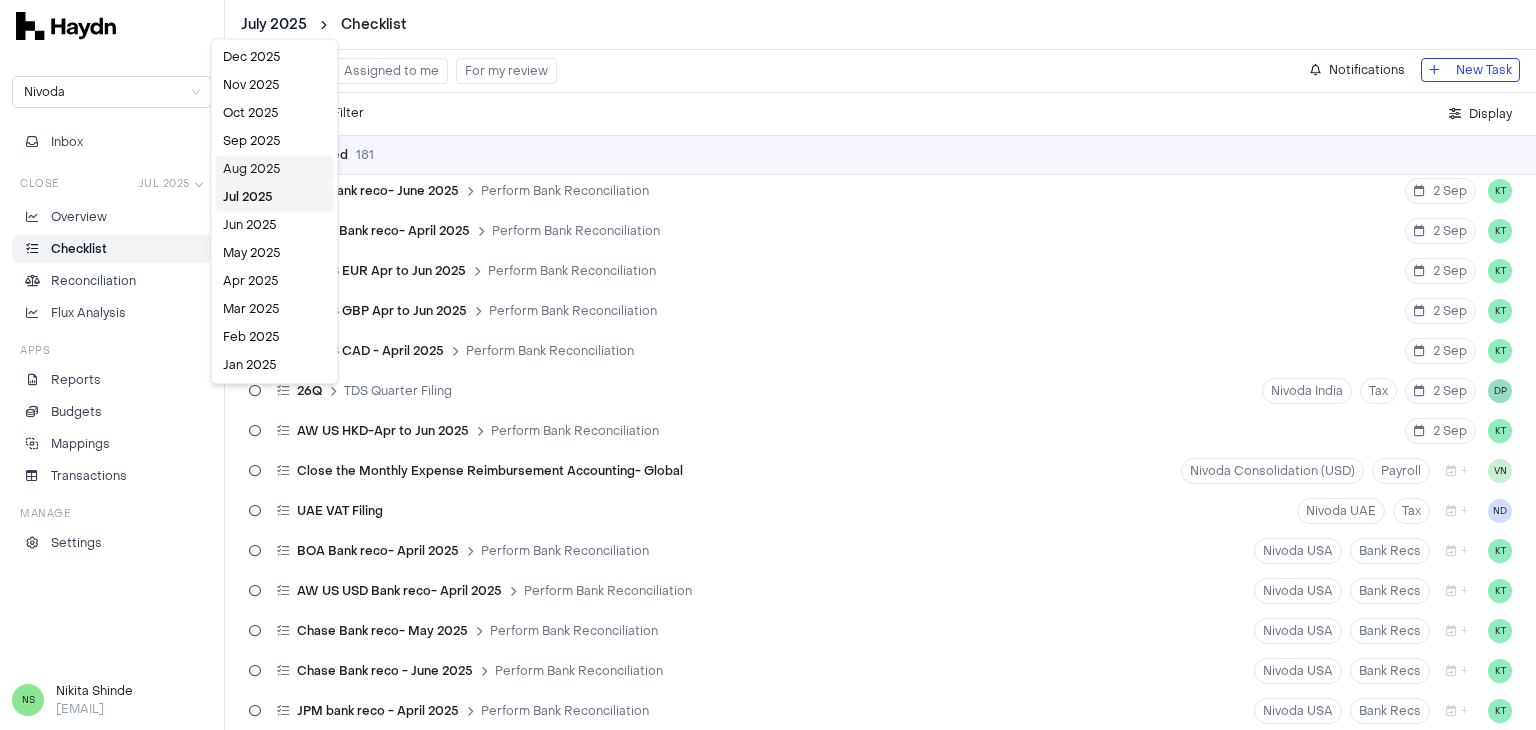 click on "Aug 2025" at bounding box center [274, 169] 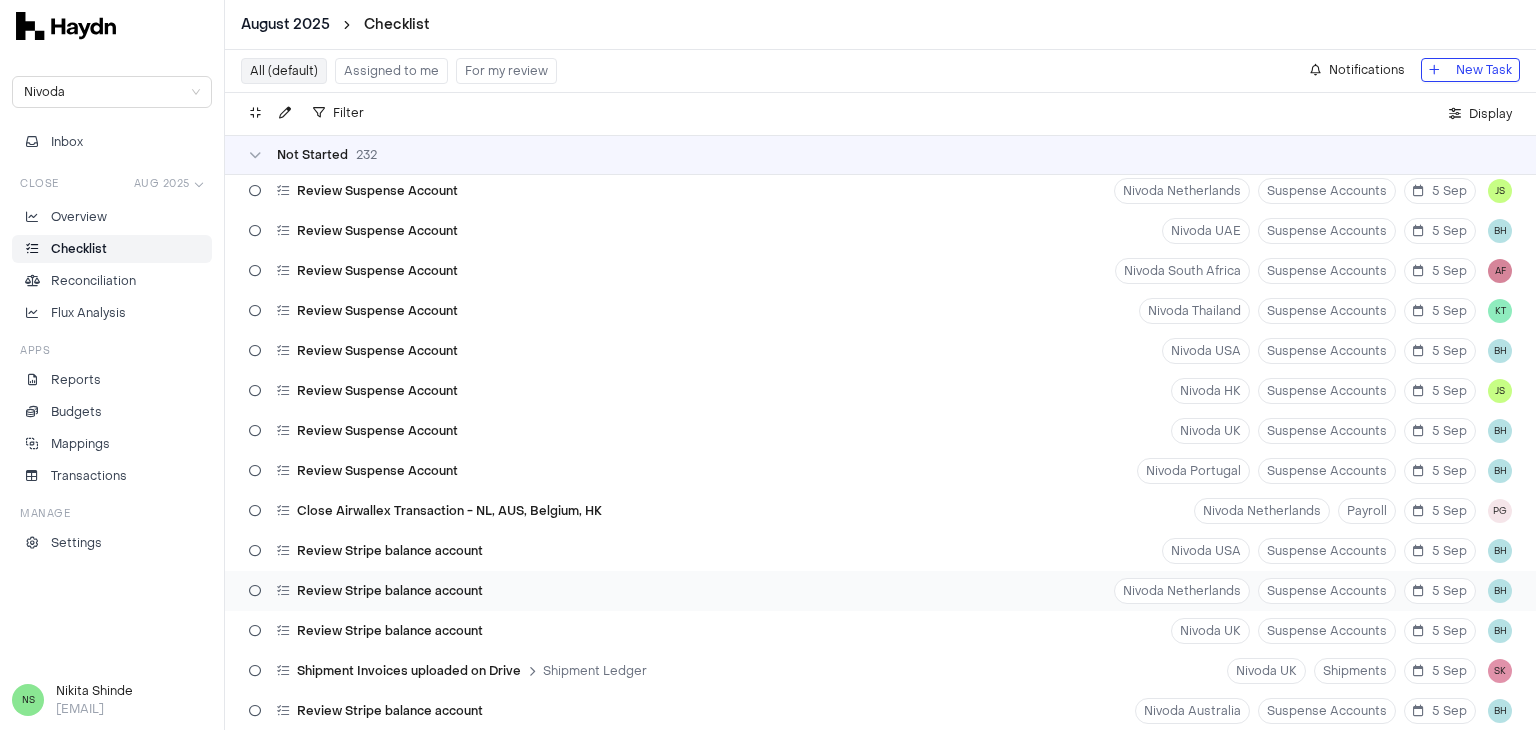 scroll, scrollTop: 3364, scrollLeft: 0, axis: vertical 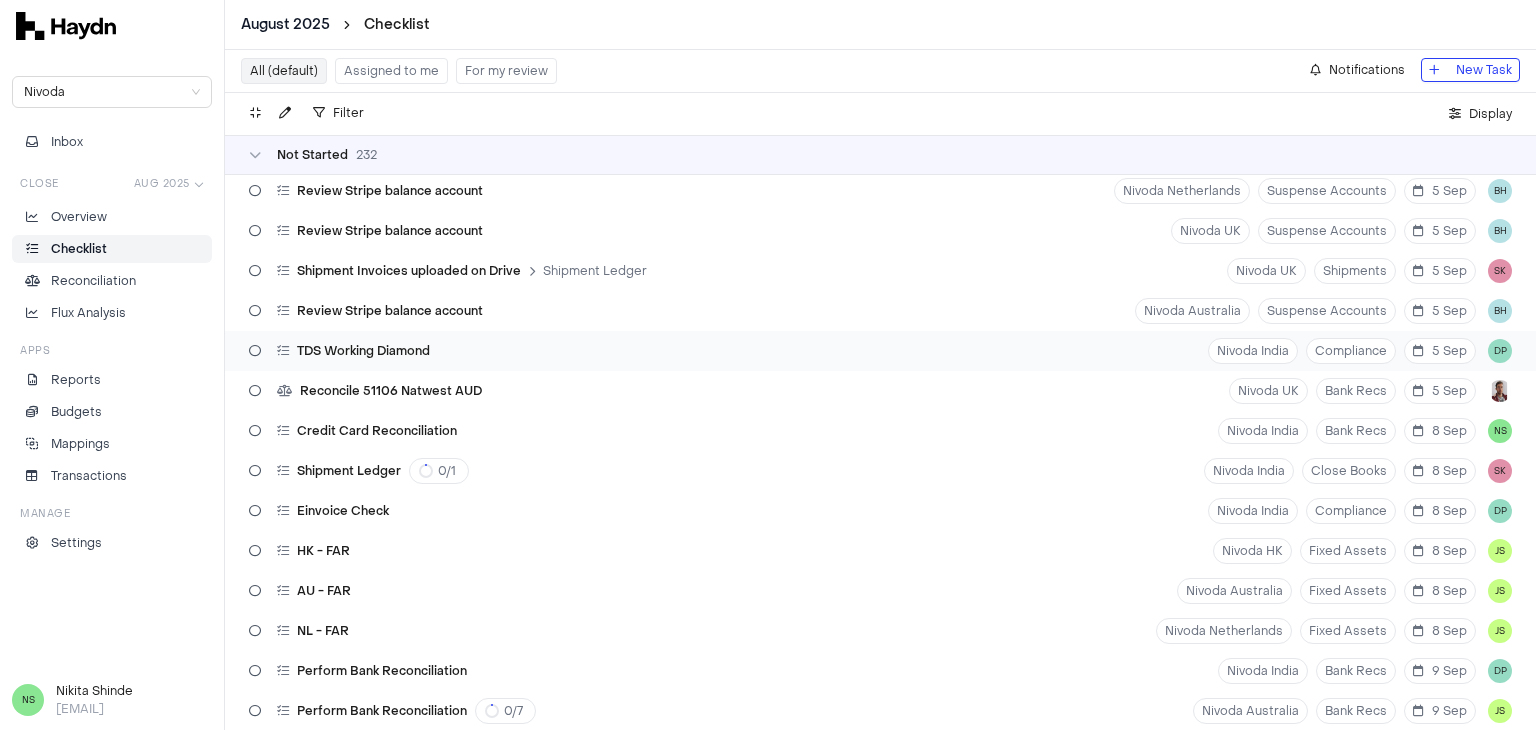 click on "TDS Working Diamond Nivoda India Compliance 5 Sep DP" at bounding box center (880, 351) 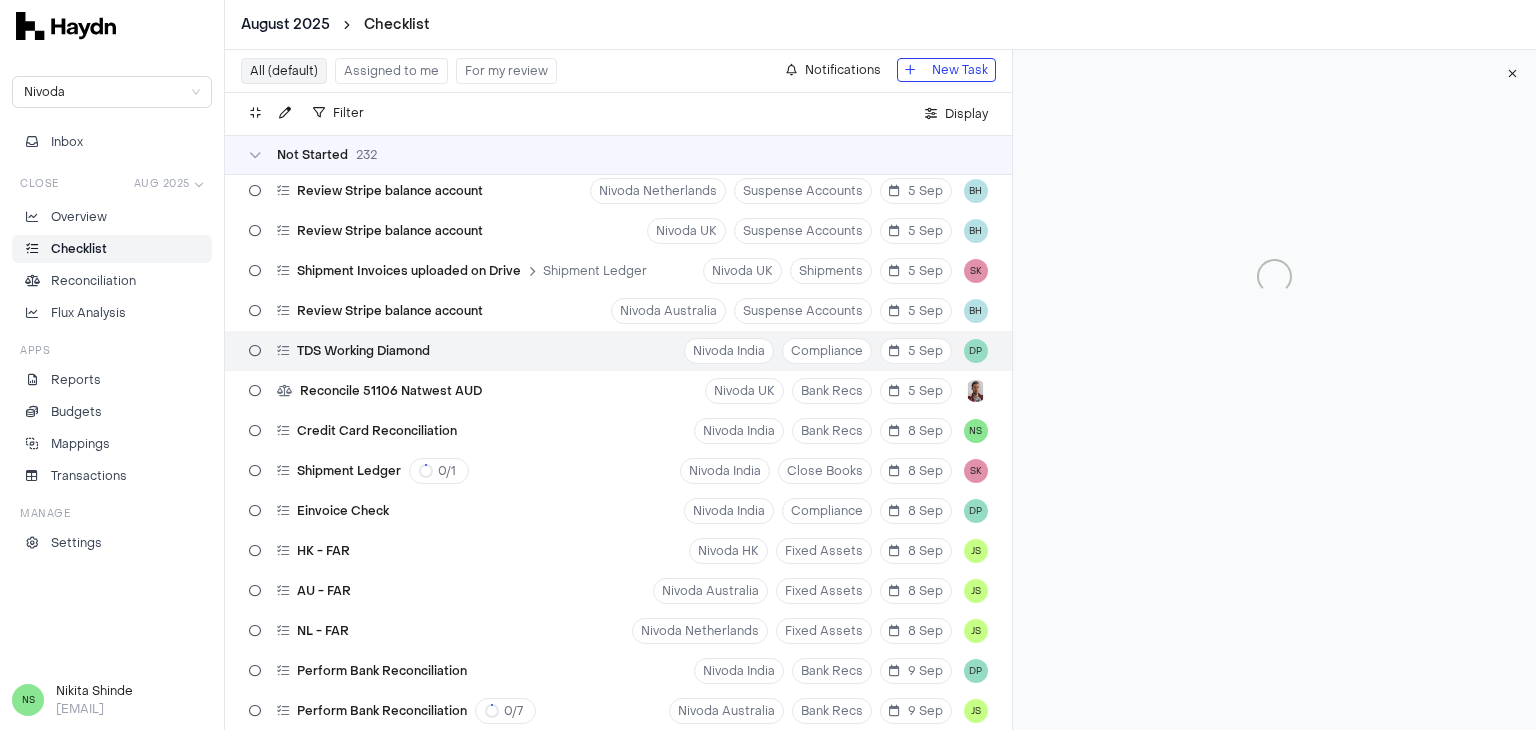 type 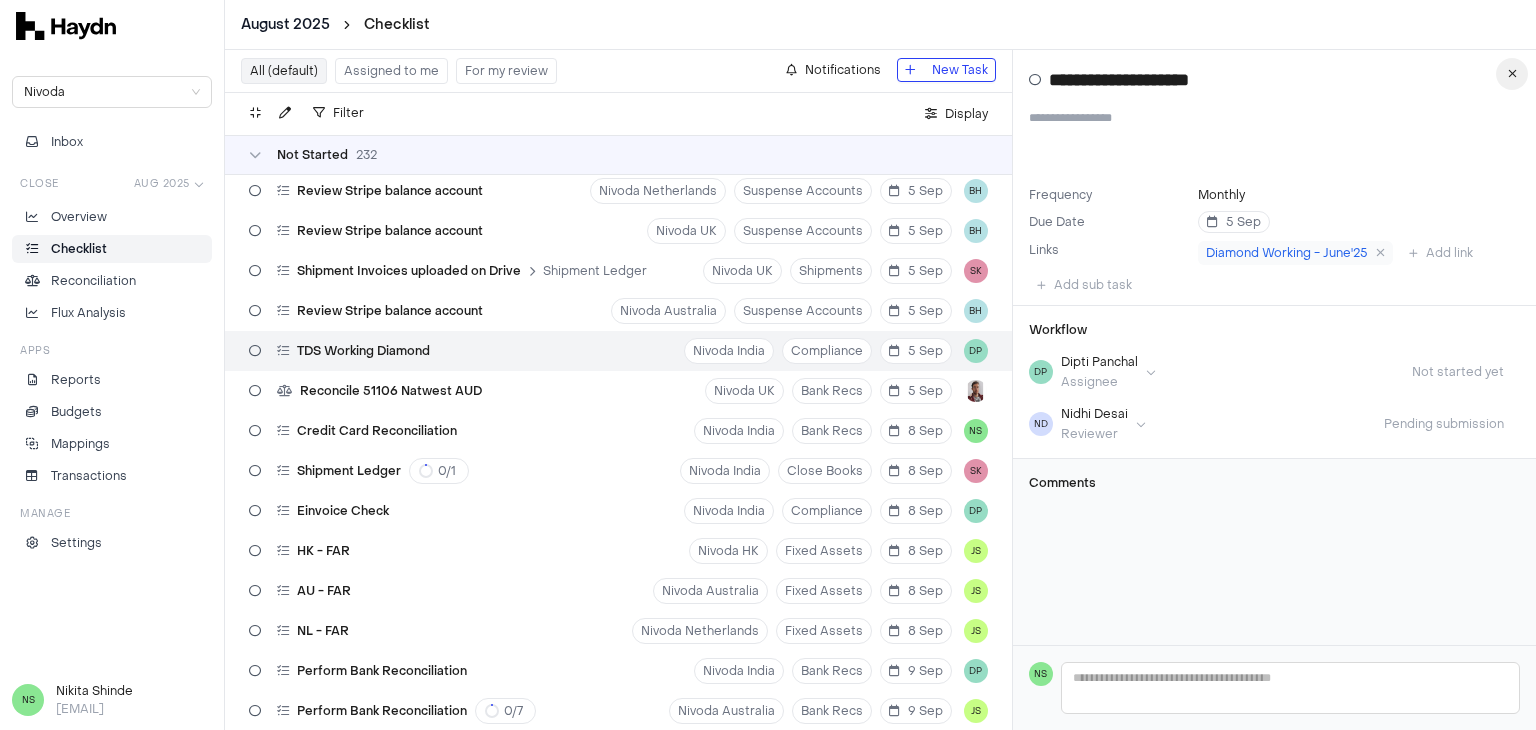 click at bounding box center [1512, 74] 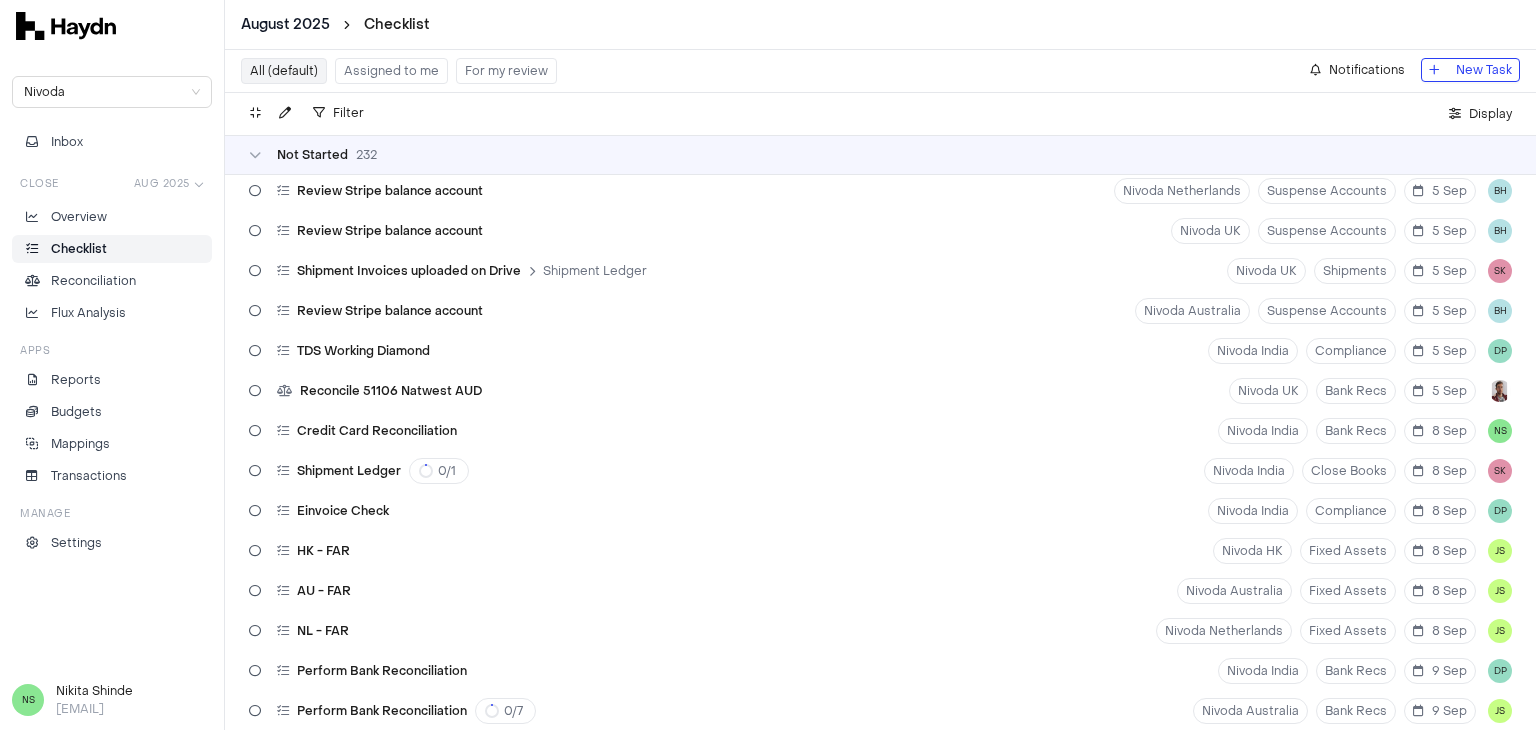 click on "August 2025 Checklist Nivoda Inbox Close Aug 2025 Overview Checklist Reconciliation Flux Analysis Apps Reports Budgets Mappings Transactions Manage Settings NS [FIRST] [LAST] [EMAIL] All   (default) Assigned to me   For my review   Notifications New Task Filter . Display Not Started 232 Release Prepayments Nivoda Australia Prepayments 1 Sep JS Release Prepayments Nivoda Belgium Prepayments 1 Sep DN Release Prepayments Nivoda Netherlands Prepayments 1 Sep JS Release Prepayments Nivoda UAE Prepayments 1 Sep DN Release Prepayments Nivoda South Africa Prepayments 1 Sep DN Release Prepayments Nivoda USA Prepayments 1 Sep KT Release Prepayments Nivoda HK Prepayments 1 Sep JS Release Prepayments Nivoda UK Prepayments 1 Sep DN Release Prepayments Nivoda India Prepayments 1 Sep NS Release Prepayments Thailand Nivoda Thailand Prepayments 1 Sep KT Bank reco - GST charges, bank charges (Kotak & ICICI) 0 / 2 Nivoda India Bank Recs 1 Sep NS Kotak  1 Sep NS ICICI 1 Sep NS 2 Sep KT" at bounding box center (768, 365) 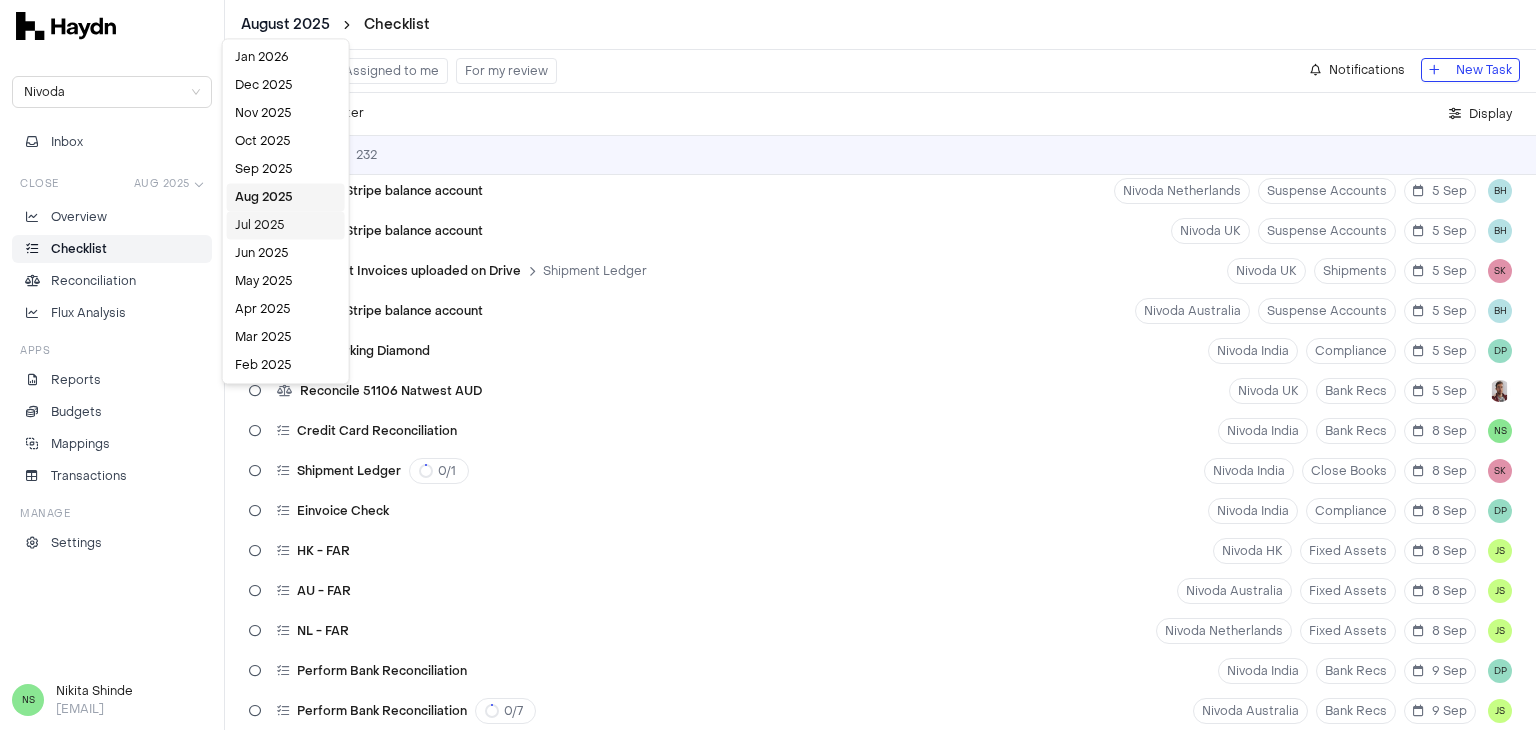 click on "Jul 2025" at bounding box center [286, 225] 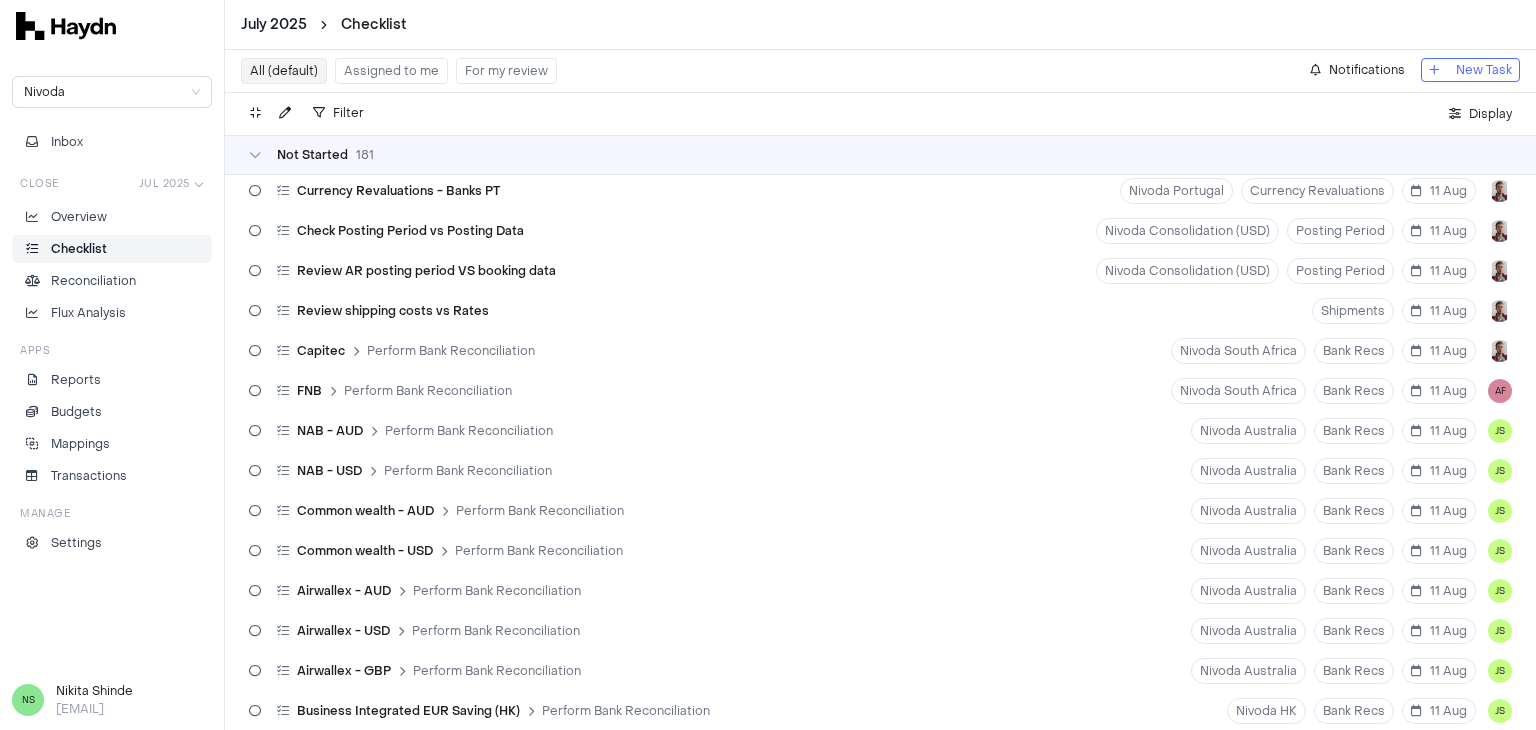 click on "New Task" at bounding box center (1484, 70) 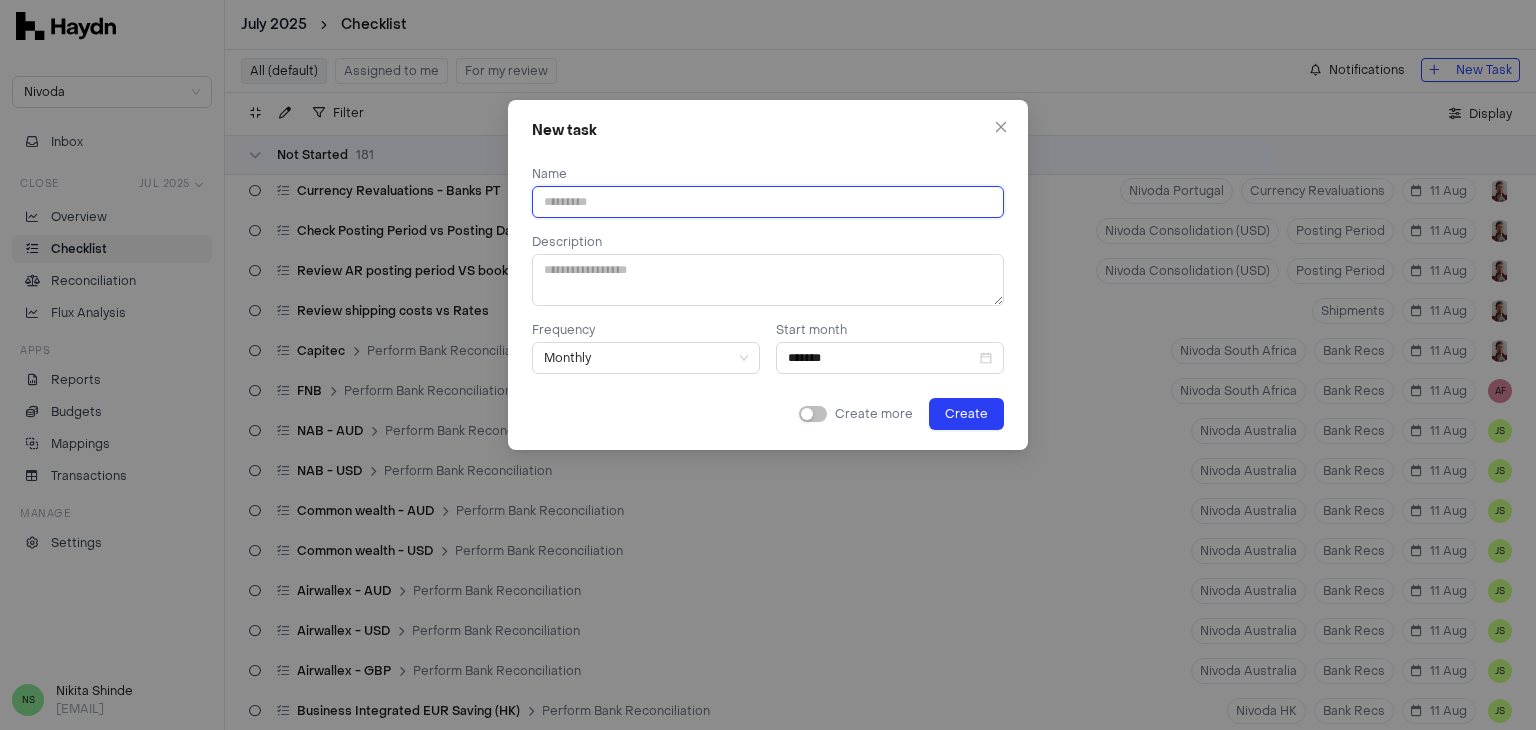 click at bounding box center (768, 202) 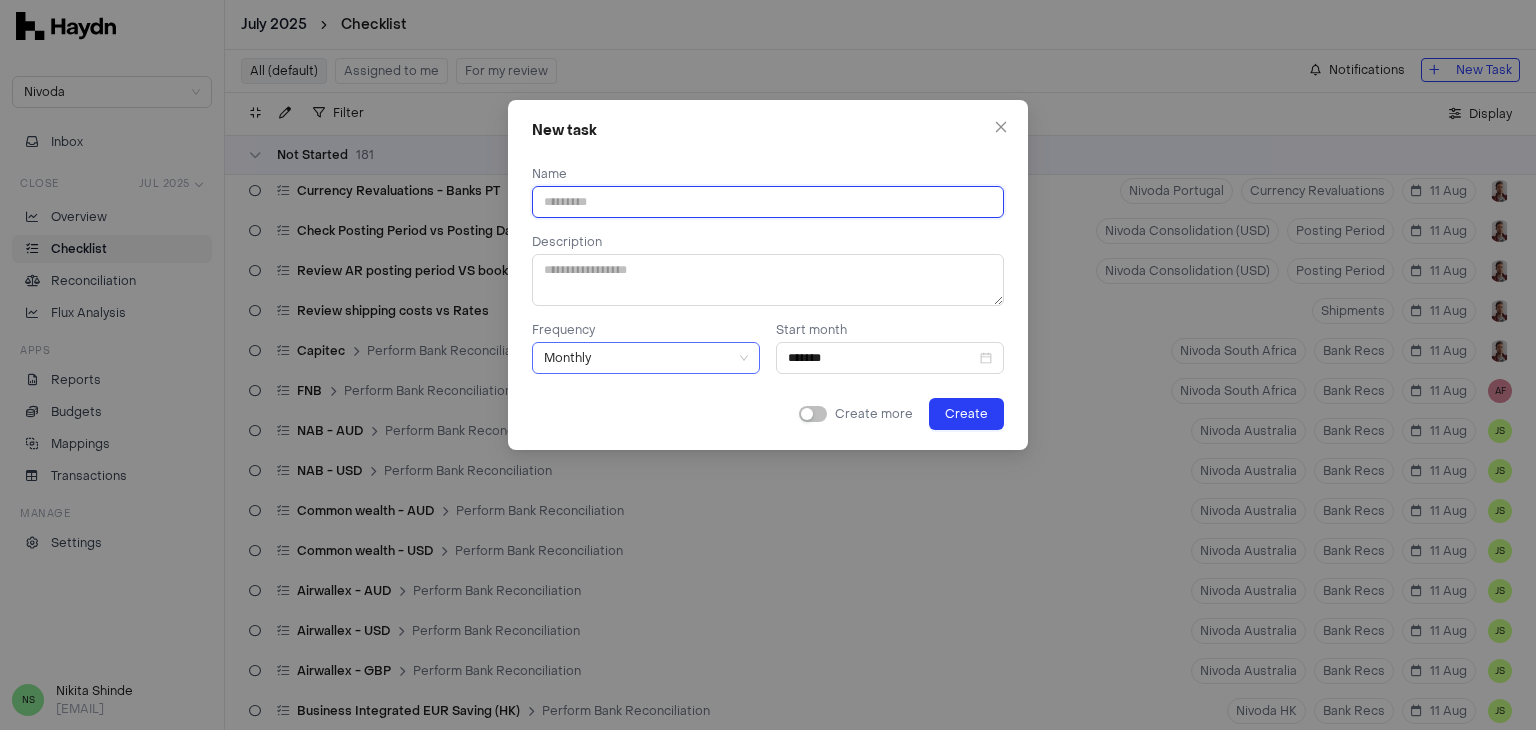 click on "Monthly" at bounding box center (646, 358) 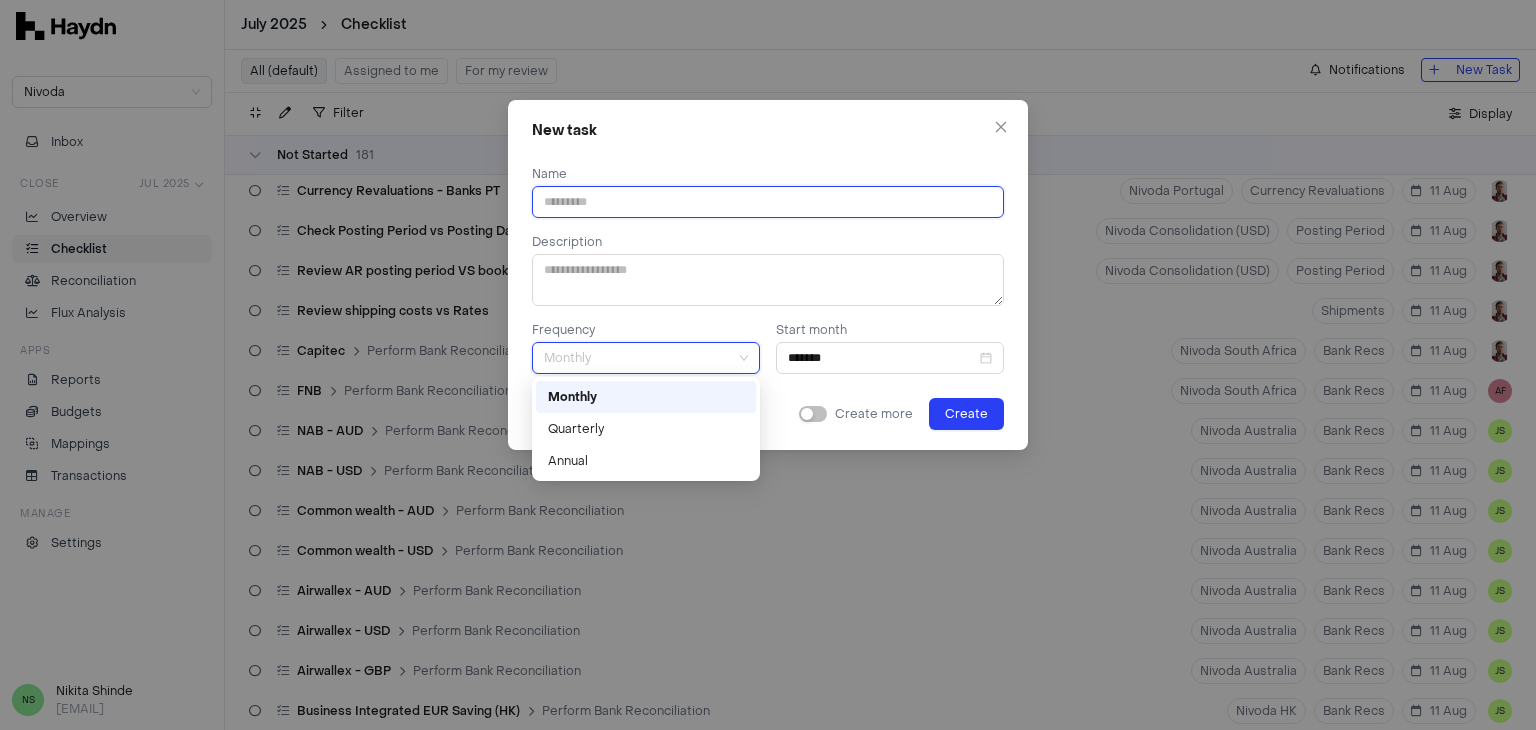 click at bounding box center [768, 202] 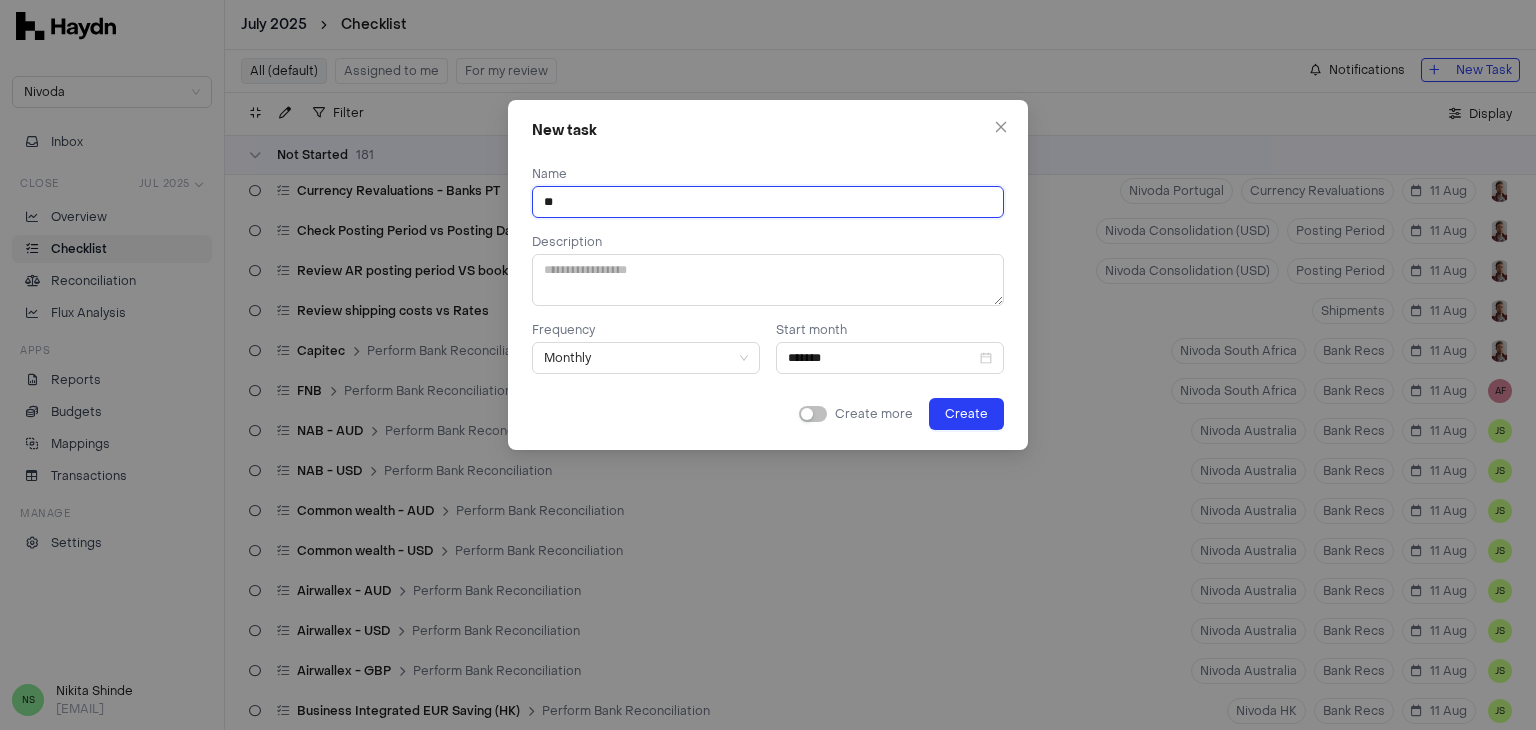 type on "*" 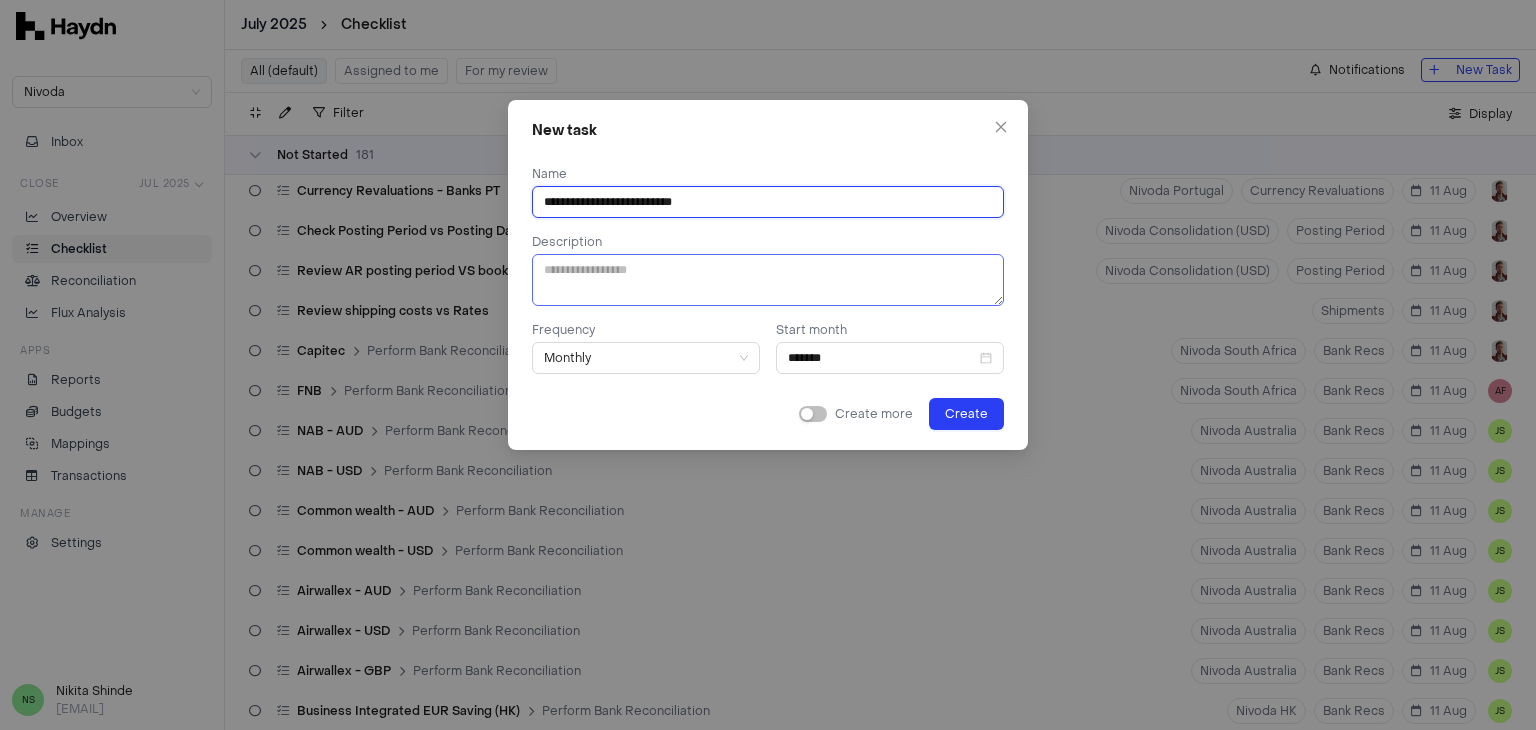 type on "**********" 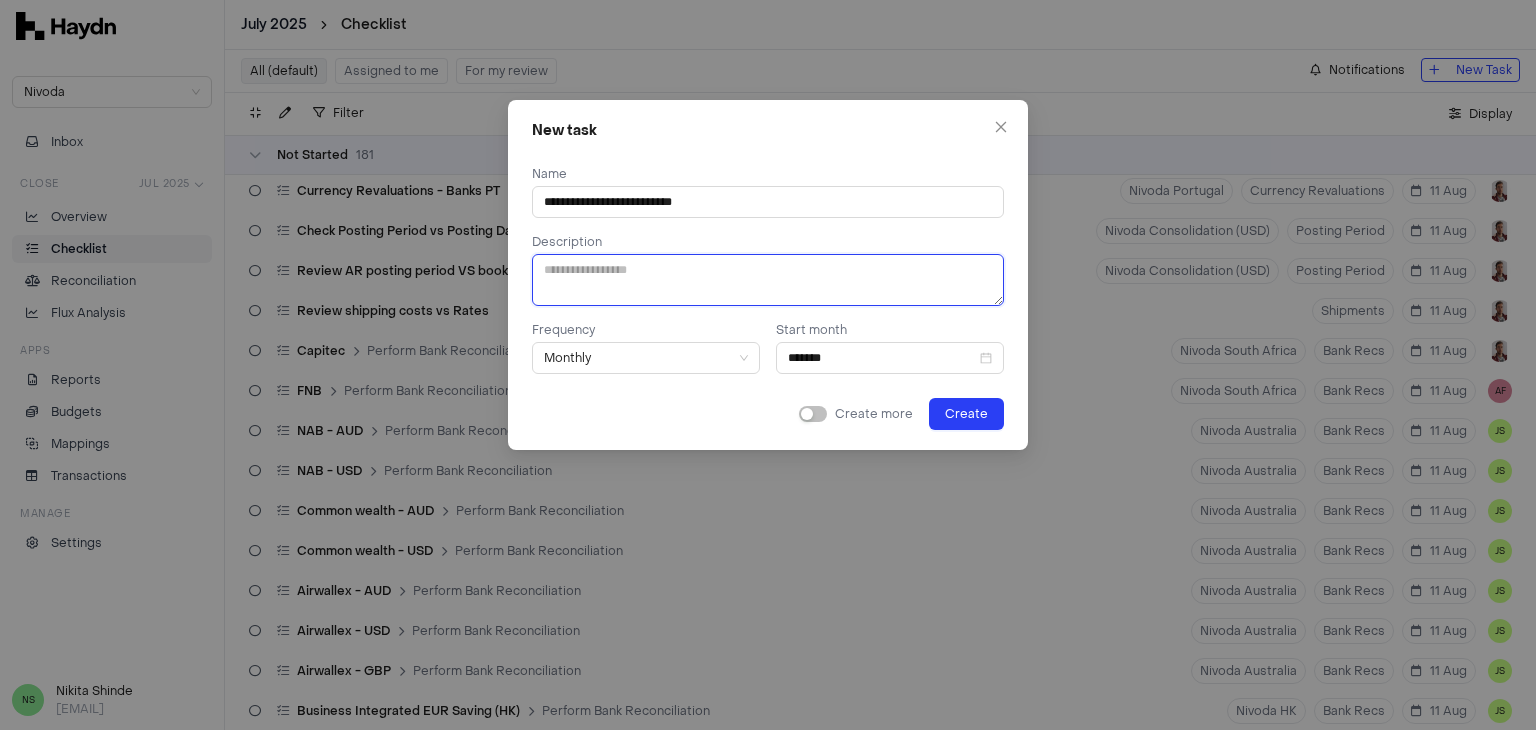 click at bounding box center (768, 280) 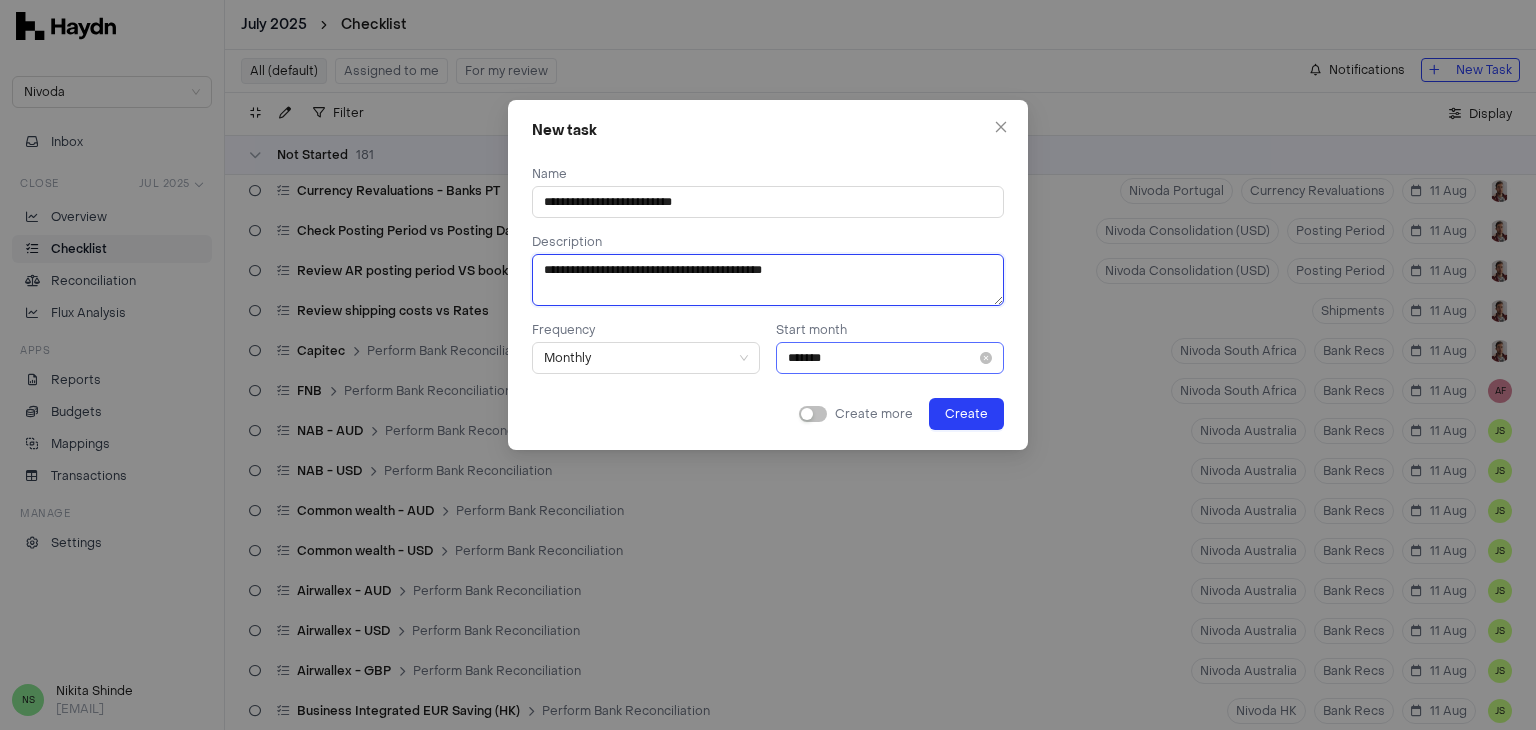 type on "**********" 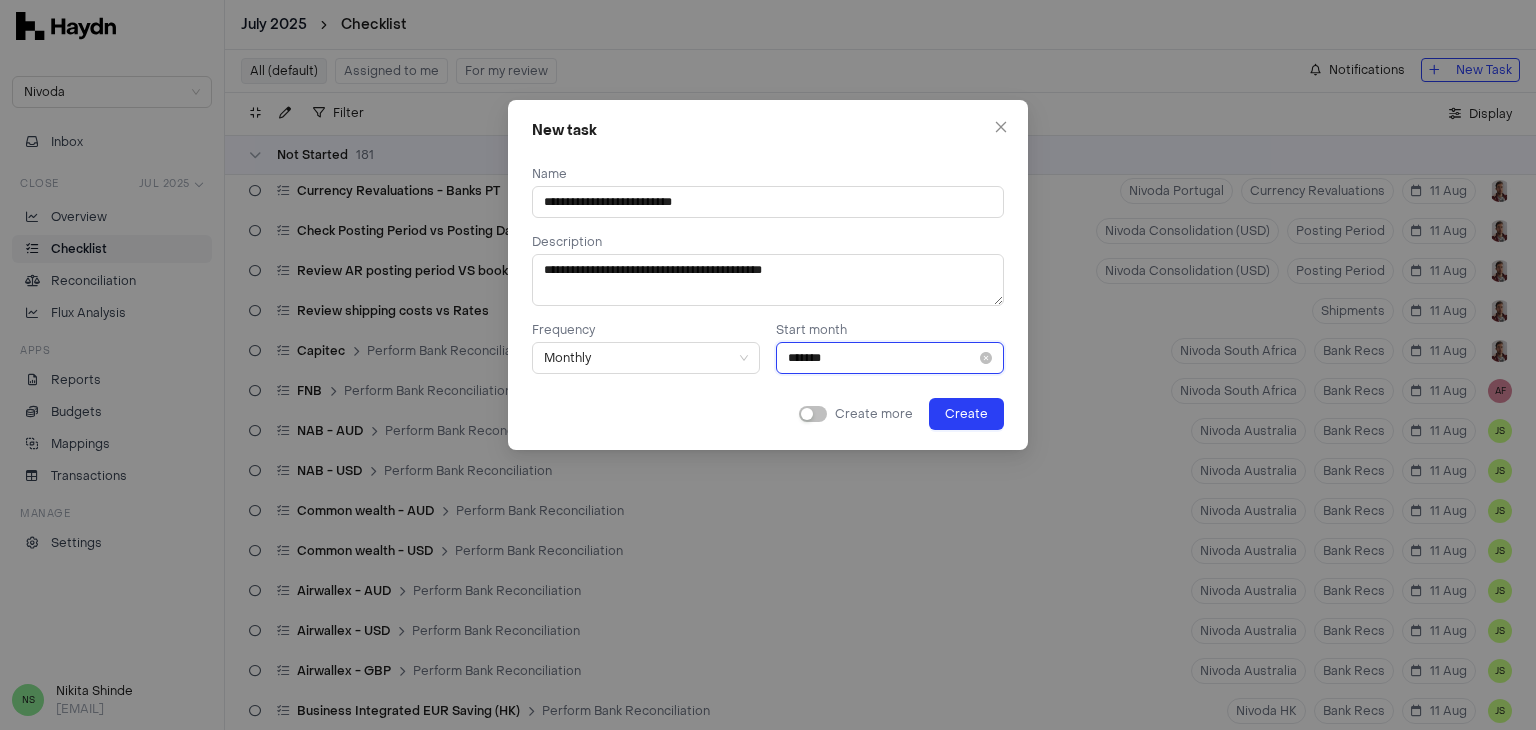 click on "*******" at bounding box center [882, 358] 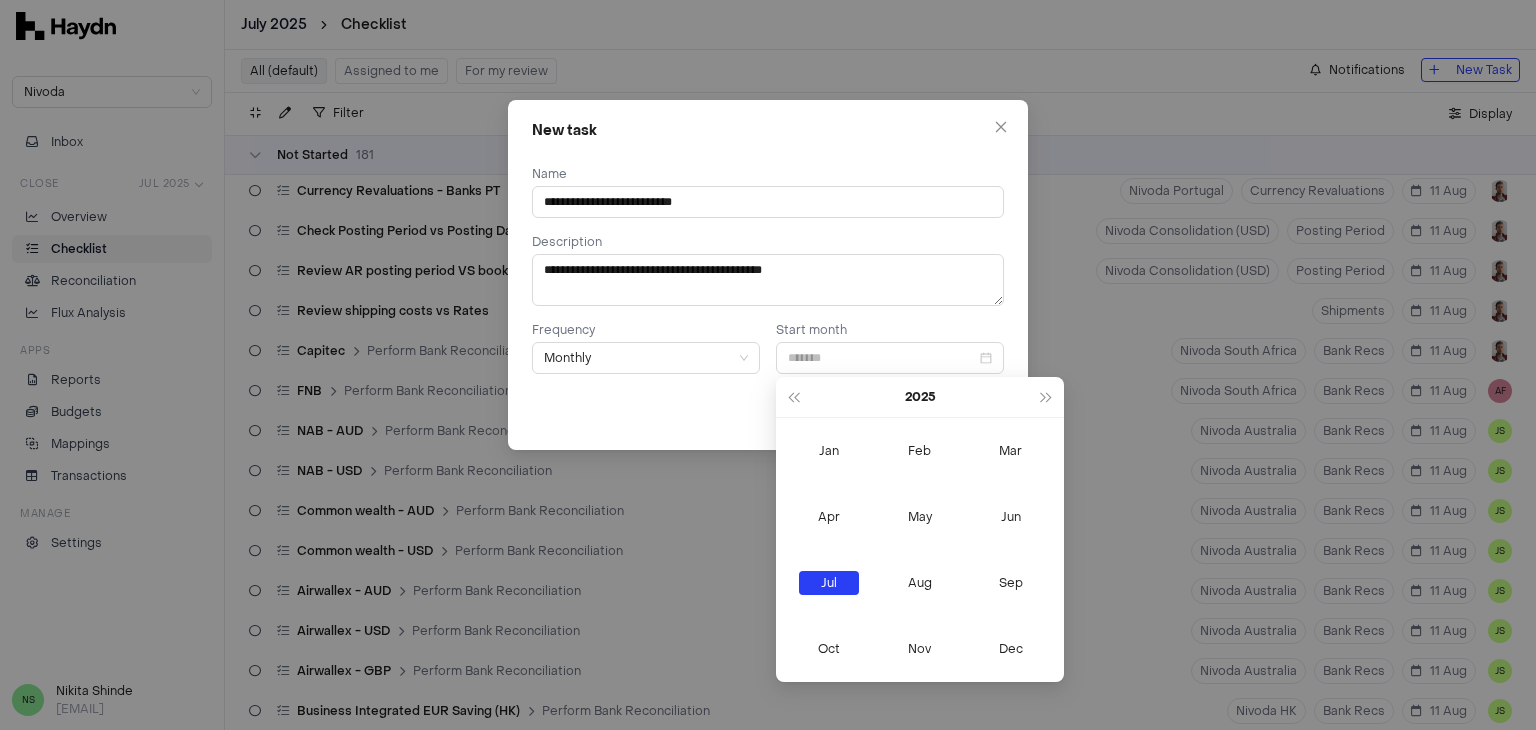 click on "Jul" at bounding box center [829, 583] 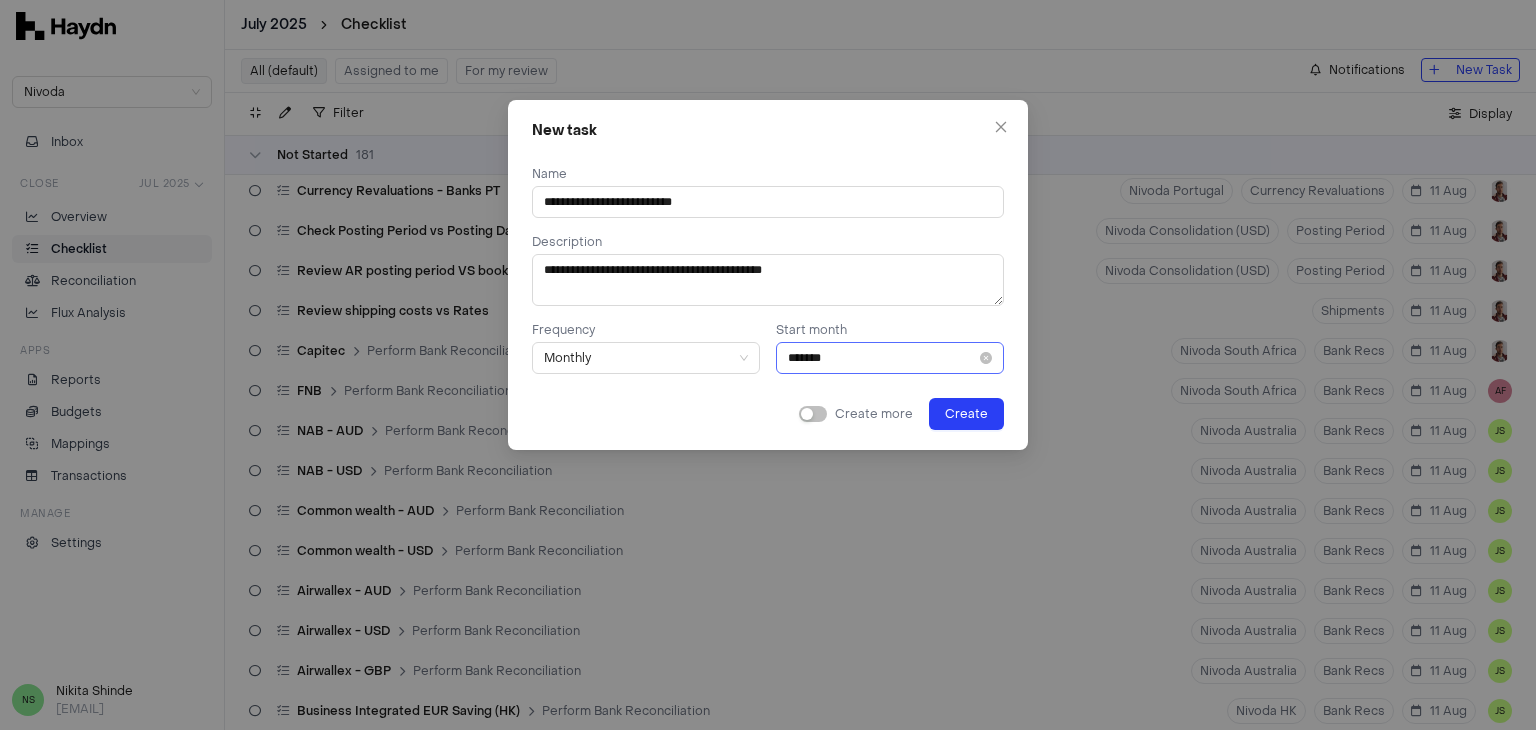 click on "*******" at bounding box center [890, 358] 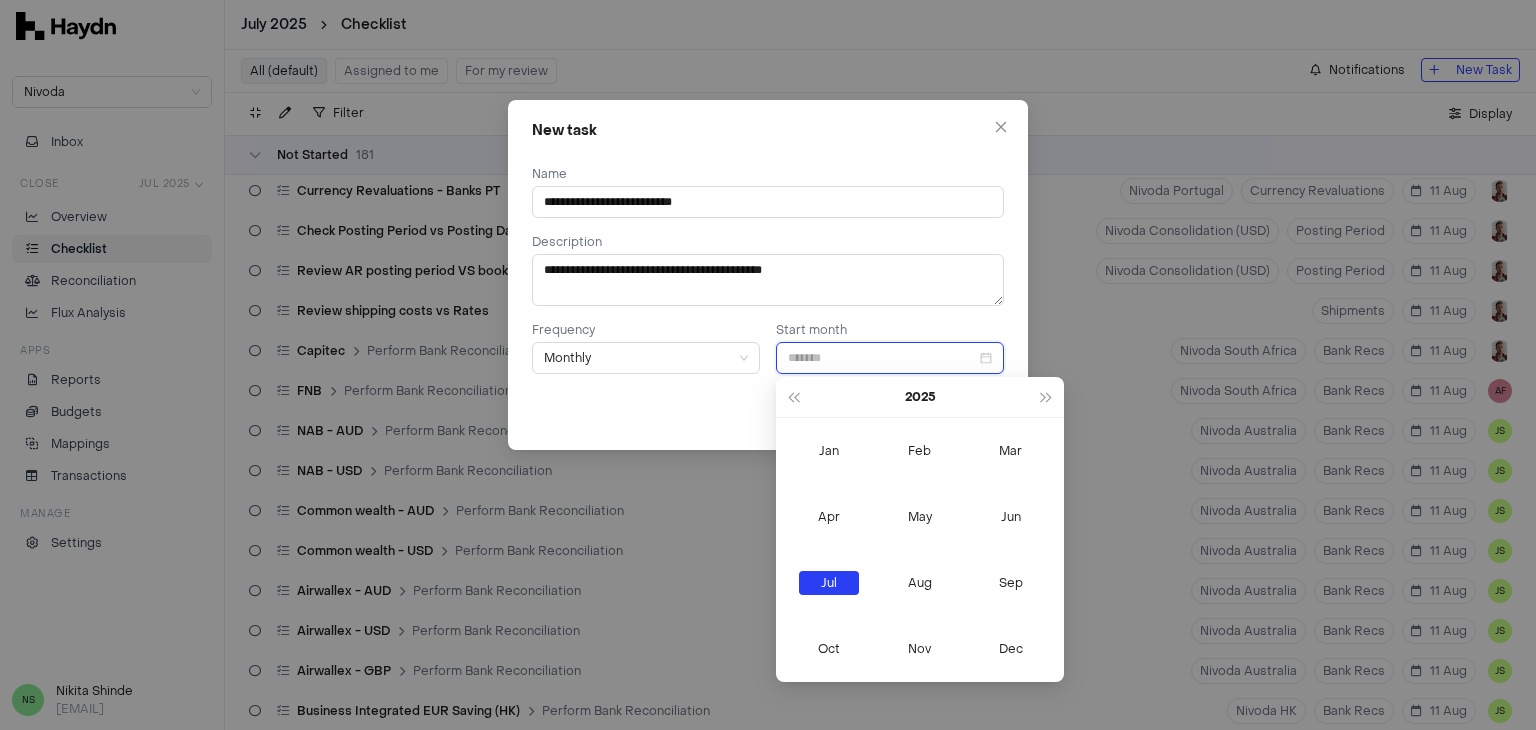 type on "*******" 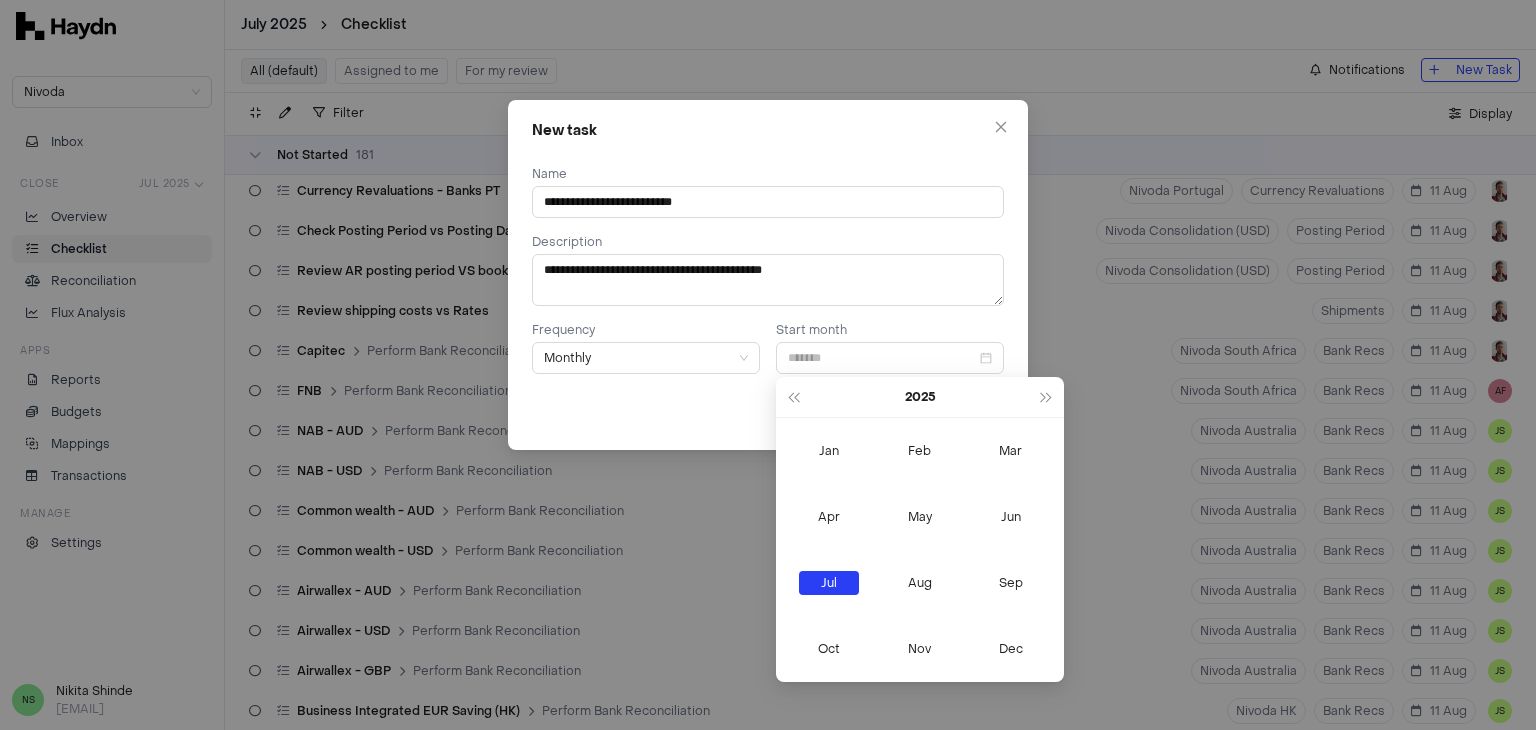 click on "Jul" at bounding box center [829, 583] 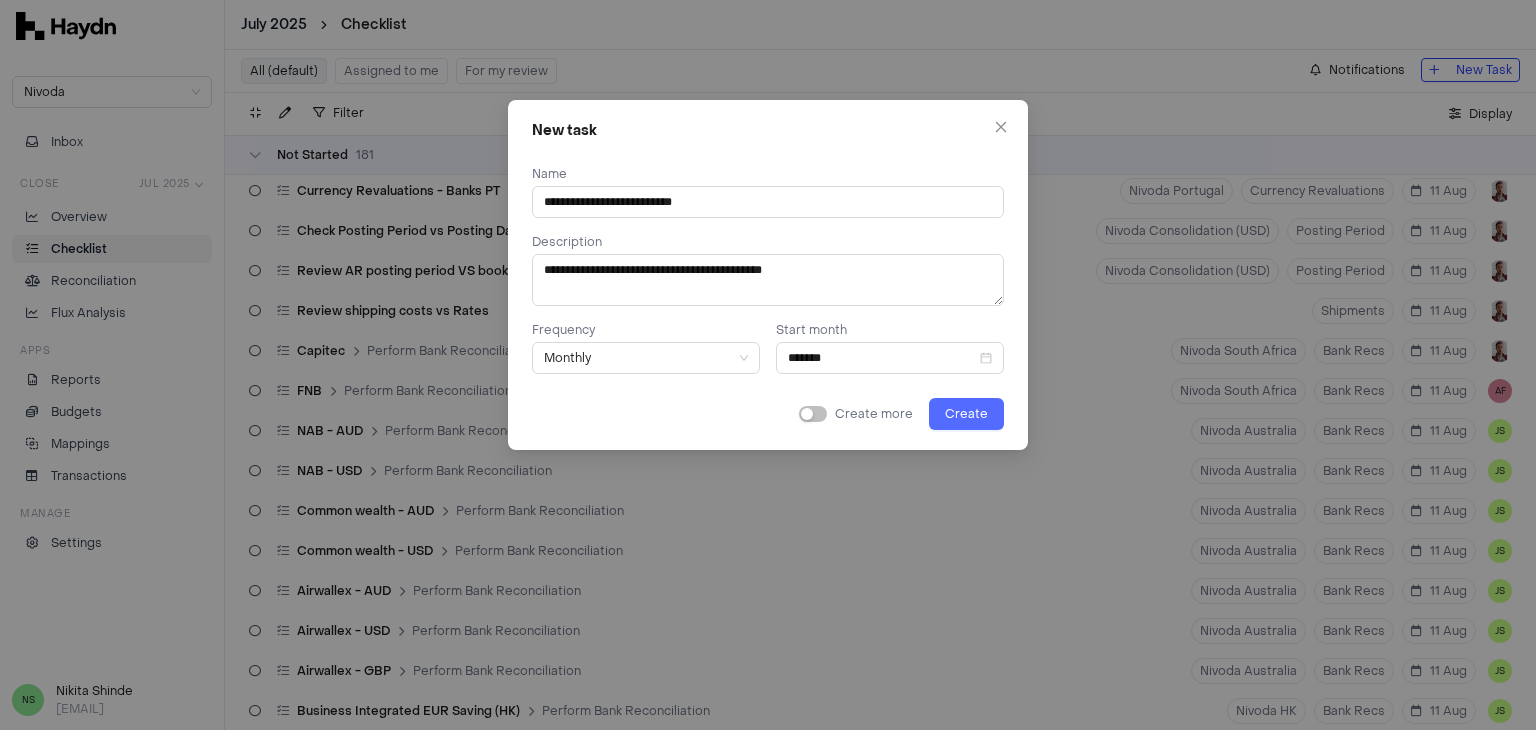 click on "Create" at bounding box center [966, 414] 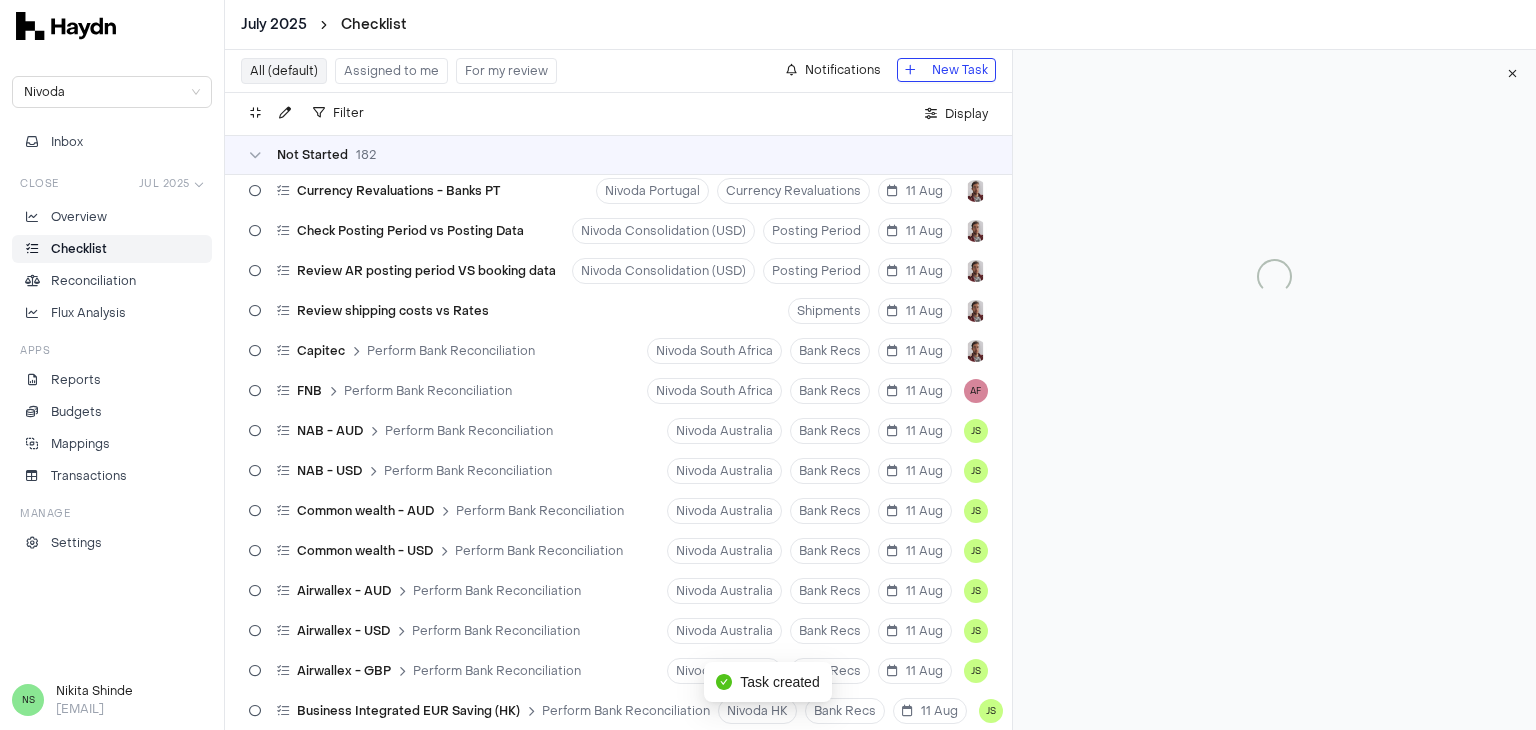 type 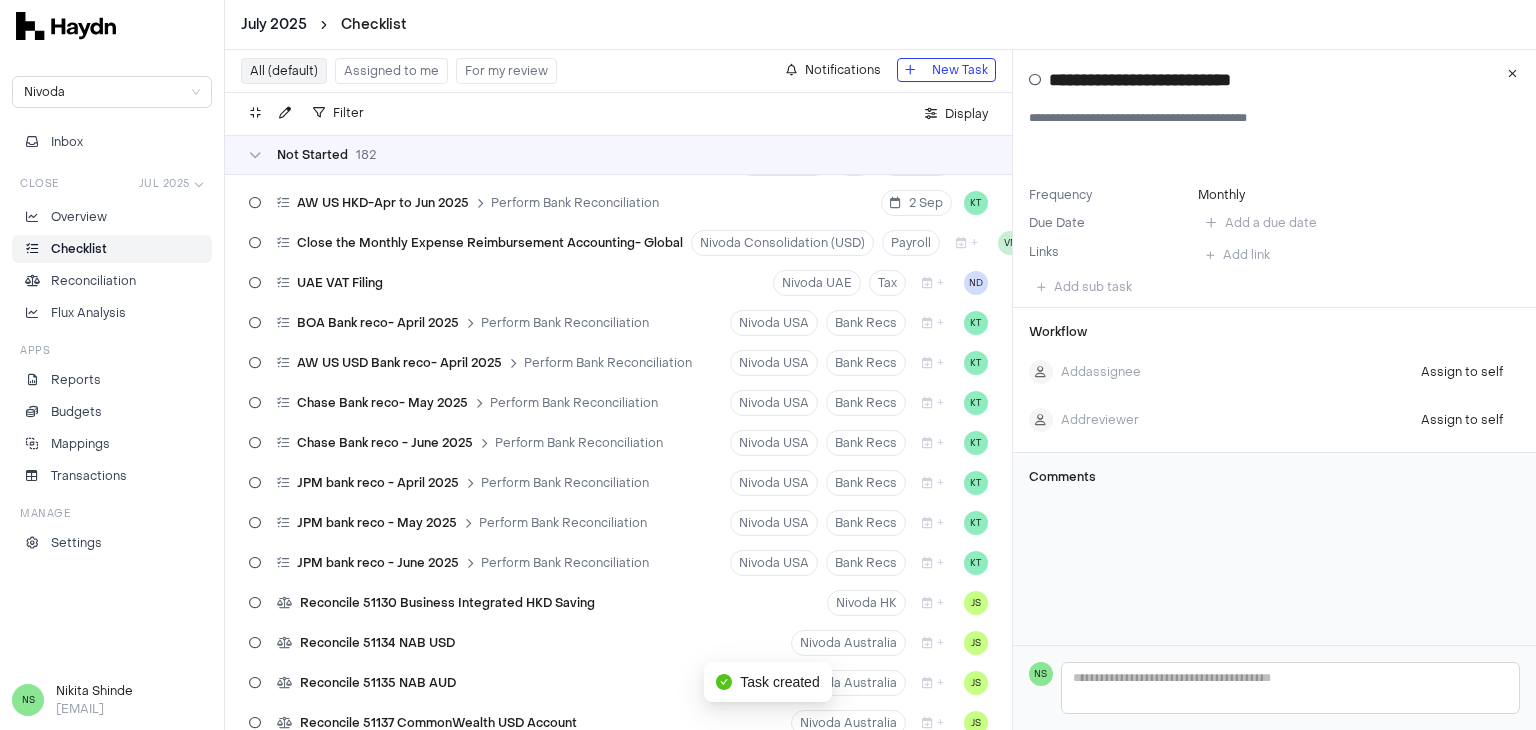 scroll, scrollTop: 7009, scrollLeft: 0, axis: vertical 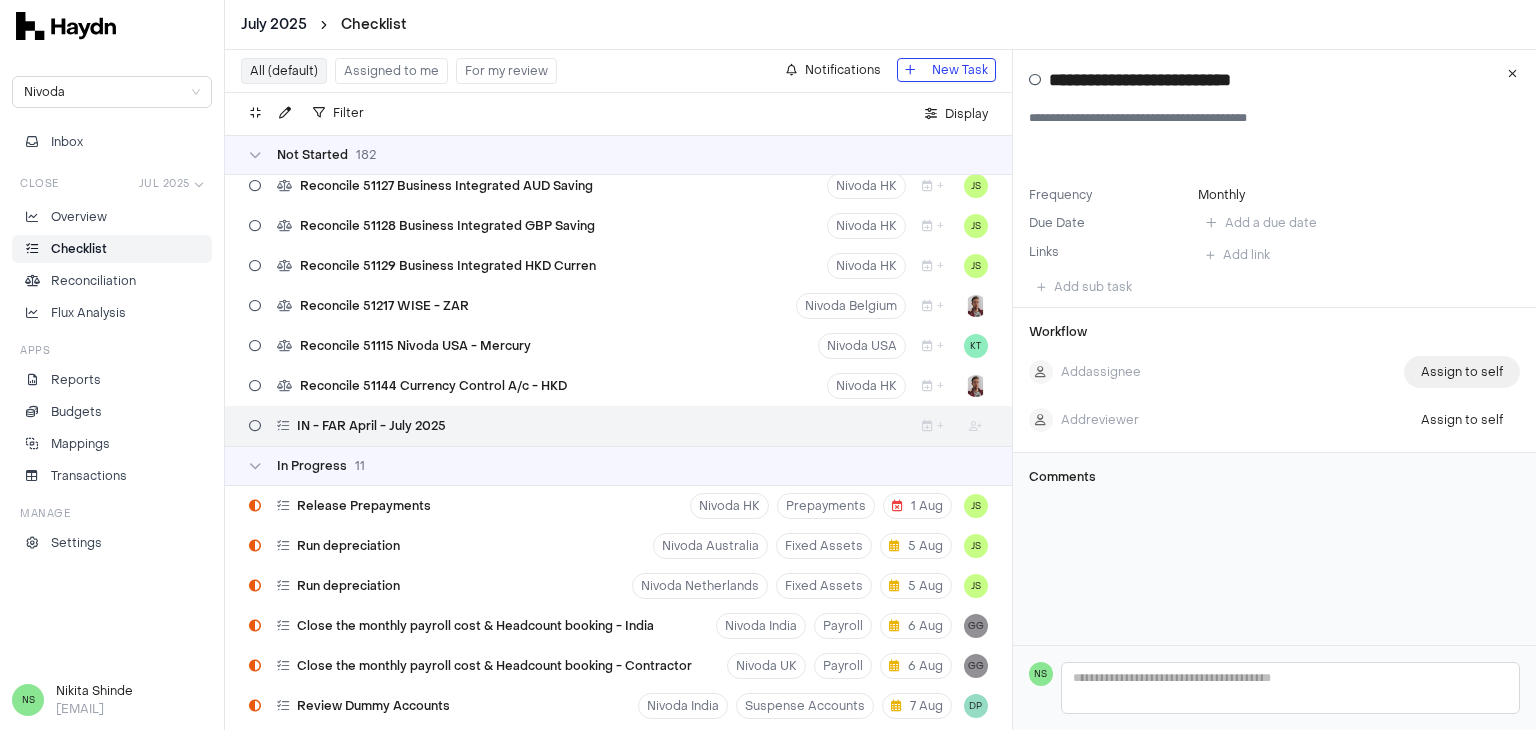 click on "Assign to self" at bounding box center [1462, 372] 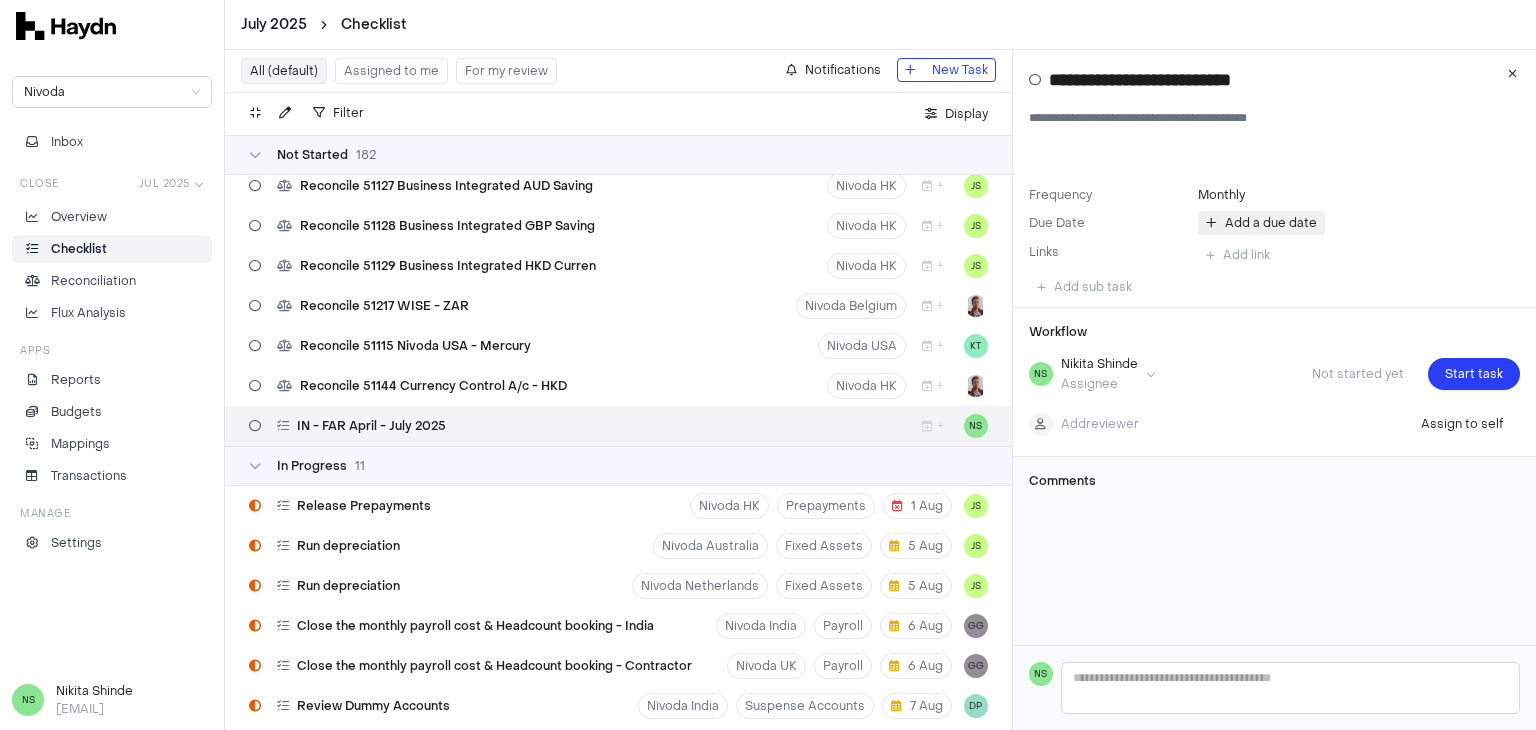 click on "Add a due date" at bounding box center [1271, 223] 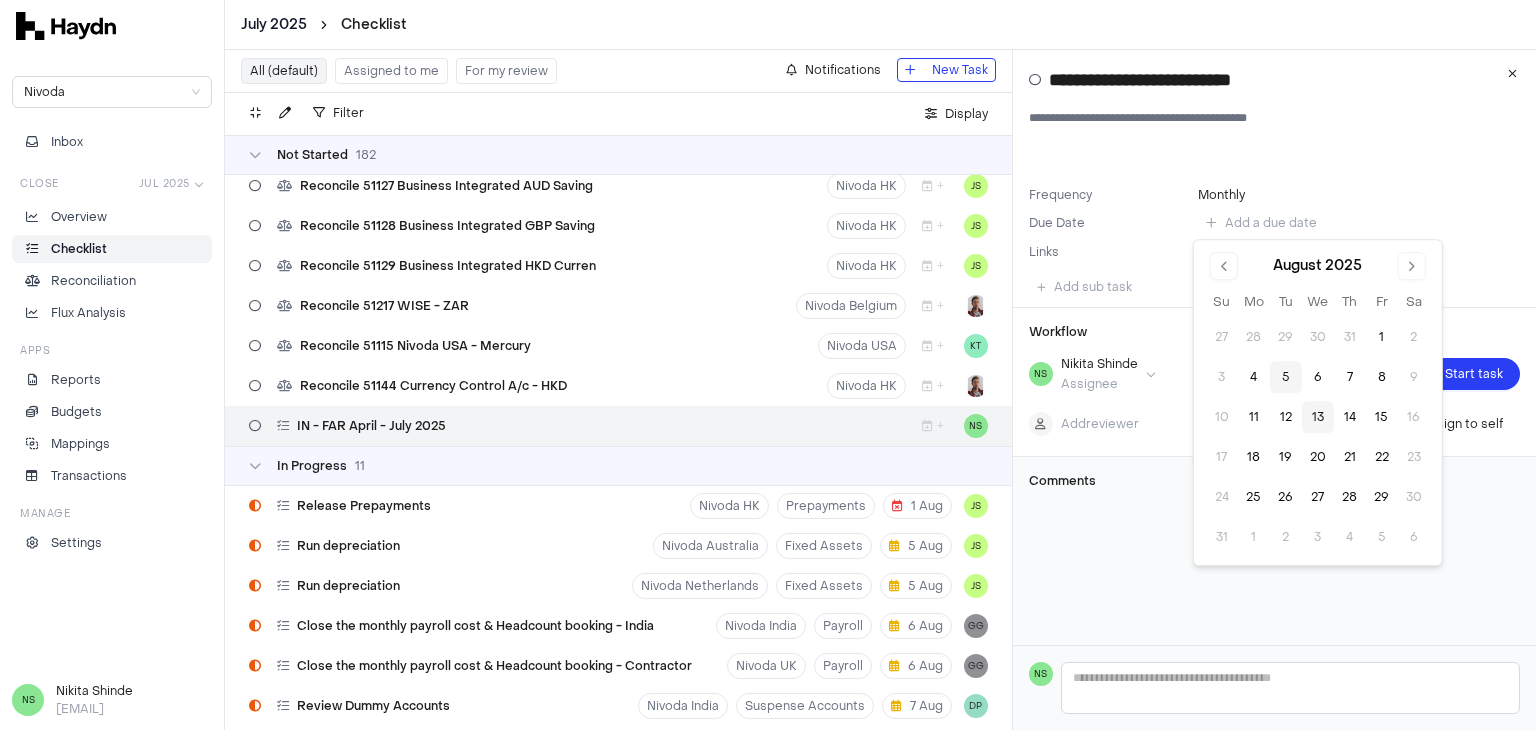 click on "13" at bounding box center [1318, 417] 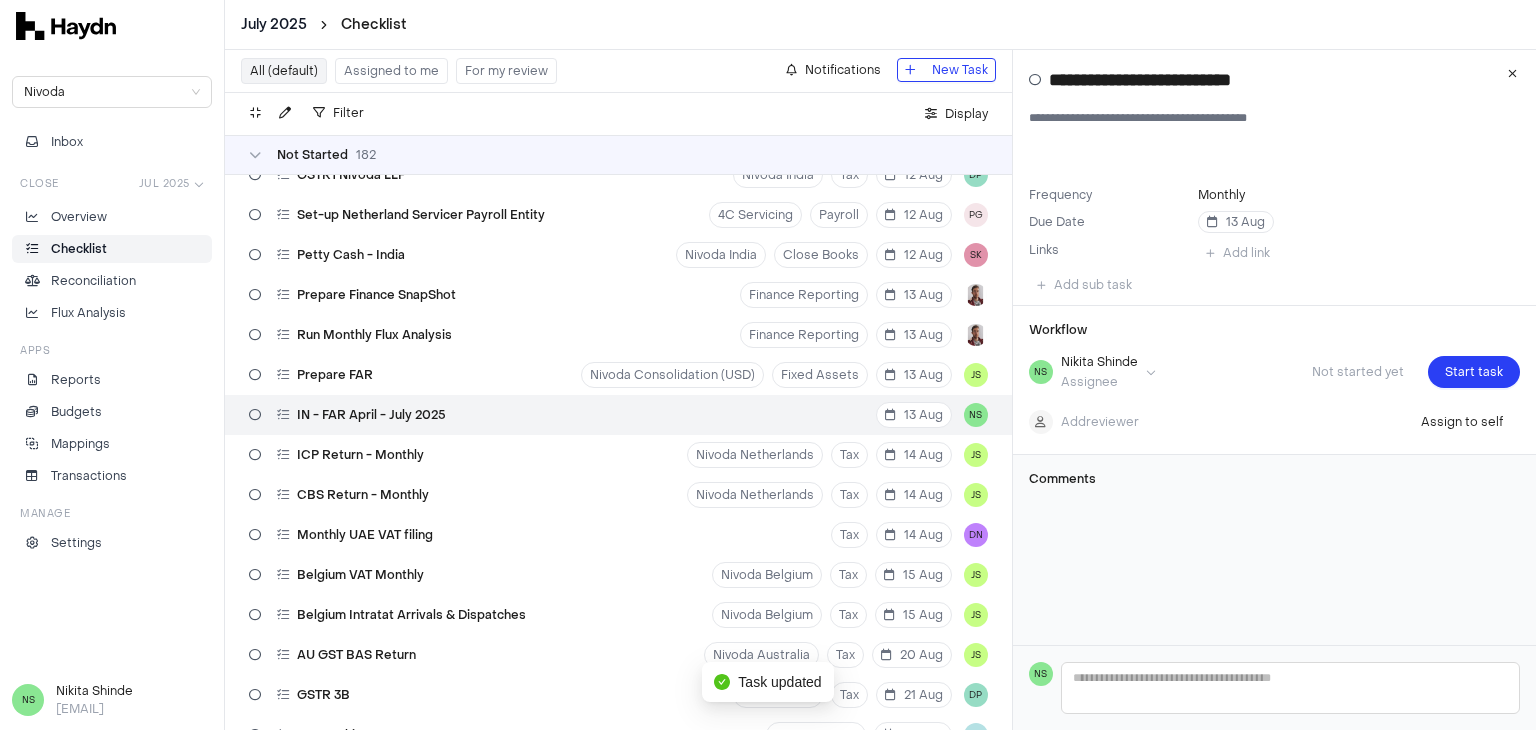 scroll, scrollTop: 4489, scrollLeft: 0, axis: vertical 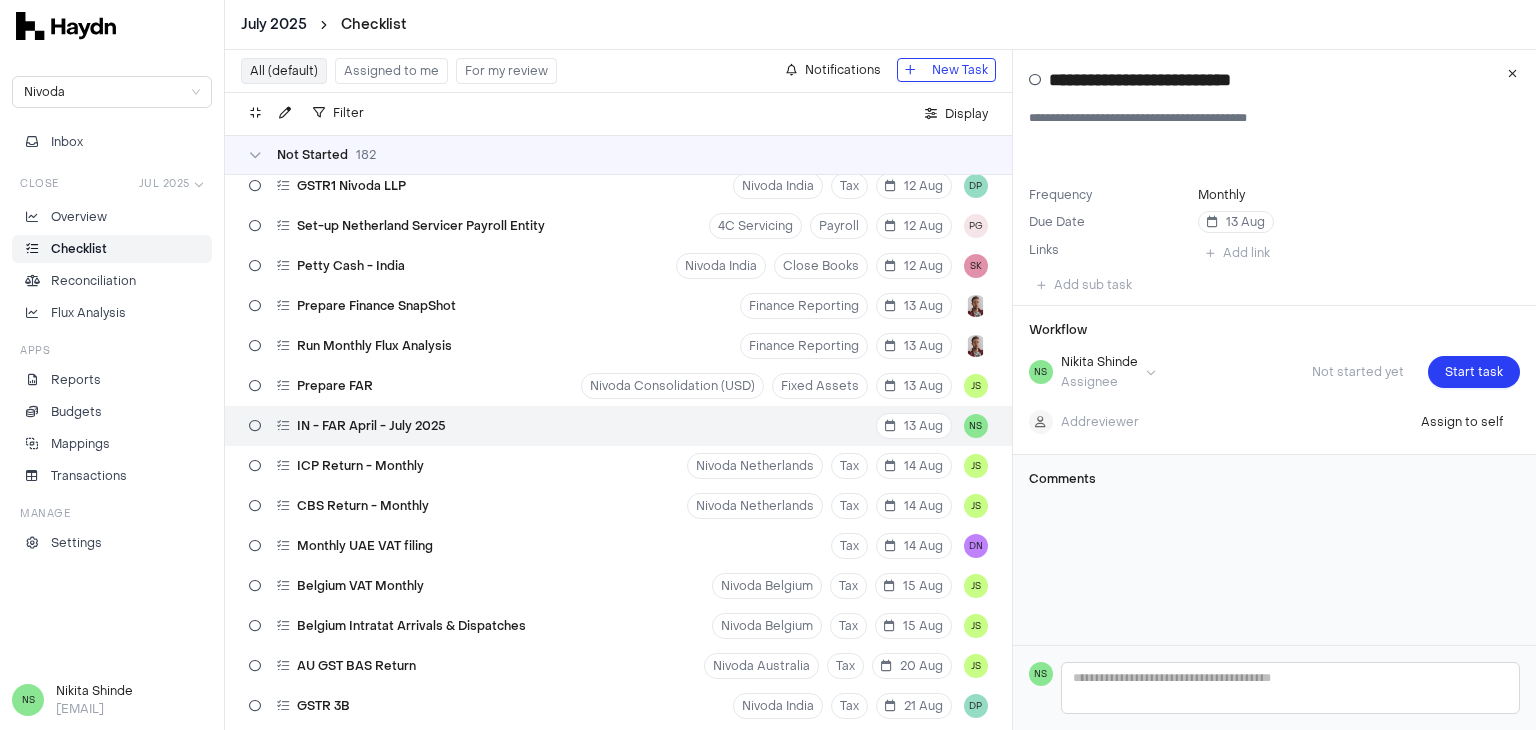click on "Monthly" at bounding box center (1221, 195) 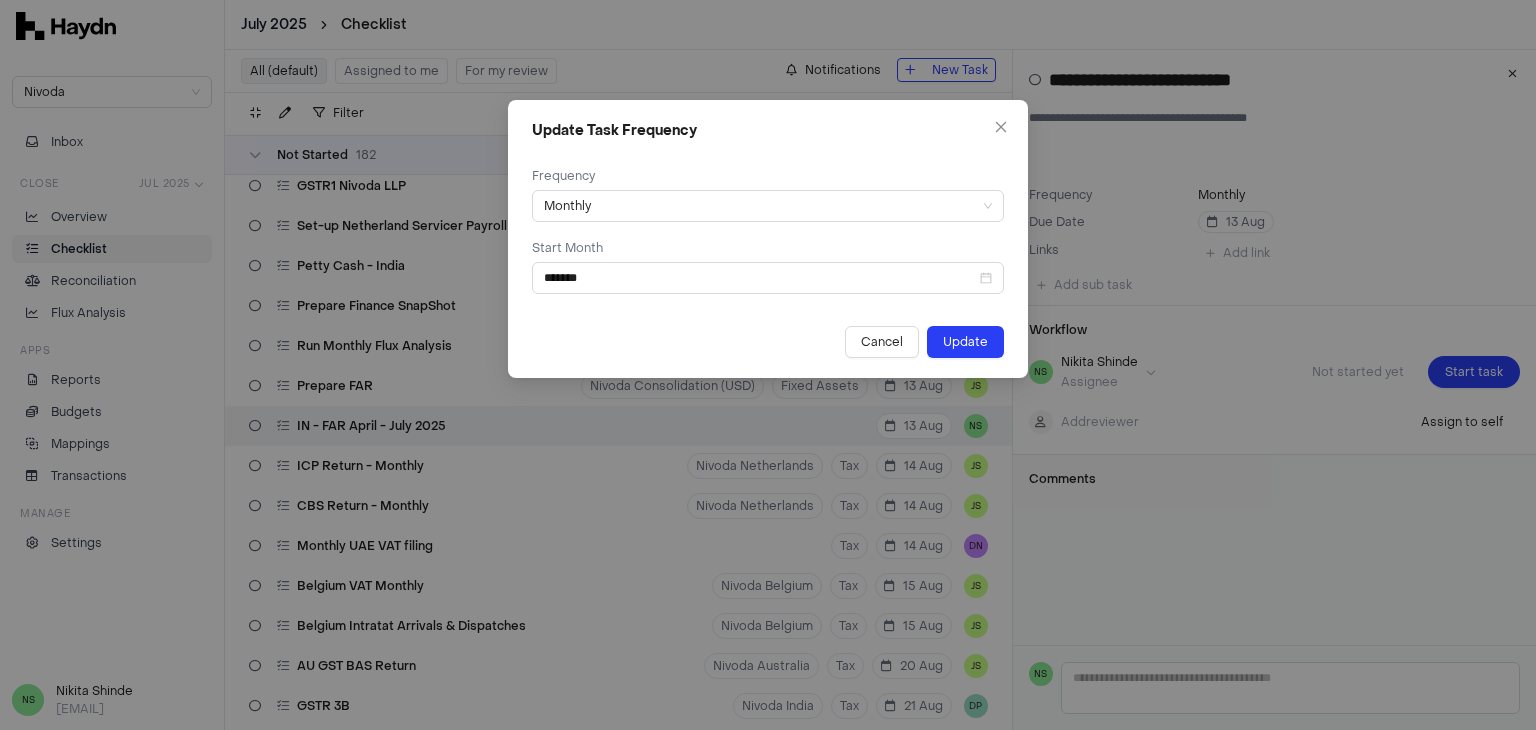 click on "Update Task Frequency Frequency Monthly Start Month ******* Cancel Update" at bounding box center [768, 365] 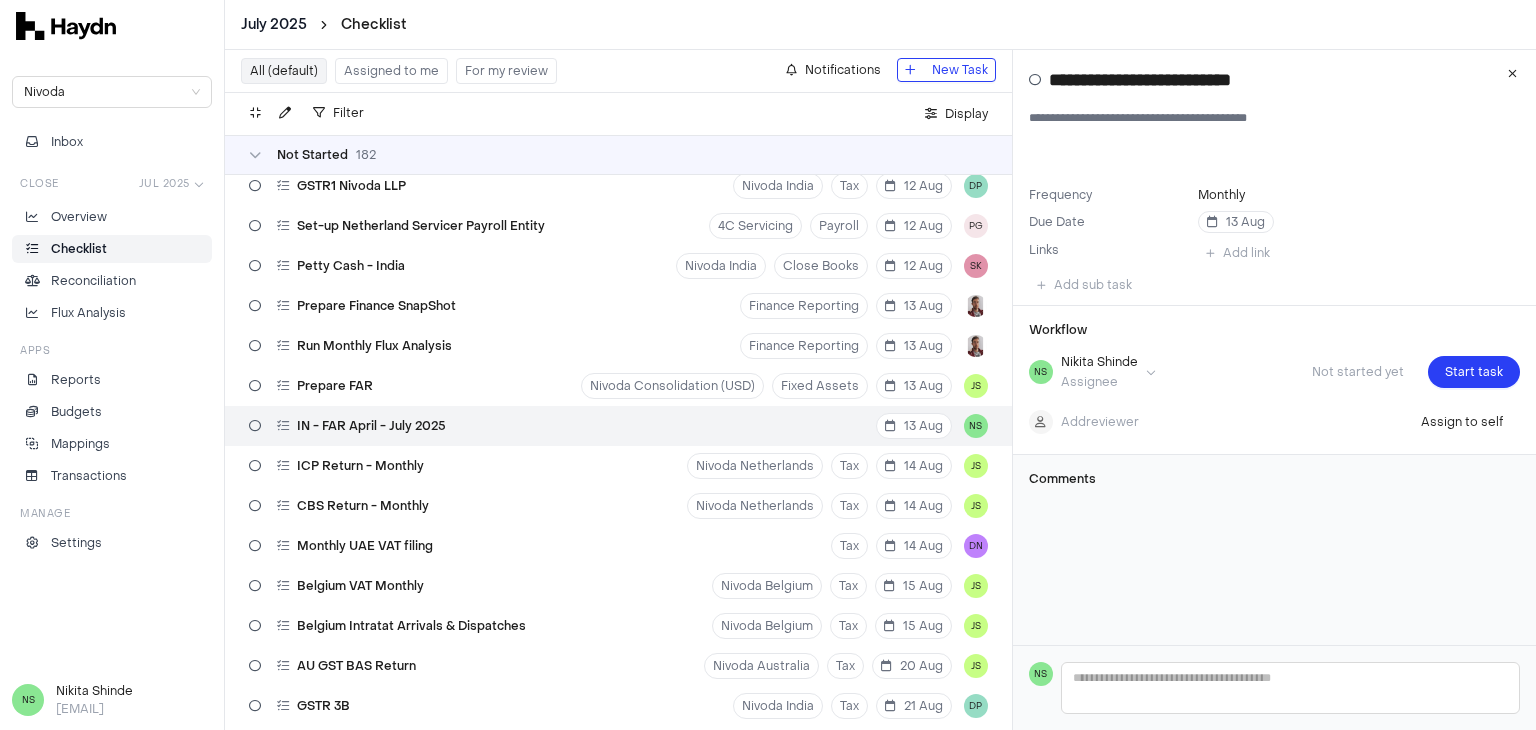 click on "IN - FAR April - July 2025 13 Aug NS" at bounding box center (618, 426) 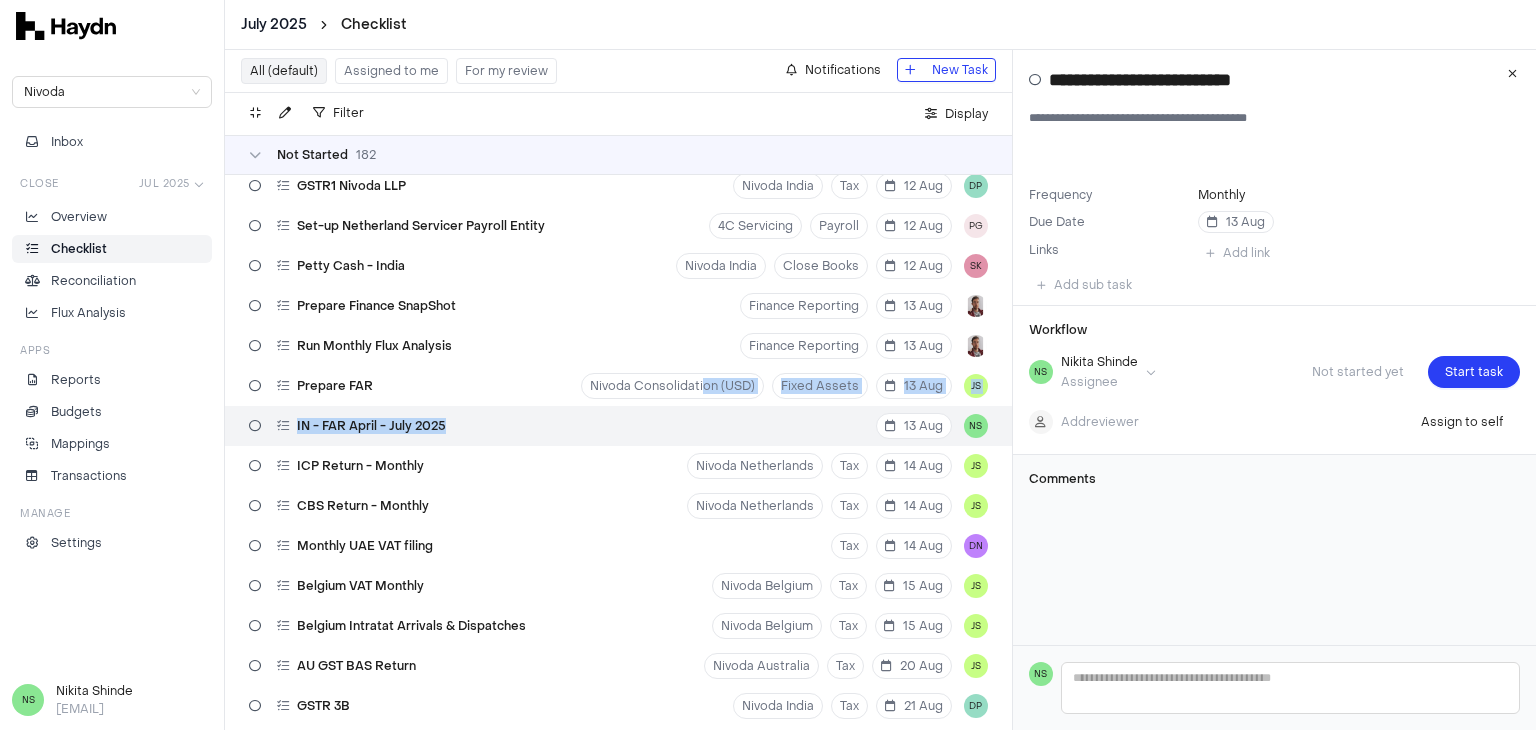 click on "Not Started 182 Release Prepayments Nivoda Belgium Prepayments 1 Aug DN Release Prepayments Nivoda UAE Prepayments 1 Aug DN Release Prepayments Nivoda South Africa Prepayments 1 Aug DN Release Prepayments Nivoda UK Prepayments 1 Aug DN Review Small Use Assets Account Nivoda Belgium Fixed Assets 4 Aug ND Review Small Use Assets Account Nivoda UK Fixed Assets 4 Aug ND Review Open Invoice Nivoda India Open invoice review 5 Aug SK Review Open Invoice Nivoda Belgium Open invoice review 5 Aug DN Review Open Invoice Nivoda UAE Open invoice review 5 Aug BH Review Open Invoice Nivoda South Africa Open invoice review 5 Aug BH Review Open Invoice Nivoda UK Open invoice review 5 Aug BH Run depreciation Nivoda India Fixed Assets 5 Aug NS Run depreciation Nivoda Belgium Fixed Assets 5 Aug DN Run depreciation Nivoda UAE Fixed Assets 5 Aug DN Run depreciation Nivoda South Africa Fixed Assets 5 Aug KT Run depreciation Nivoda Thailand Fixed Assets 5 Aug KT Run depreciation Nivoda USA Fixed Assets 5 Aug KT Run depreciation DN 0" at bounding box center (618, -694) 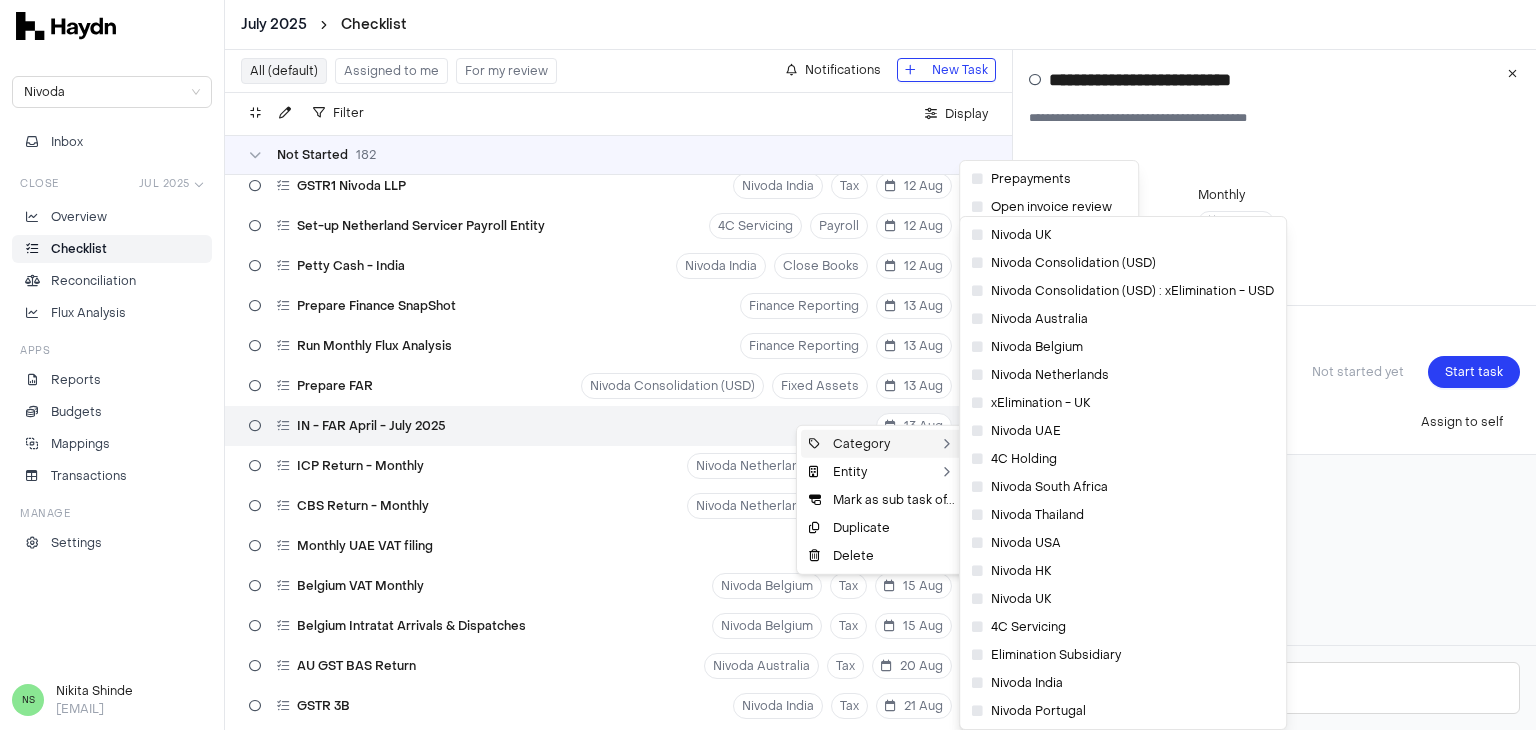 click on "Category" at bounding box center (882, 444) 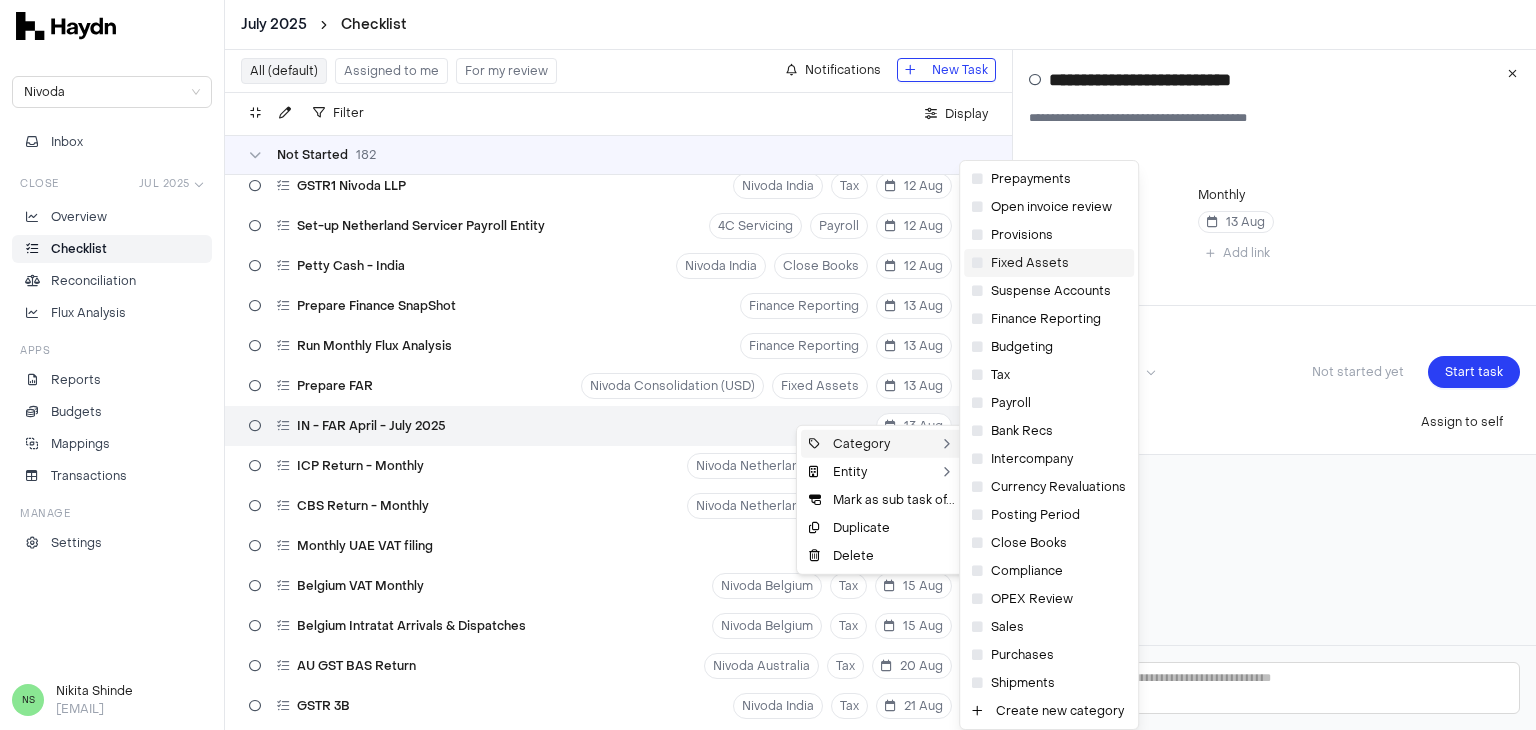 click at bounding box center [977, 263] 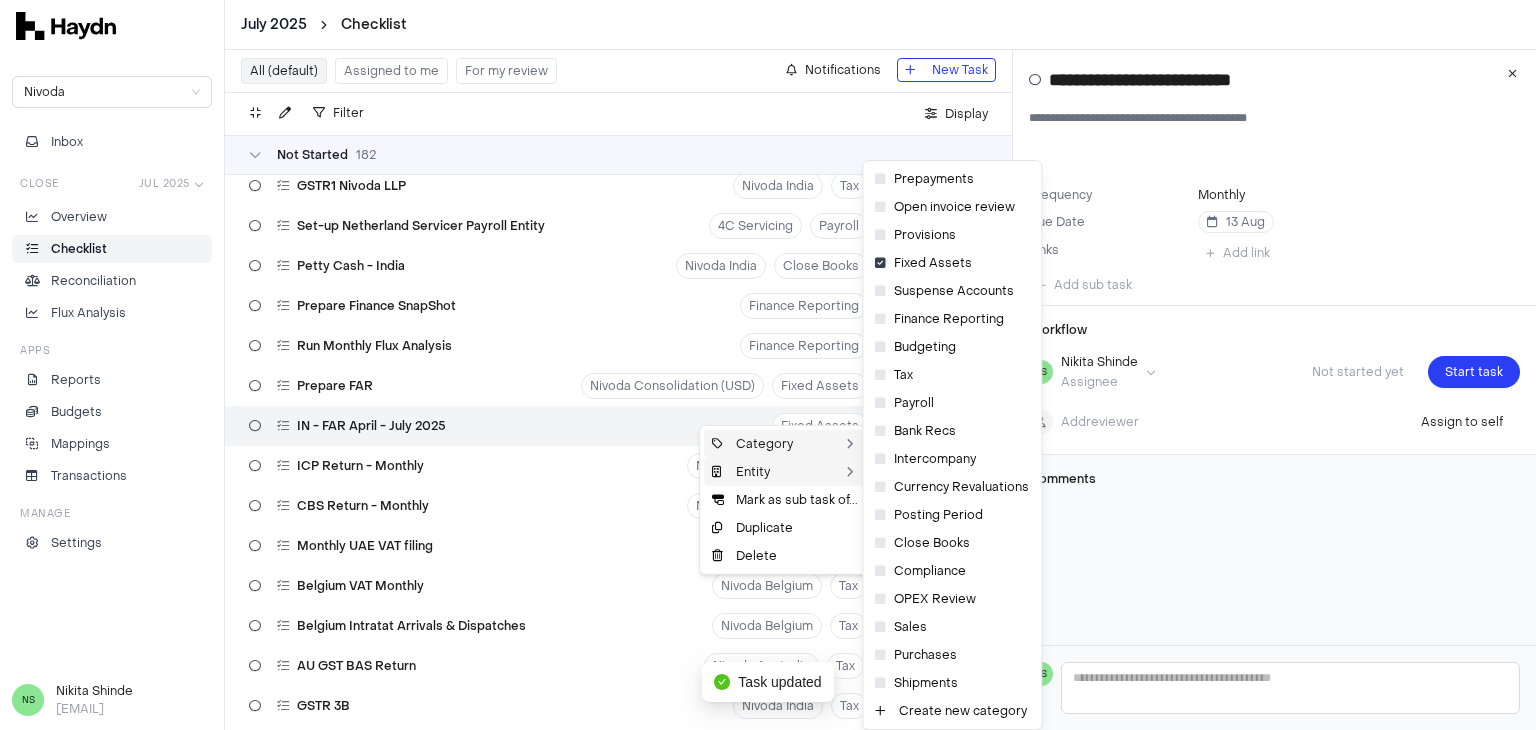 click on "Entity" at bounding box center (785, 472) 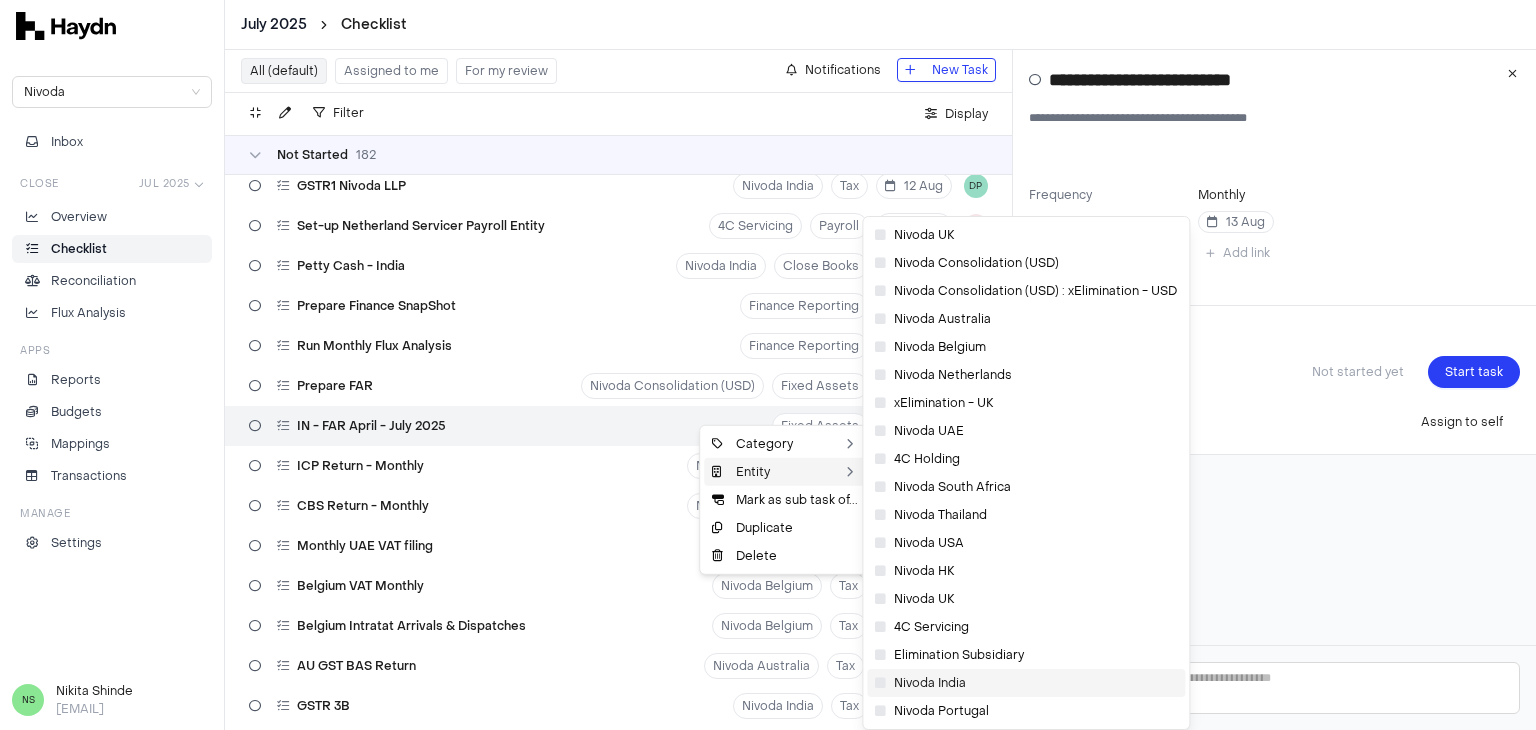 click at bounding box center [880, 683] 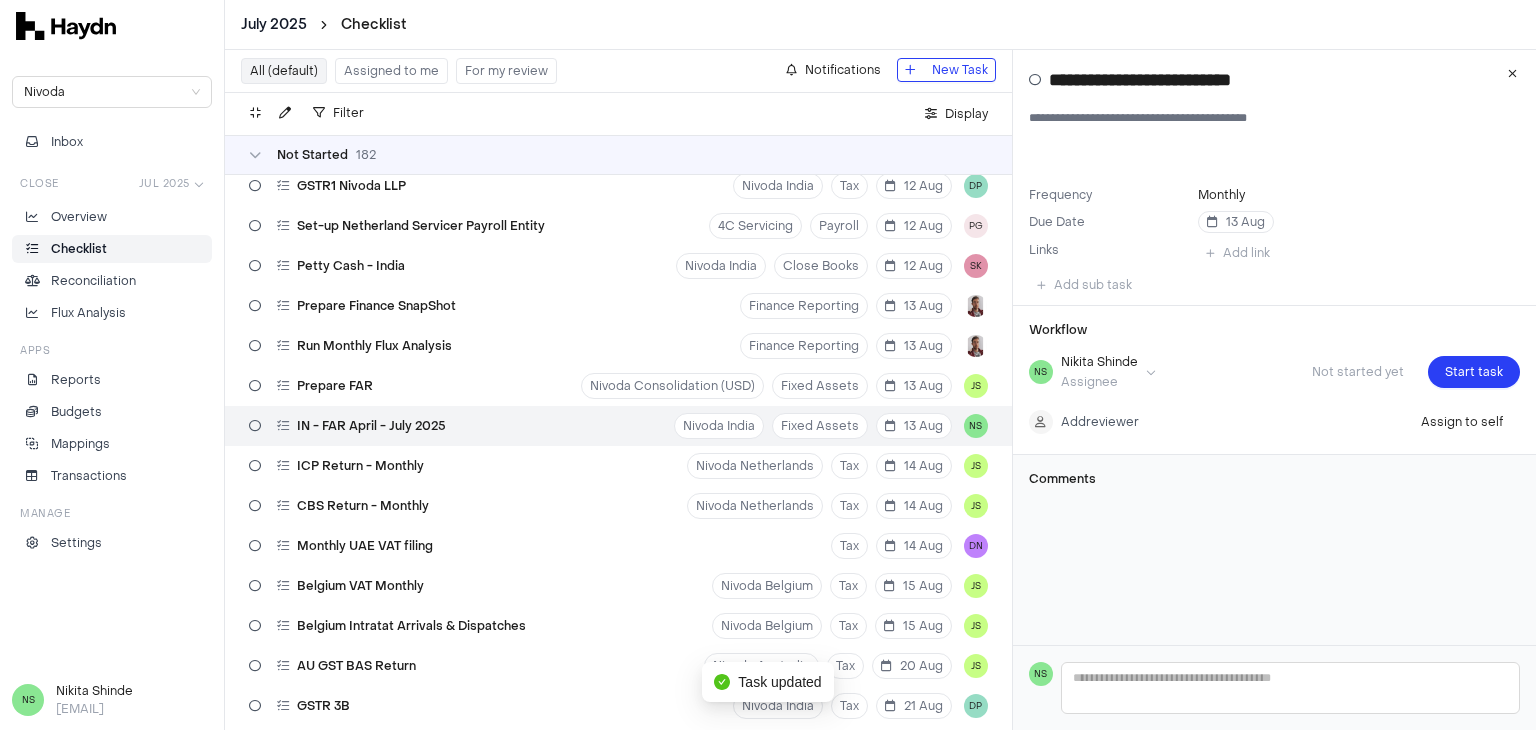 click on "July 2025 Checklist Nivoda Inbox Close Jul 2025 Overview Checklist Reconciliation Flux Analysis Apps Reports Budgets Mappings Transactions Manage Settings NS [FIRST] [LAST] [EMAIL] All   (default) Assigned to me   For my review   Notifications New Task Filter . Display Not Started 182 Release Prepayments Nivoda Belgium Prepayments 1 Aug DN Release Prepayments Nivoda UAE Prepayments 1 Aug DN Release Prepayments Nivoda South Africa Prepayments 1 Aug DN Release Prepayments Nivoda UK Prepayments 1 Aug DN Review Small Use Assets Account Nivoda Belgium Fixed Assets 4 Aug ND Review Small Use Assets Account Nivoda UK Fixed Assets 4 Aug ND Review Open Invoice Nivoda India Open invoice review 5 Aug SK Review Open Invoice Nivoda Belgium Open invoice review 5 Aug DN Review Open Invoice Nivoda UAE Open invoice review 5 Aug BH Review Open Invoice Nivoda South Africa Open invoice review 5 Aug BH Review Open Invoice Nivoda UK Open invoice review 5 Aug BH Run depreciation Nivoda India Fixed Assets NS" at bounding box center (768, 365) 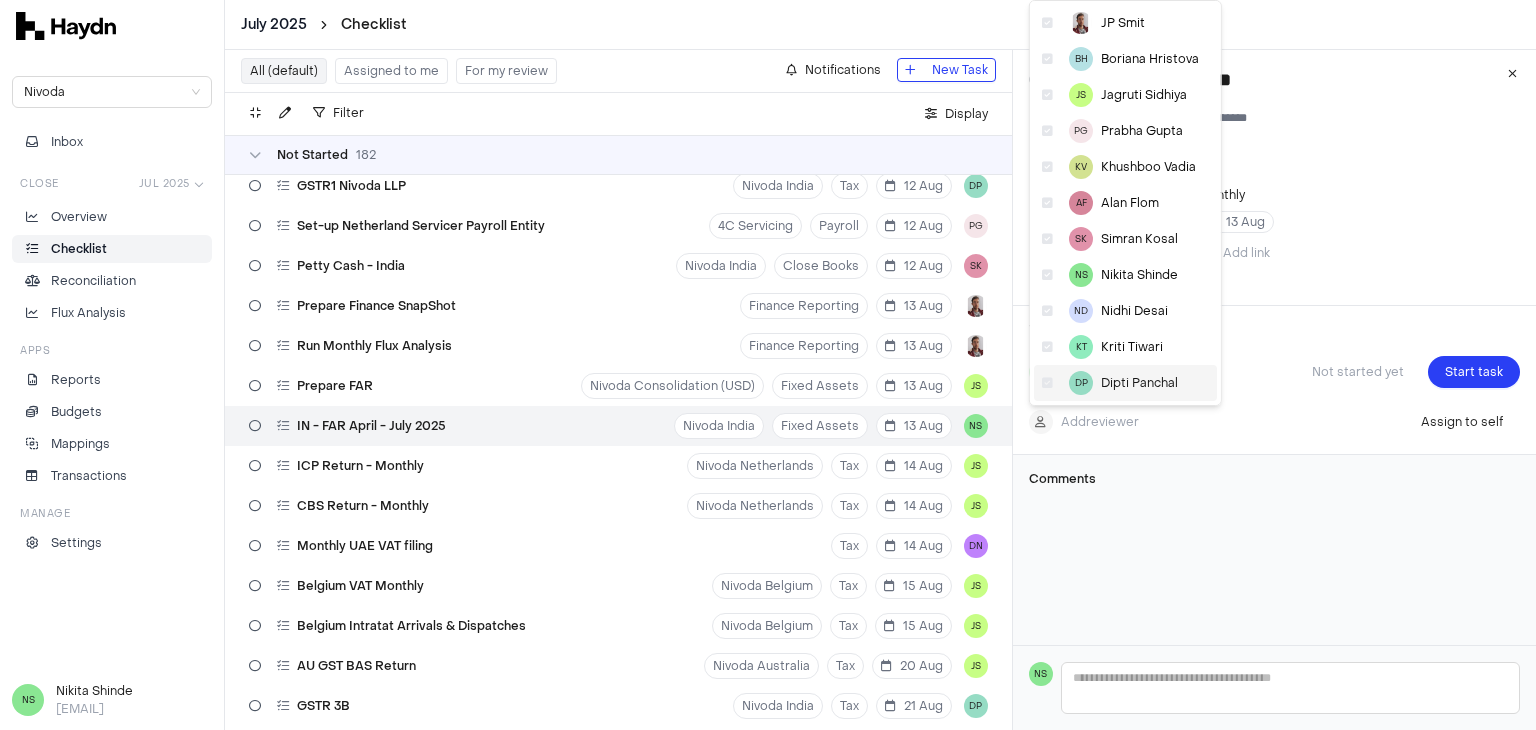 click at bounding box center [1047, 383] 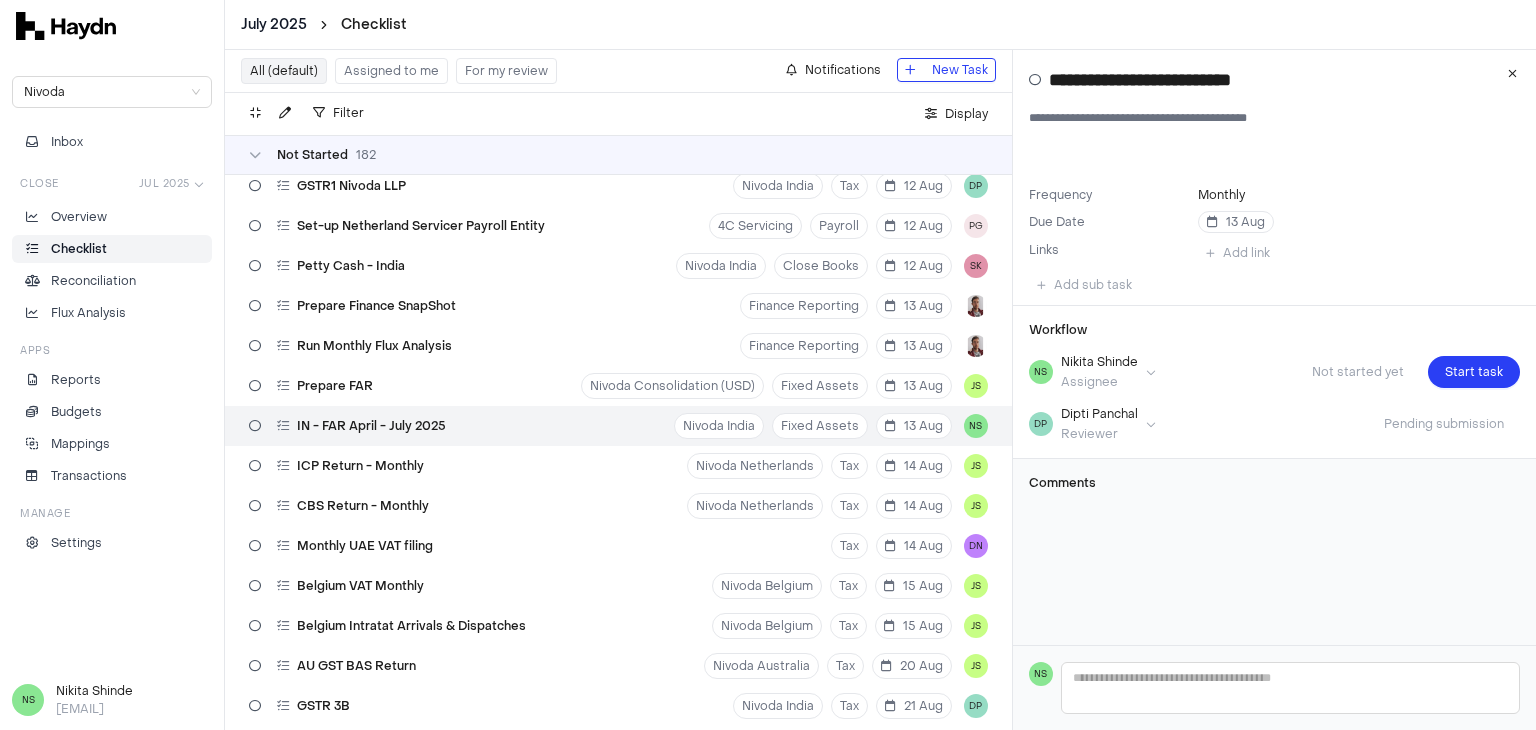 click on "Due Date" at bounding box center (1109, 222) 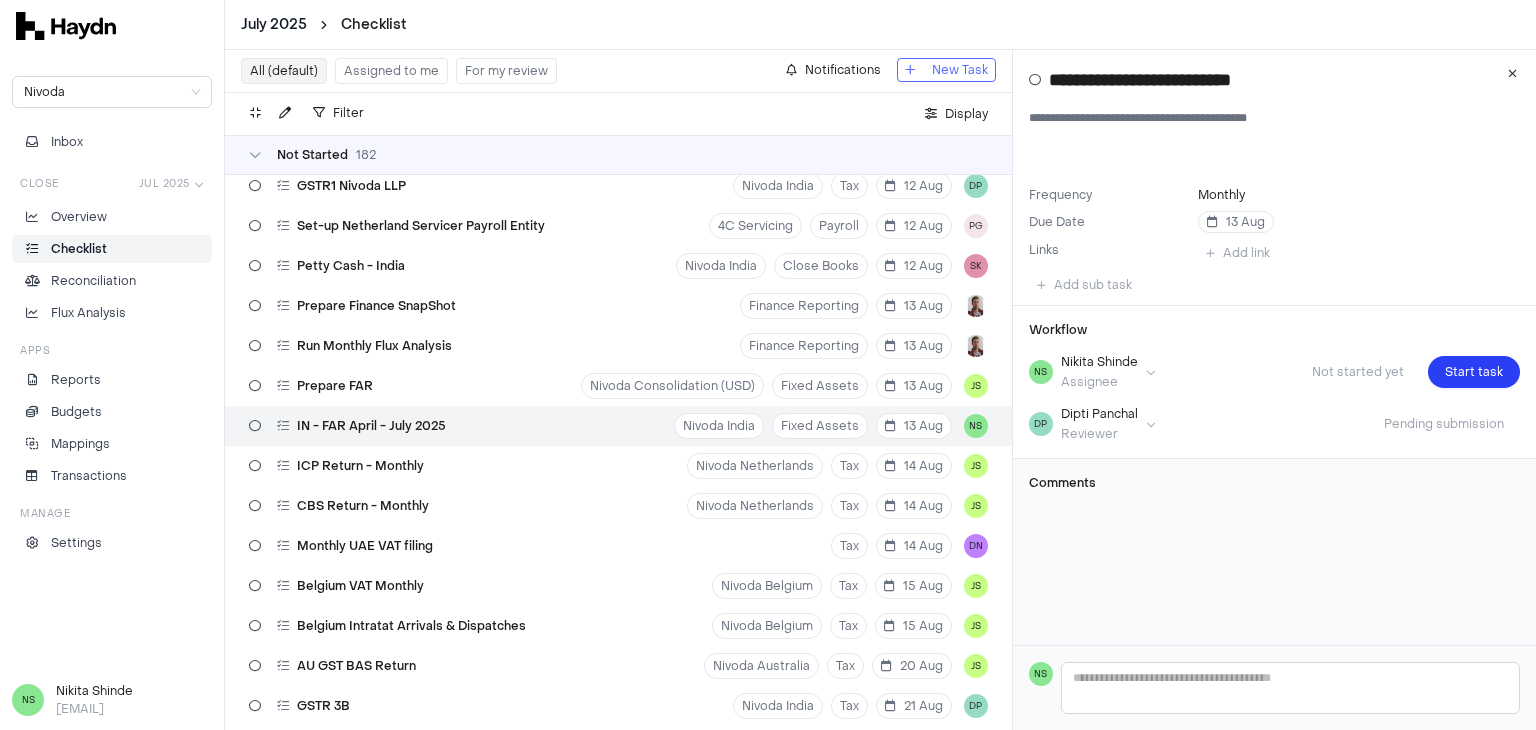 click on "New Task" at bounding box center [960, 70] 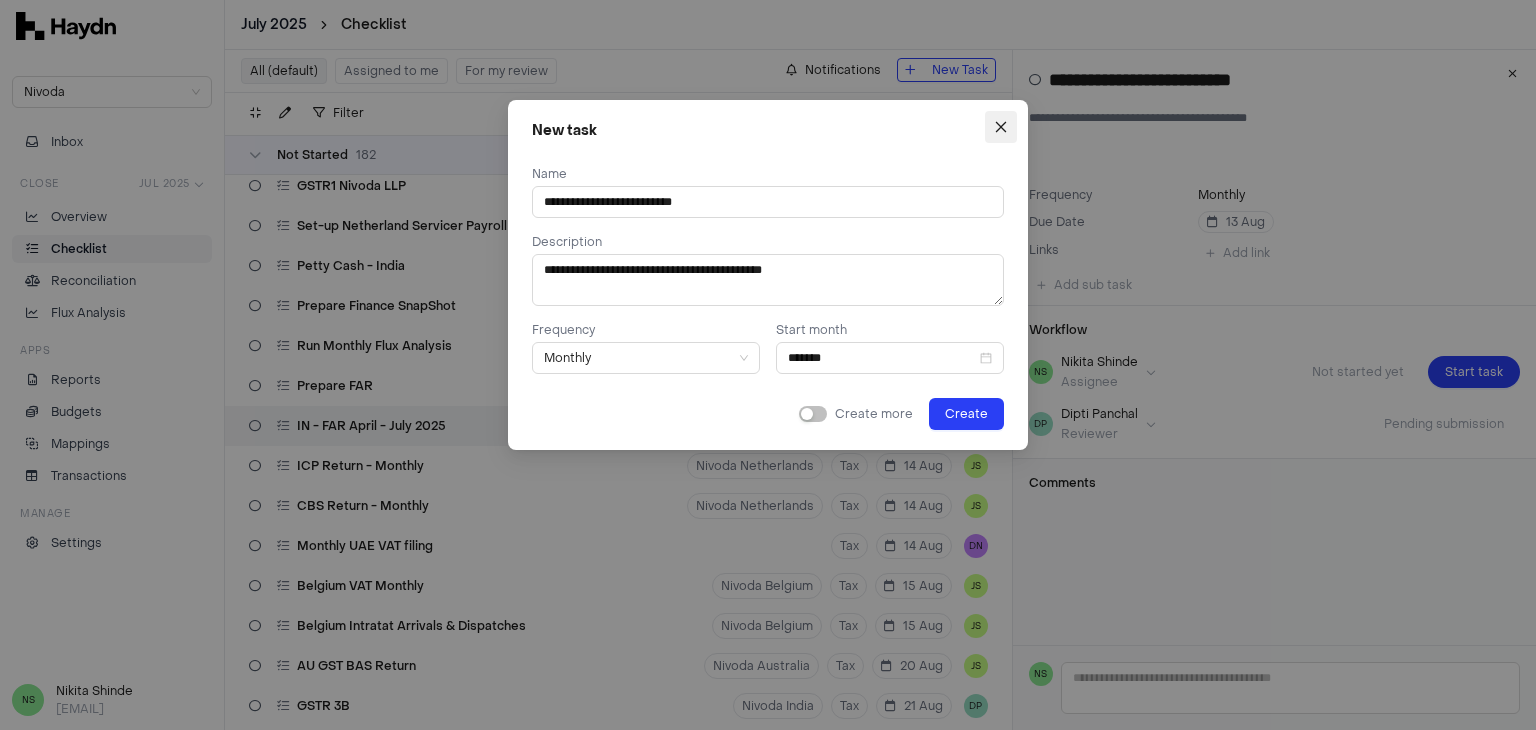 click 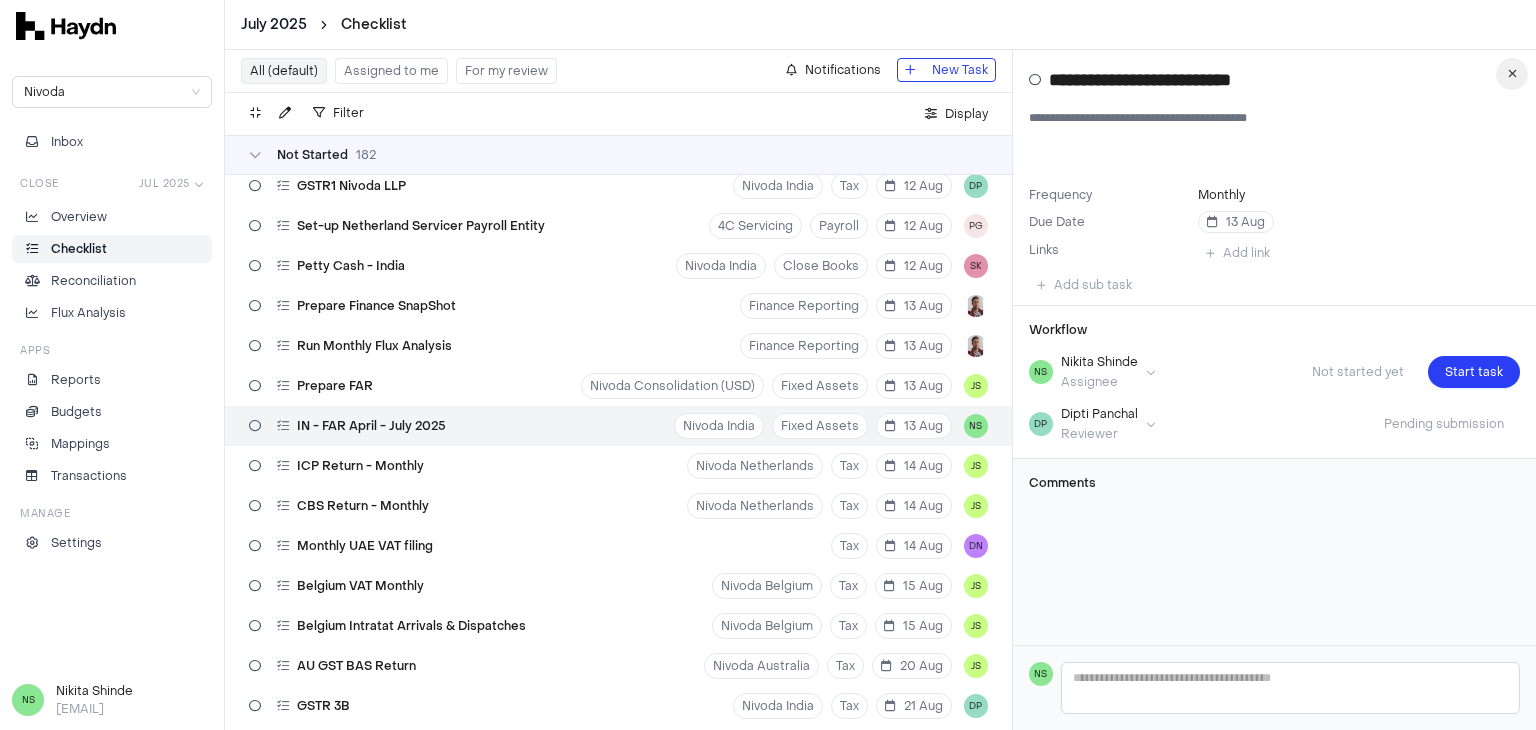 click at bounding box center [1512, 74] 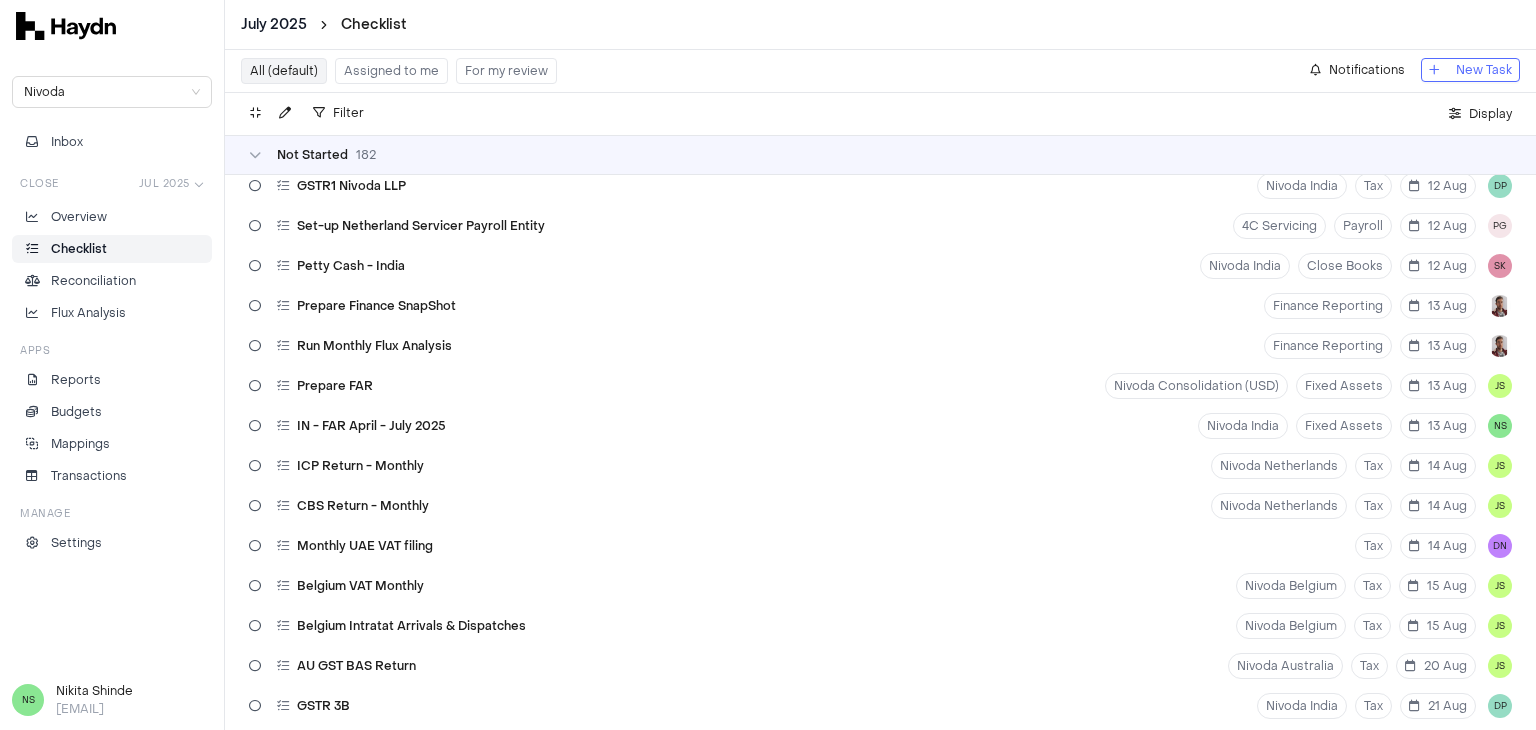 click on "New Task" at bounding box center (1470, 70) 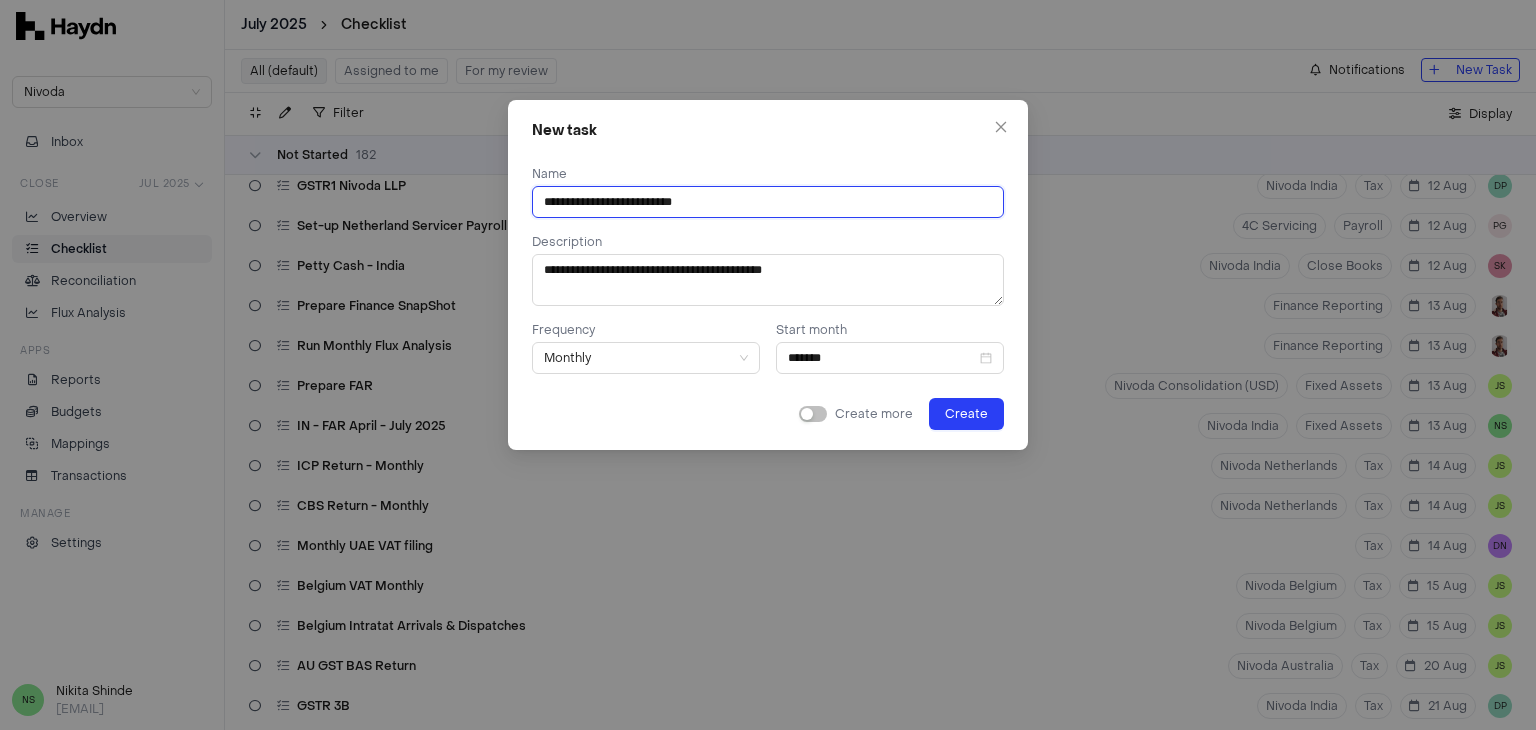 click on "**********" at bounding box center (768, 202) 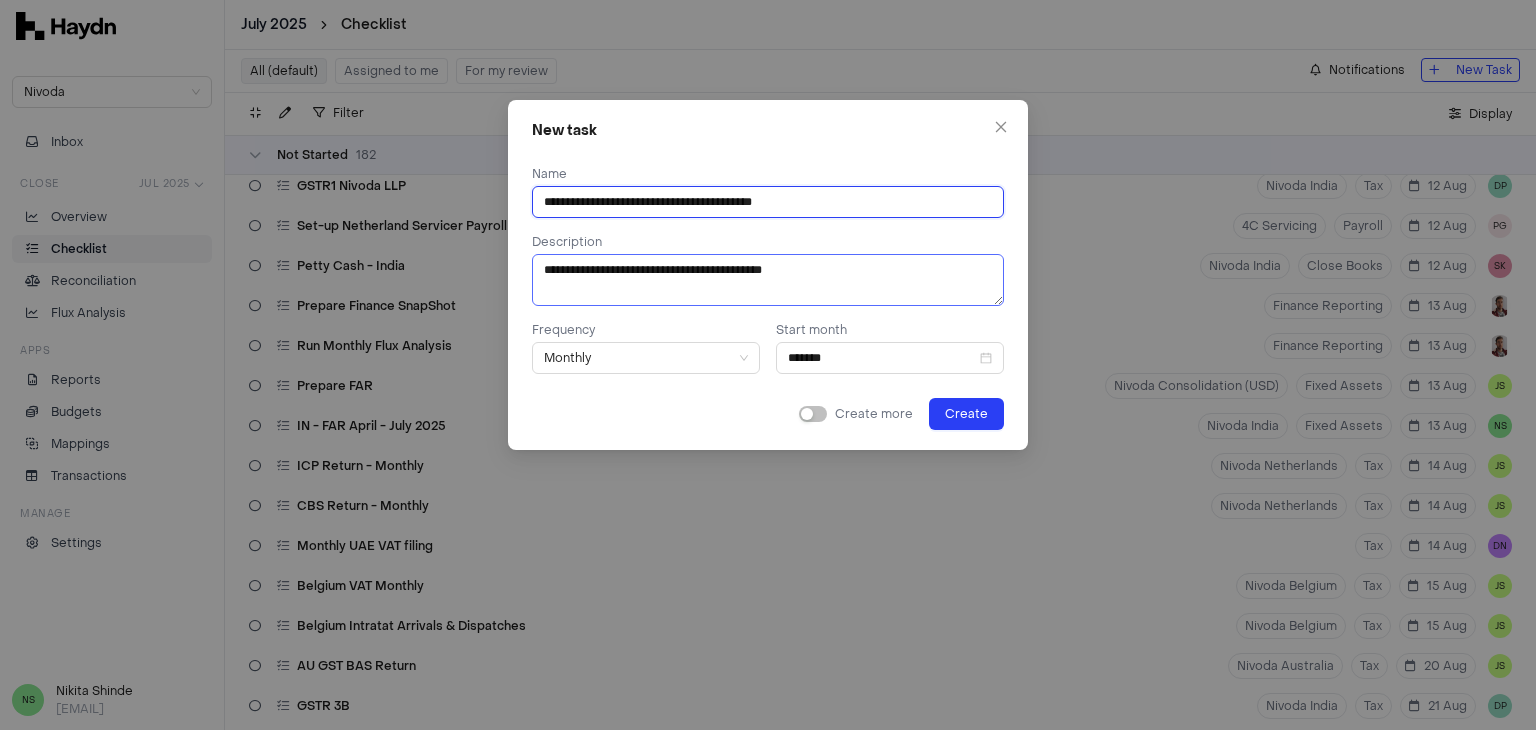type on "**********" 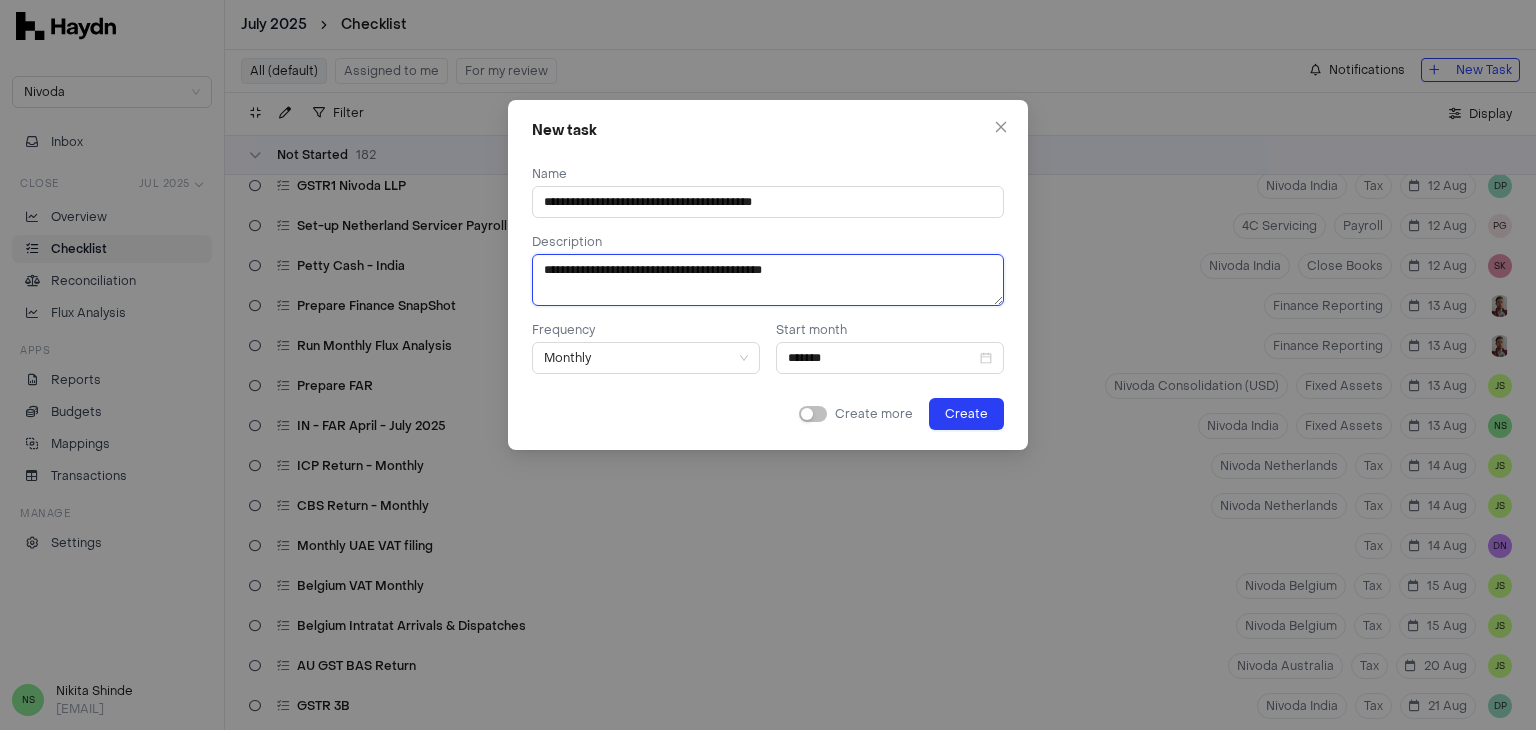 drag, startPoint x: 588, startPoint y: 266, endPoint x: 615, endPoint y: 265, distance: 27.018513 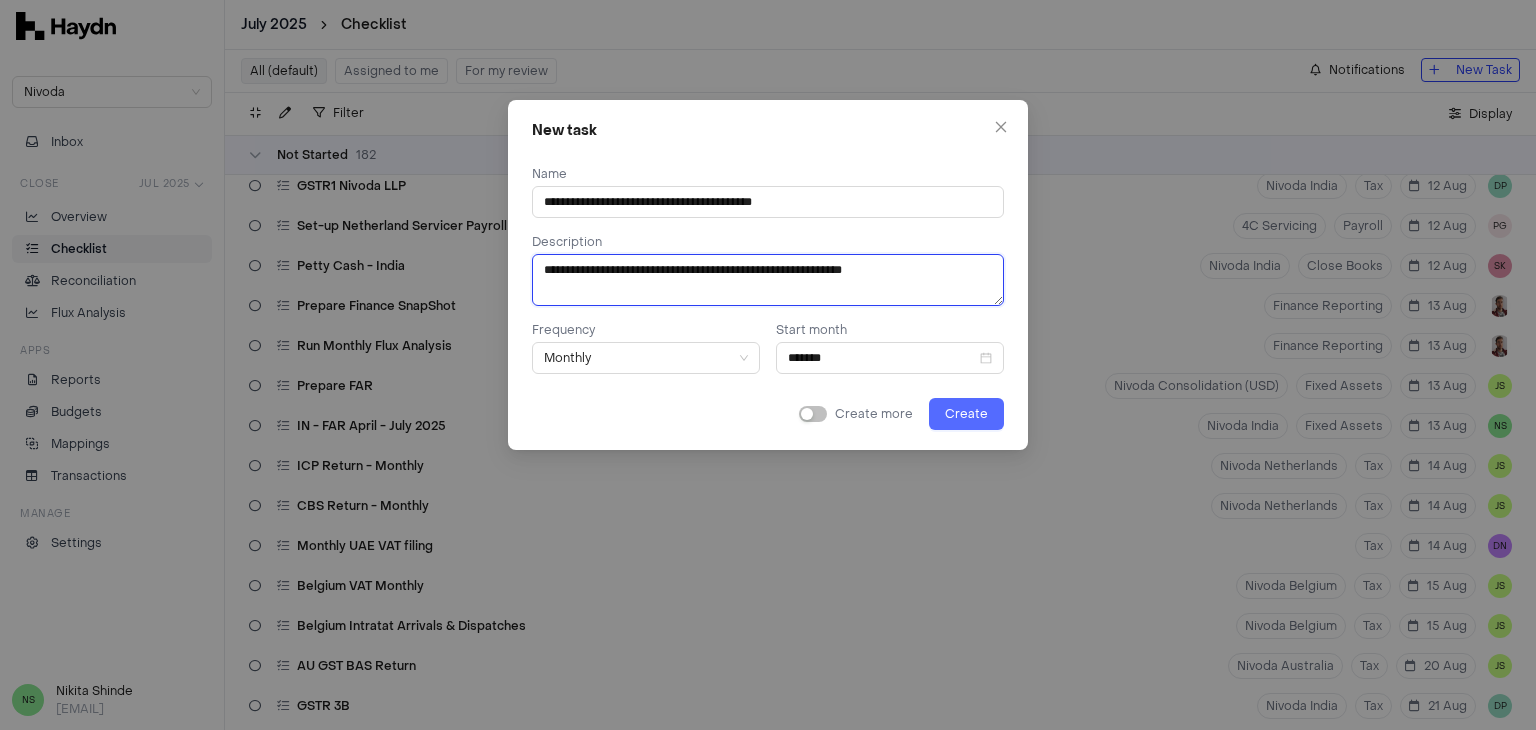 type on "**********" 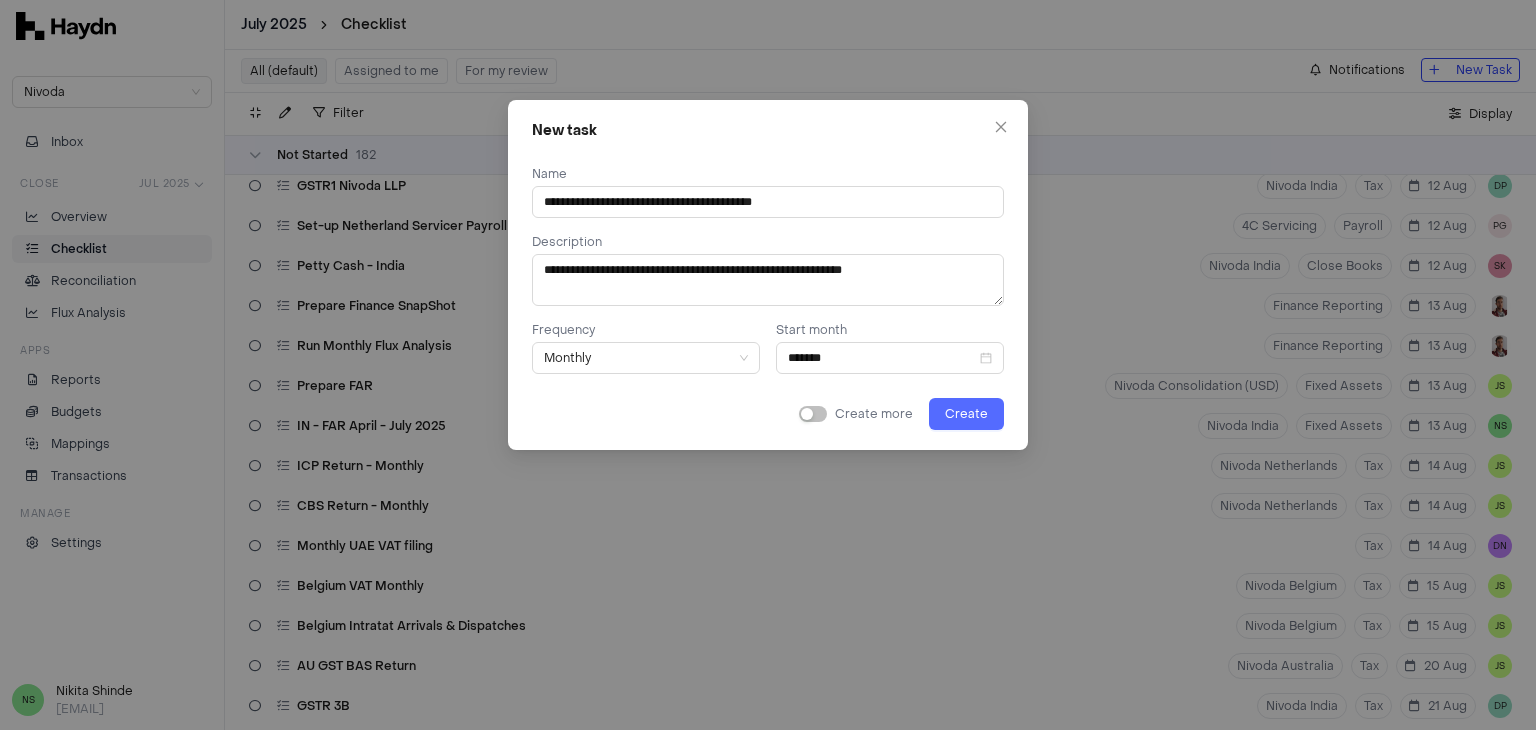 click on "Create" at bounding box center [966, 414] 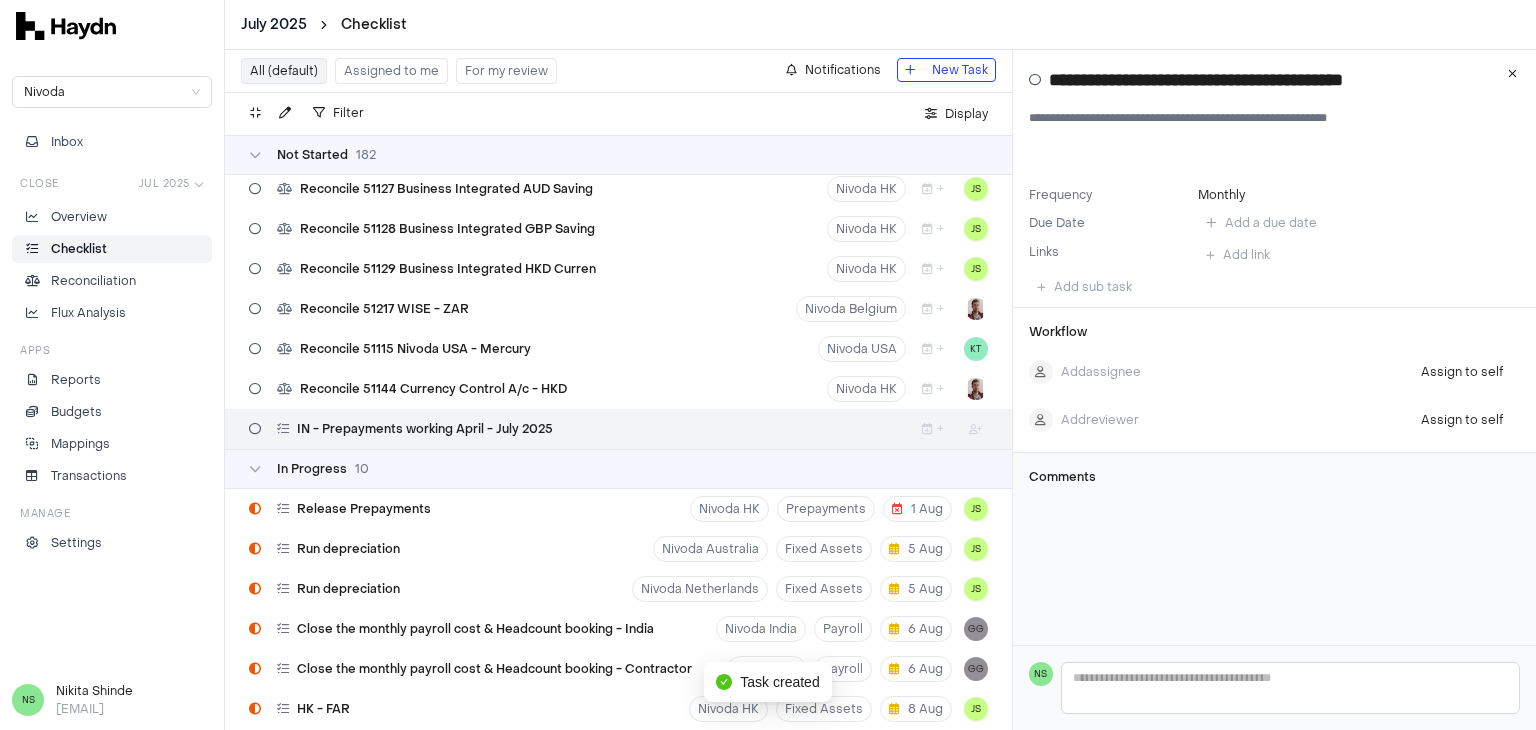 scroll, scrollTop: 7009, scrollLeft: 0, axis: vertical 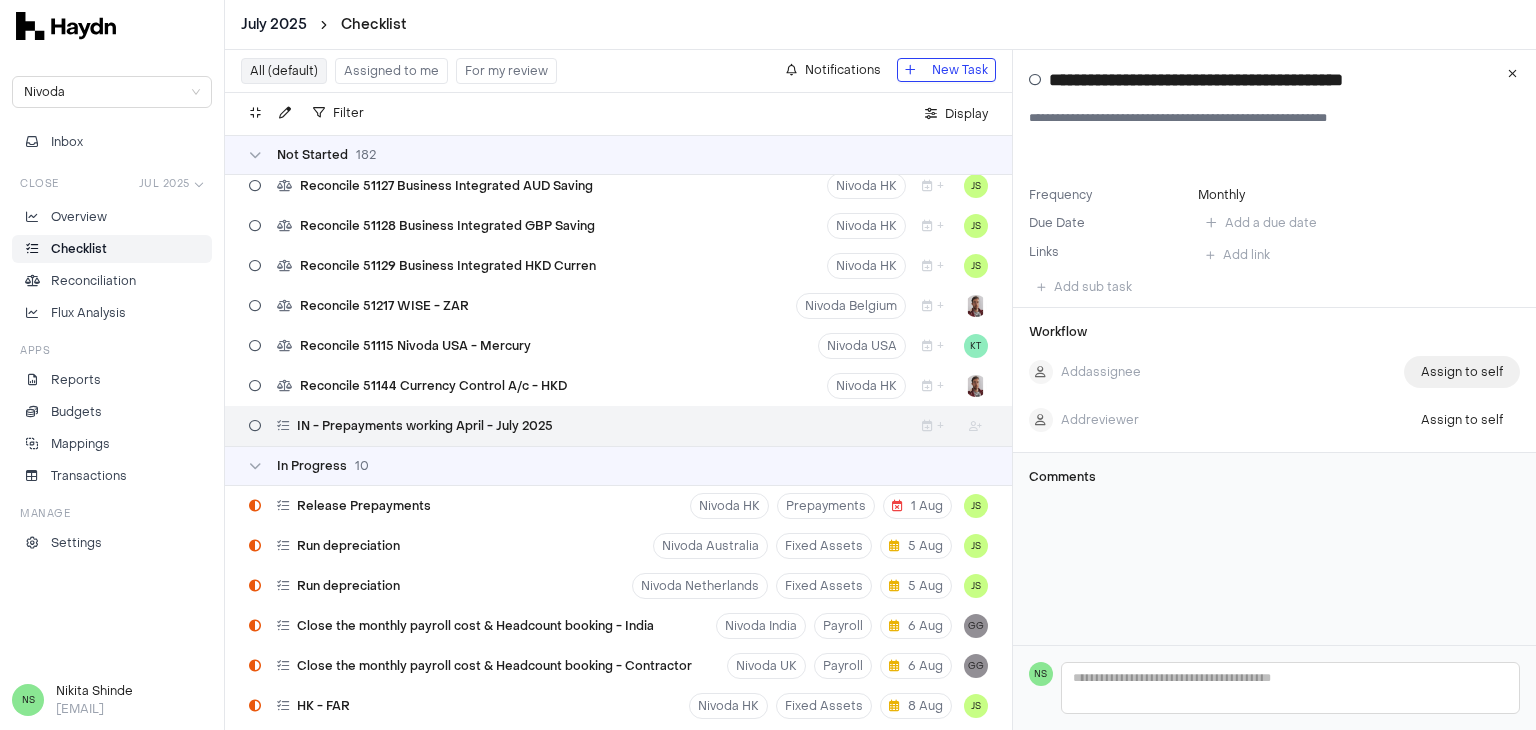 click on "Assign to self" at bounding box center (1462, 372) 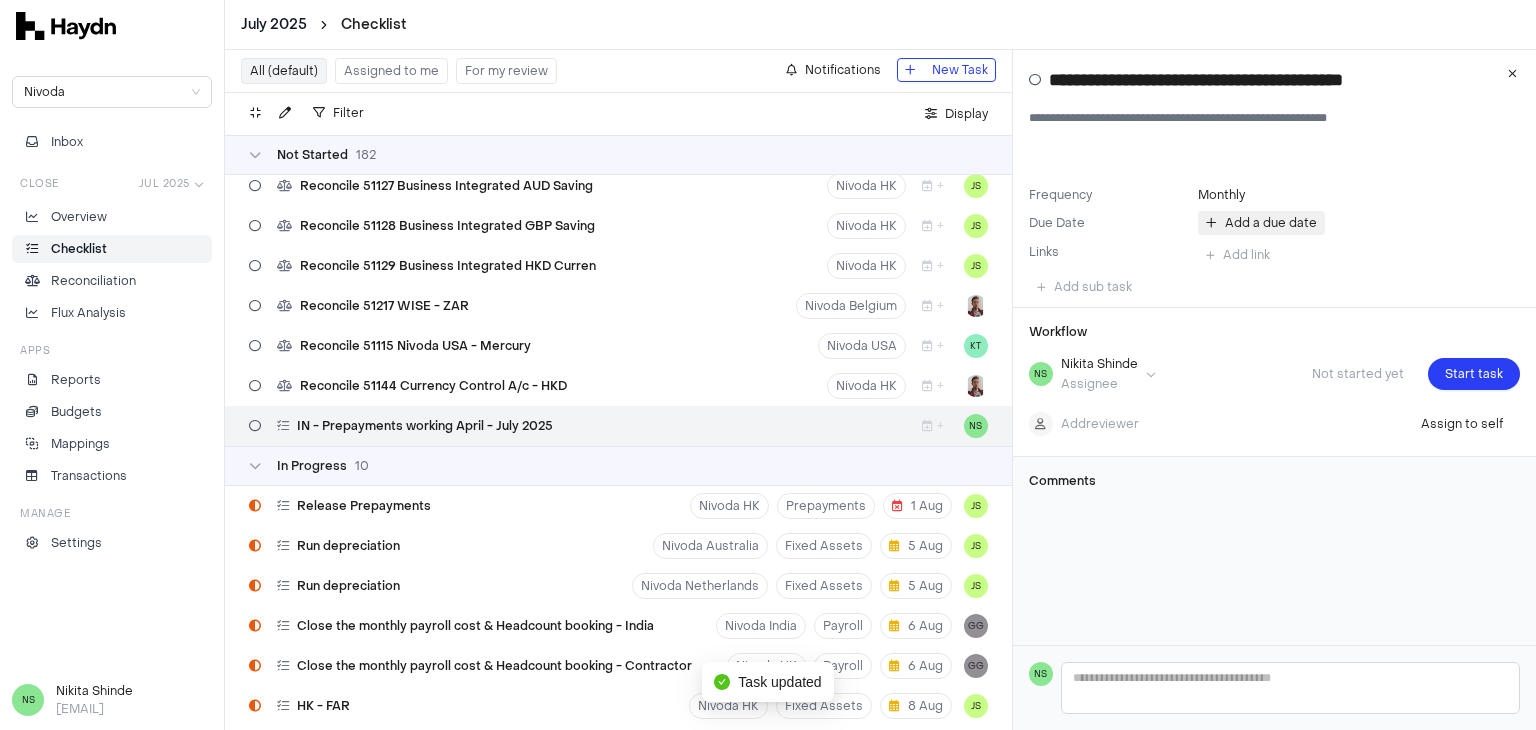 click at bounding box center (1211, 223) 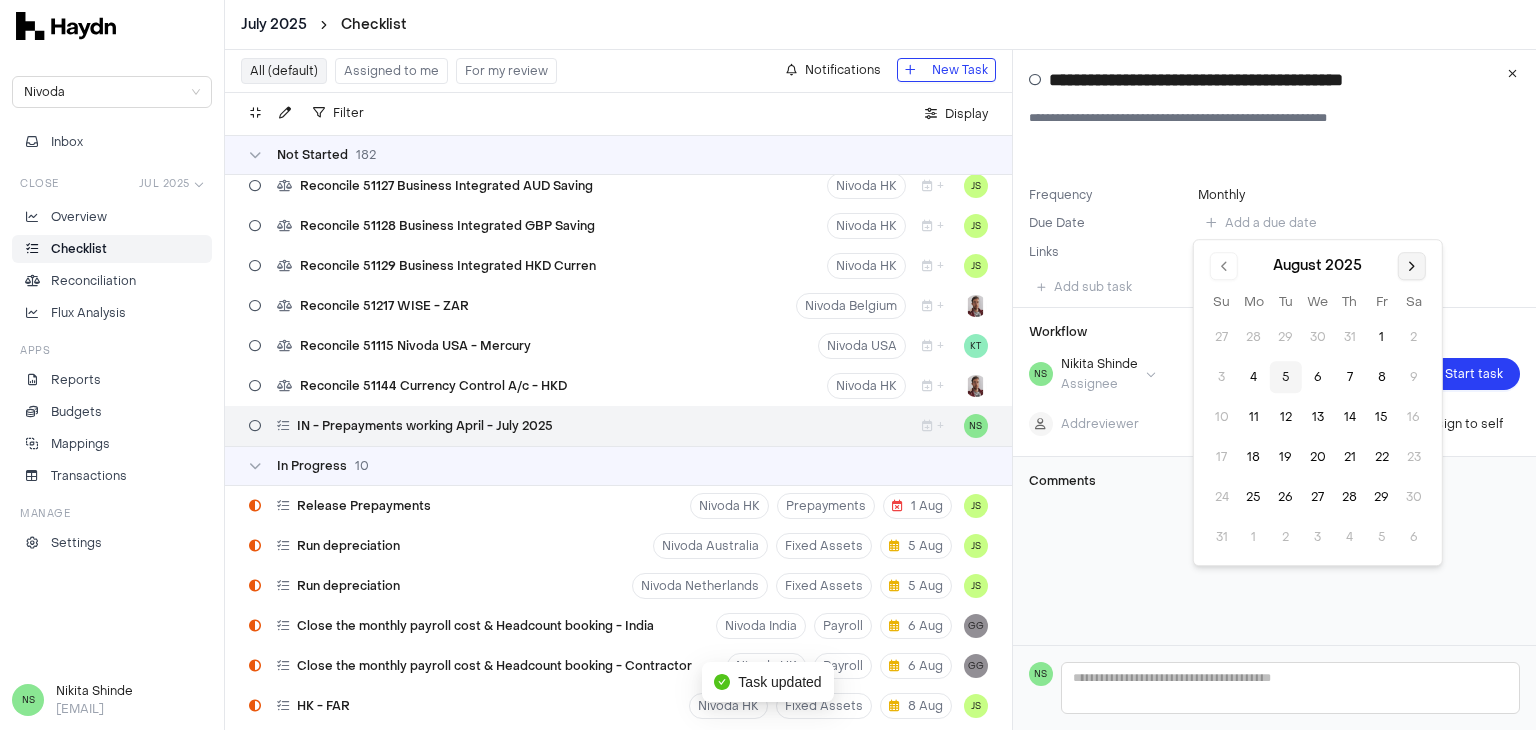 click at bounding box center (1412, 266) 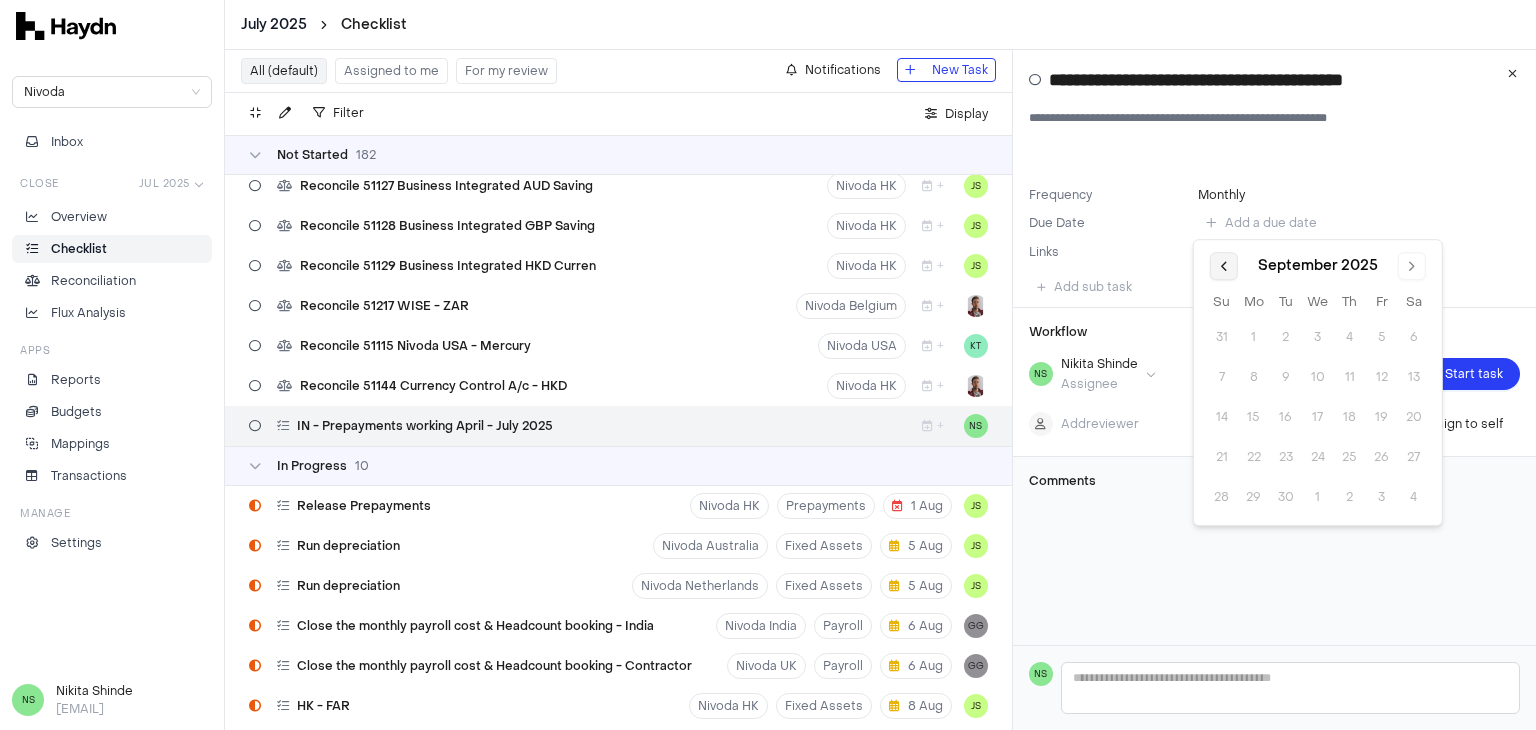 click at bounding box center [1224, 266] 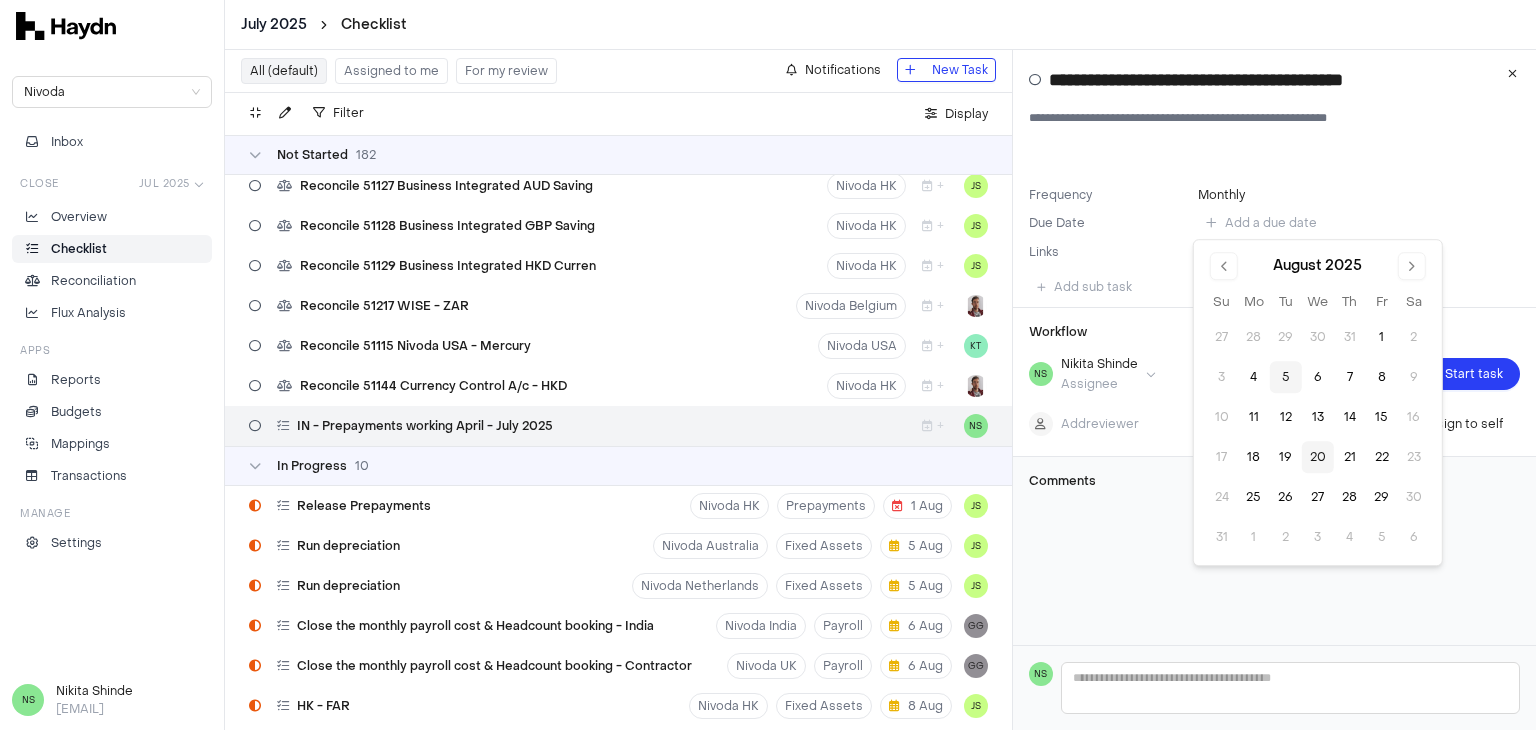 click on "20" at bounding box center [1318, 457] 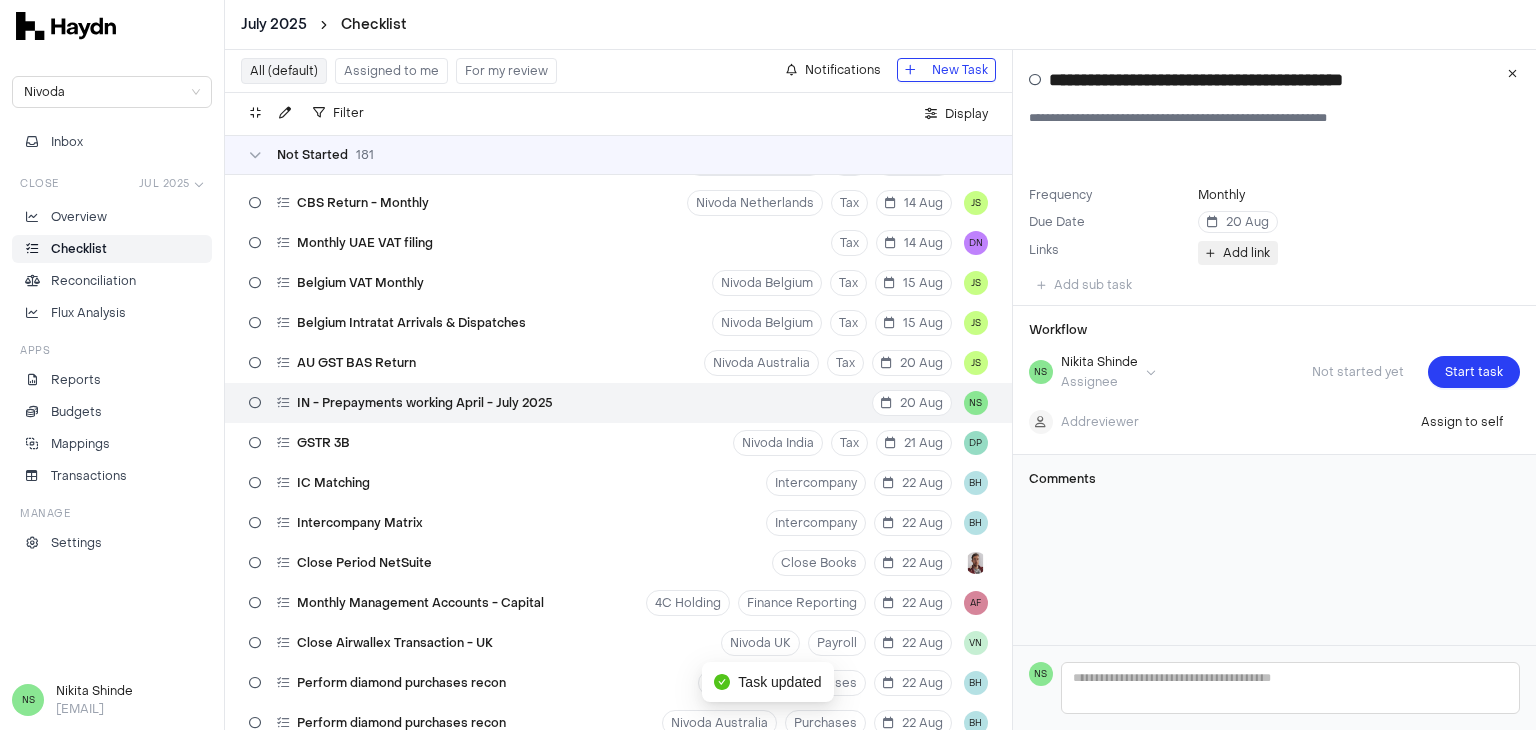 scroll, scrollTop: 4729, scrollLeft: 0, axis: vertical 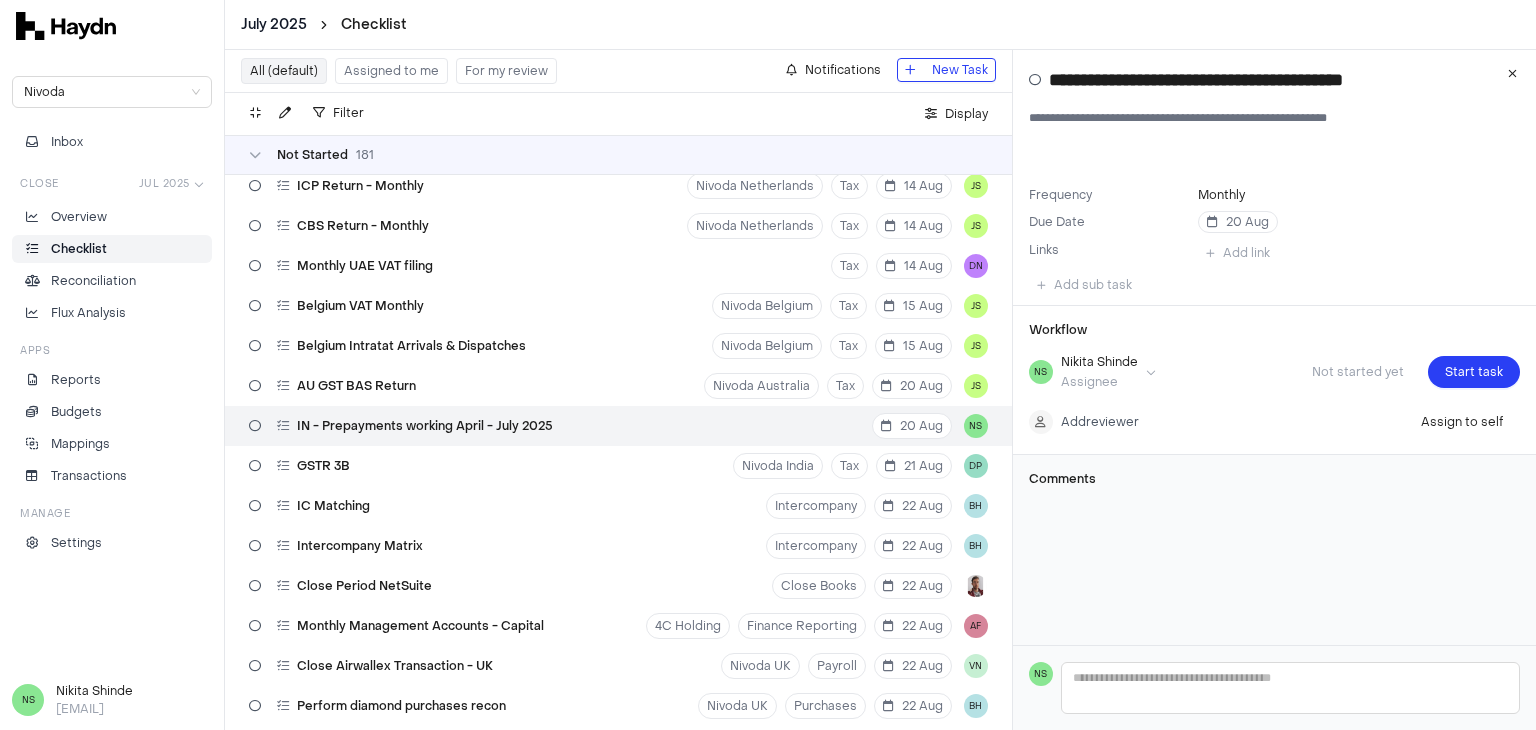 click on "July 2025 Checklist Nivoda Inbox Close Jul 2025 Overview Checklist Reconciliation Flux Analysis Apps Reports Budgets Mappings Transactions Manage Settings NS [FIRST] [LAST] [EMAIL] All   (default) Assigned to me   For my review   Notifications New Task Filter . Display Not Started 181 Release Prepayments Nivoda Belgium Prepayments 1 Aug DN Release Prepayments Nivoda UAE Prepayments 1 Aug DN Release Prepayments Nivoda South Africa Prepayments 1 Aug DN Release Prepayments Nivoda UK Prepayments 1 Aug DN Review Small Use Assets Account Nivoda Belgium Fixed Assets 4 Aug ND Review Small Use Assets Account Nivoda UK Fixed Assets 4 Aug ND Review Open Invoice Nivoda India Open invoice review 5 Aug SK Review Open Invoice Nivoda Belgium Open invoice review 5 Aug DN Review Open Invoice Nivoda UAE Open invoice review 5 Aug BH Review Open Invoice Nivoda South Africa Open invoice review 5 Aug BH Review Open Invoice Nivoda UK Open invoice review 5 Aug BH Run depreciation Nivoda India Fixed Assets NS" at bounding box center [768, 365] 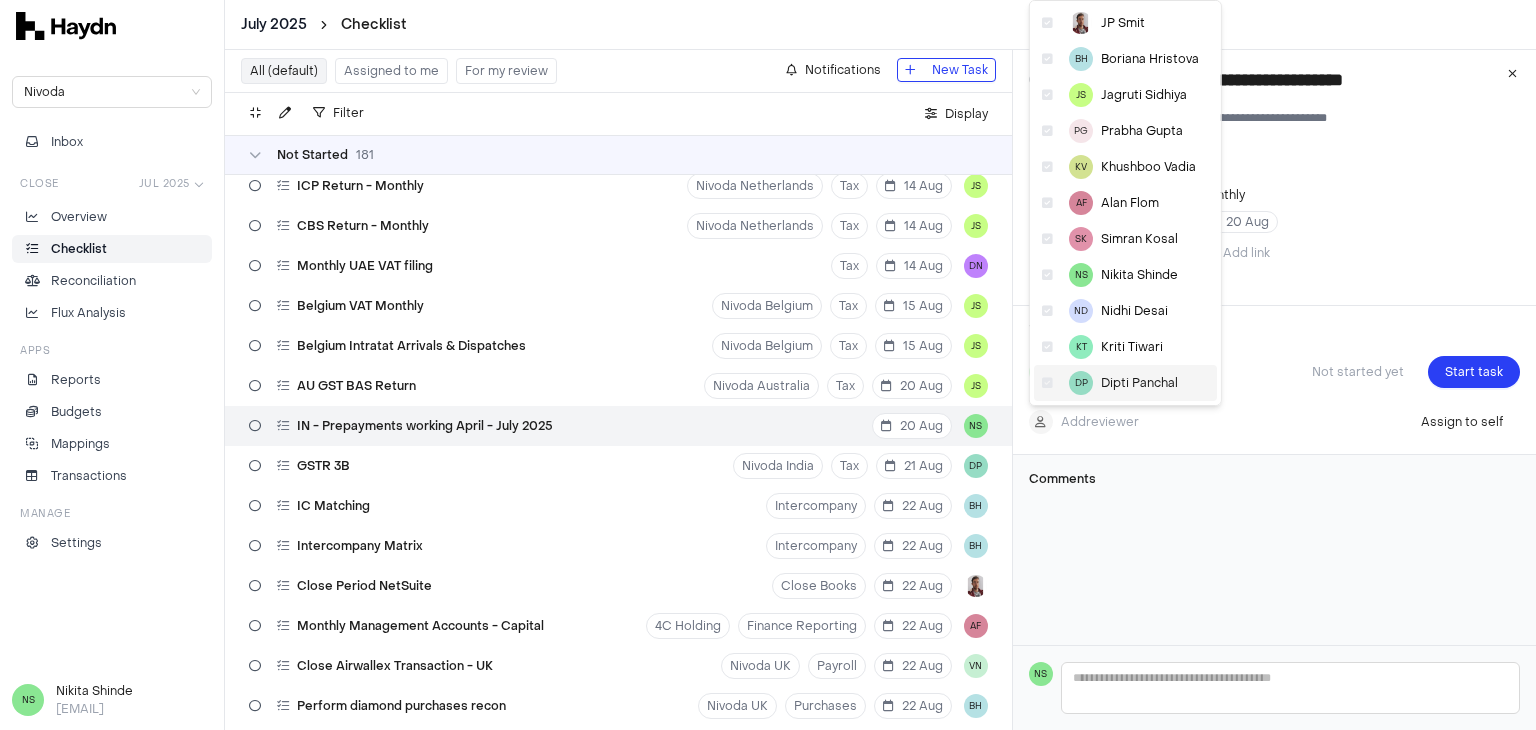 click at bounding box center [1047, 383] 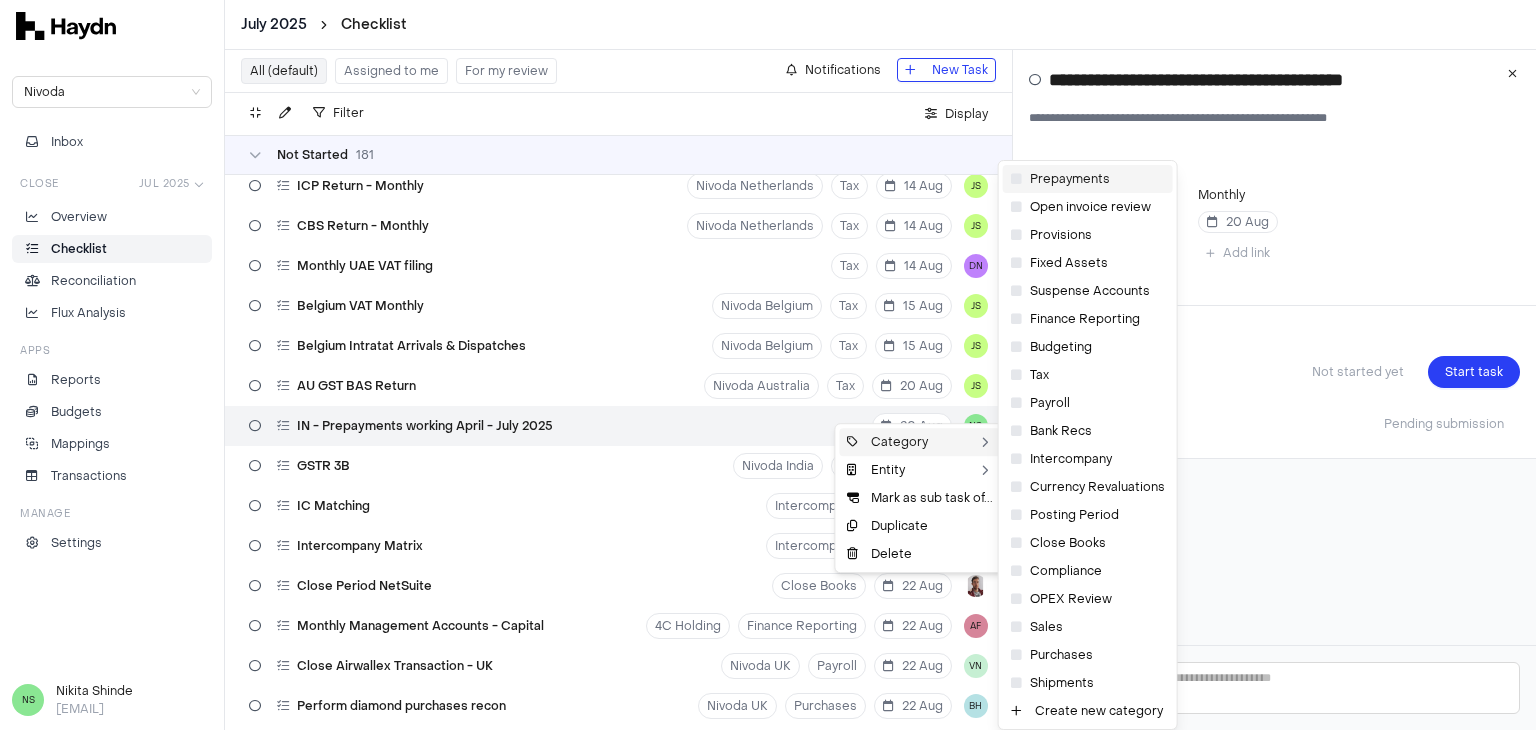 click on "Prepayments" at bounding box center [1088, 179] 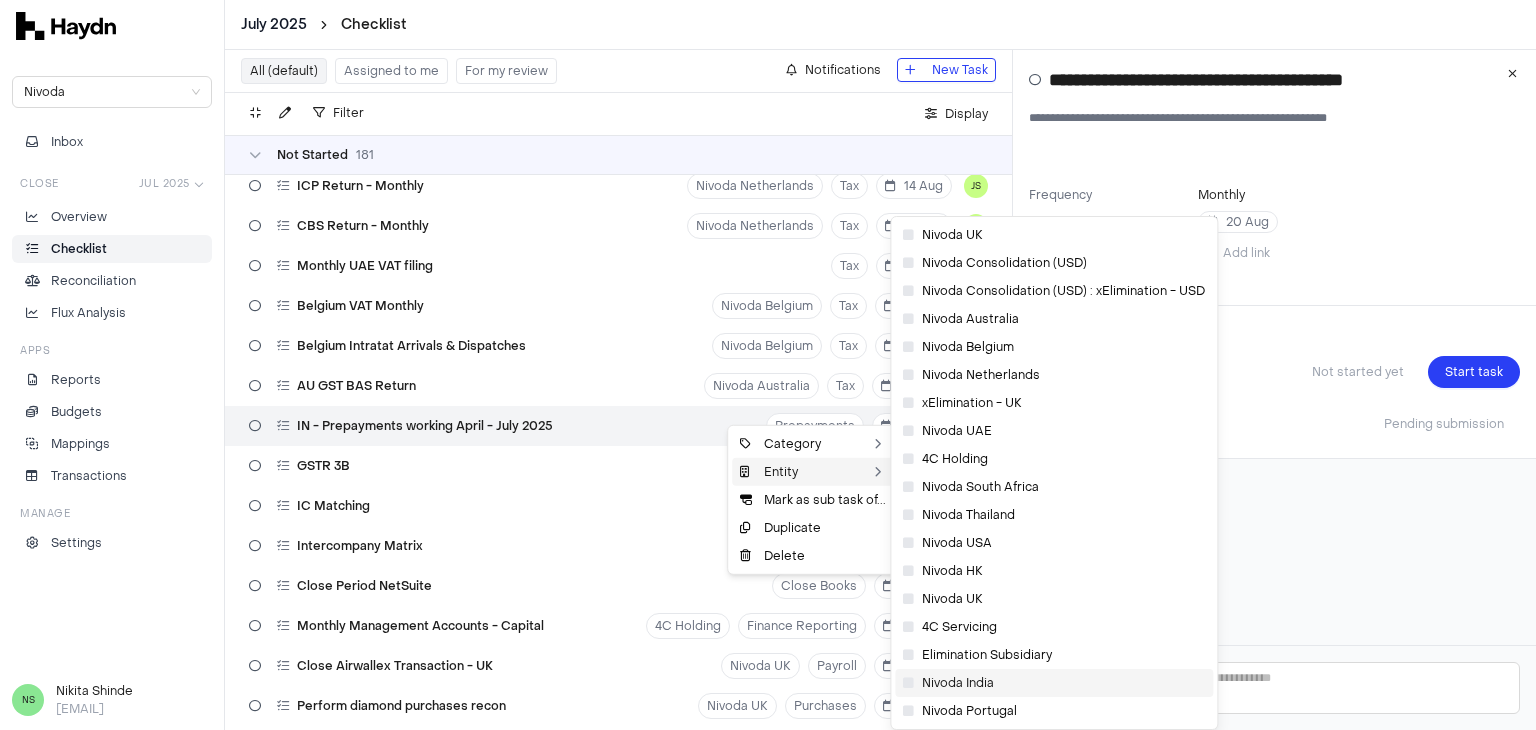 click at bounding box center (908, 683) 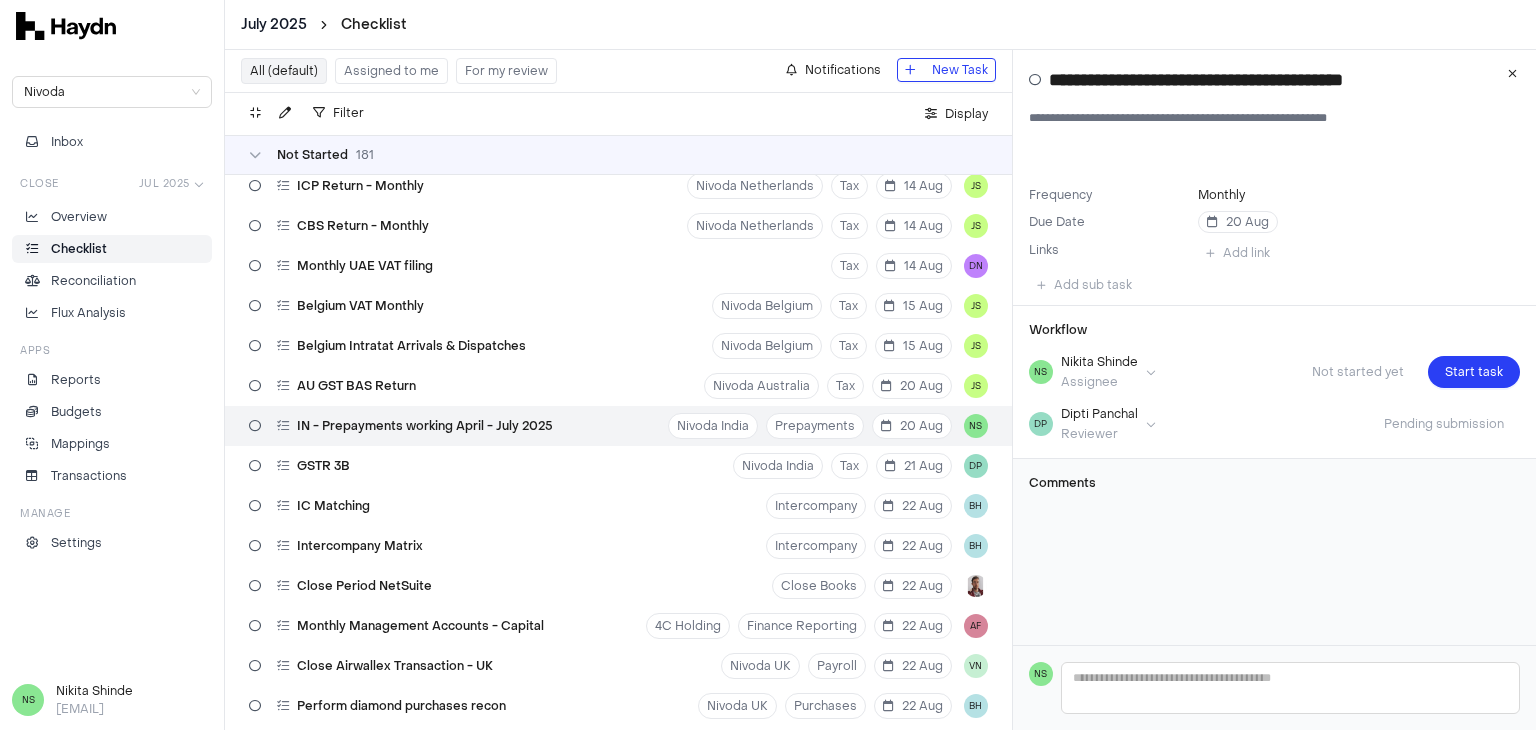 click on "**********" at bounding box center (1274, 348) 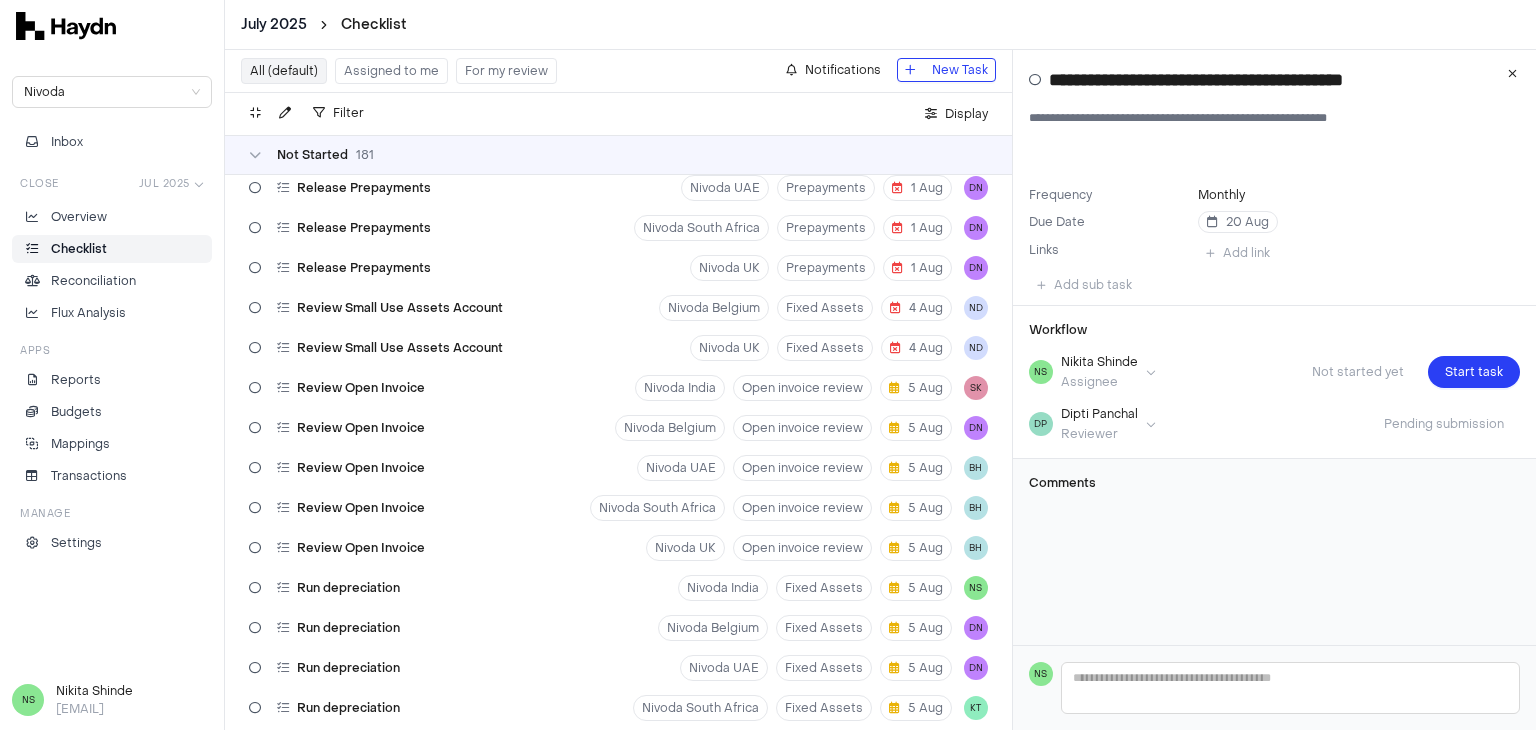 scroll, scrollTop: 0, scrollLeft: 0, axis: both 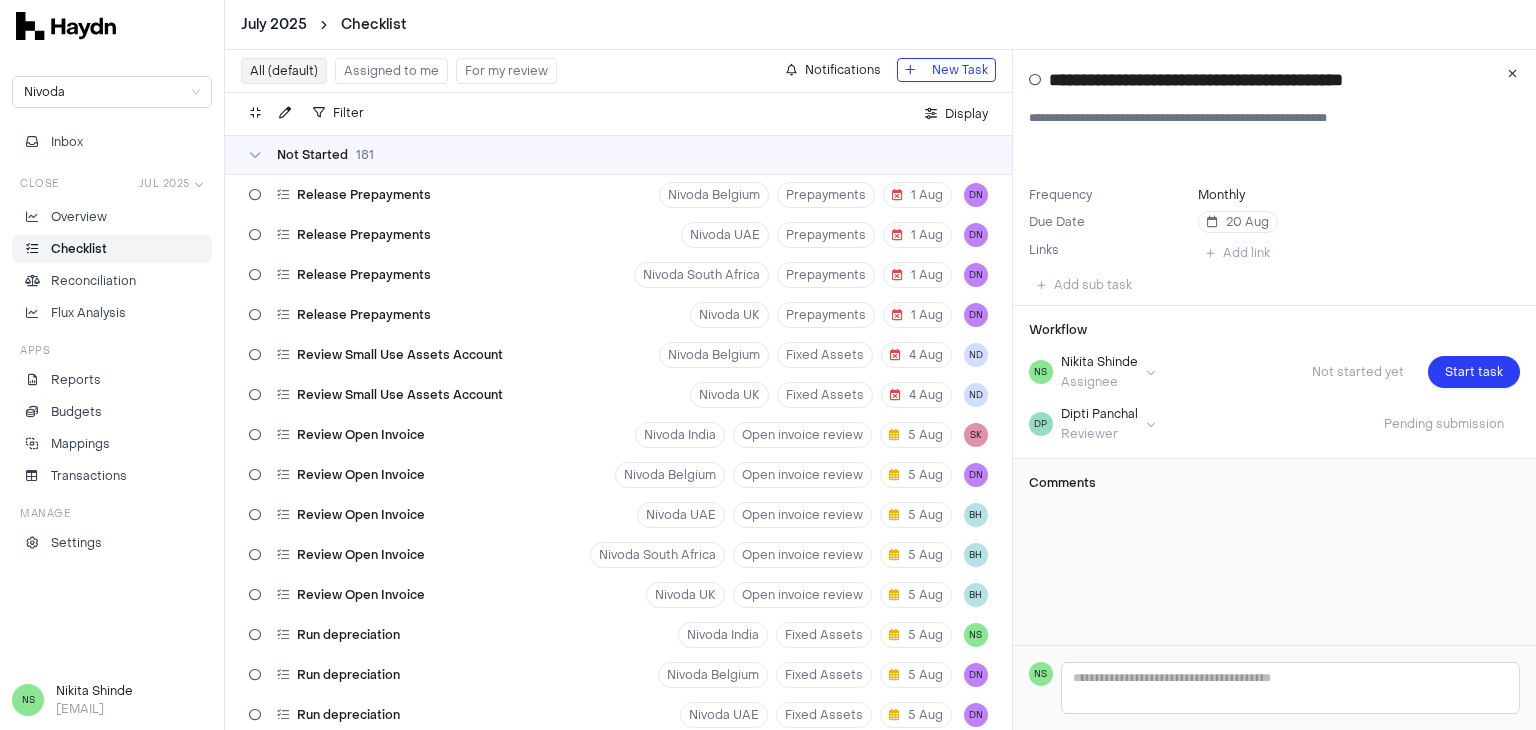 click on "Checklist" at bounding box center (112, 249) 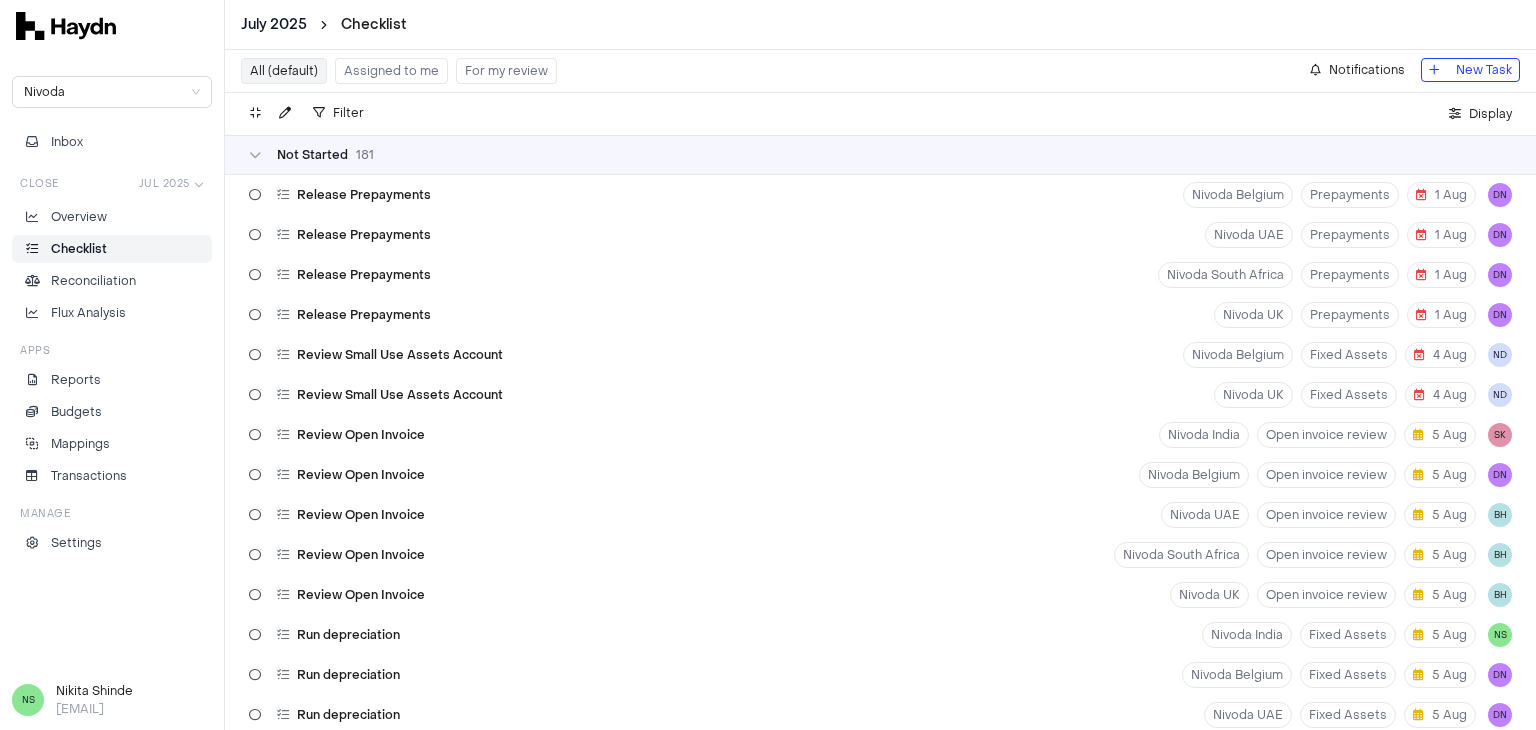 click on "All   (default) Assigned to me   For my review   Notifications New Task" at bounding box center (880, 71) 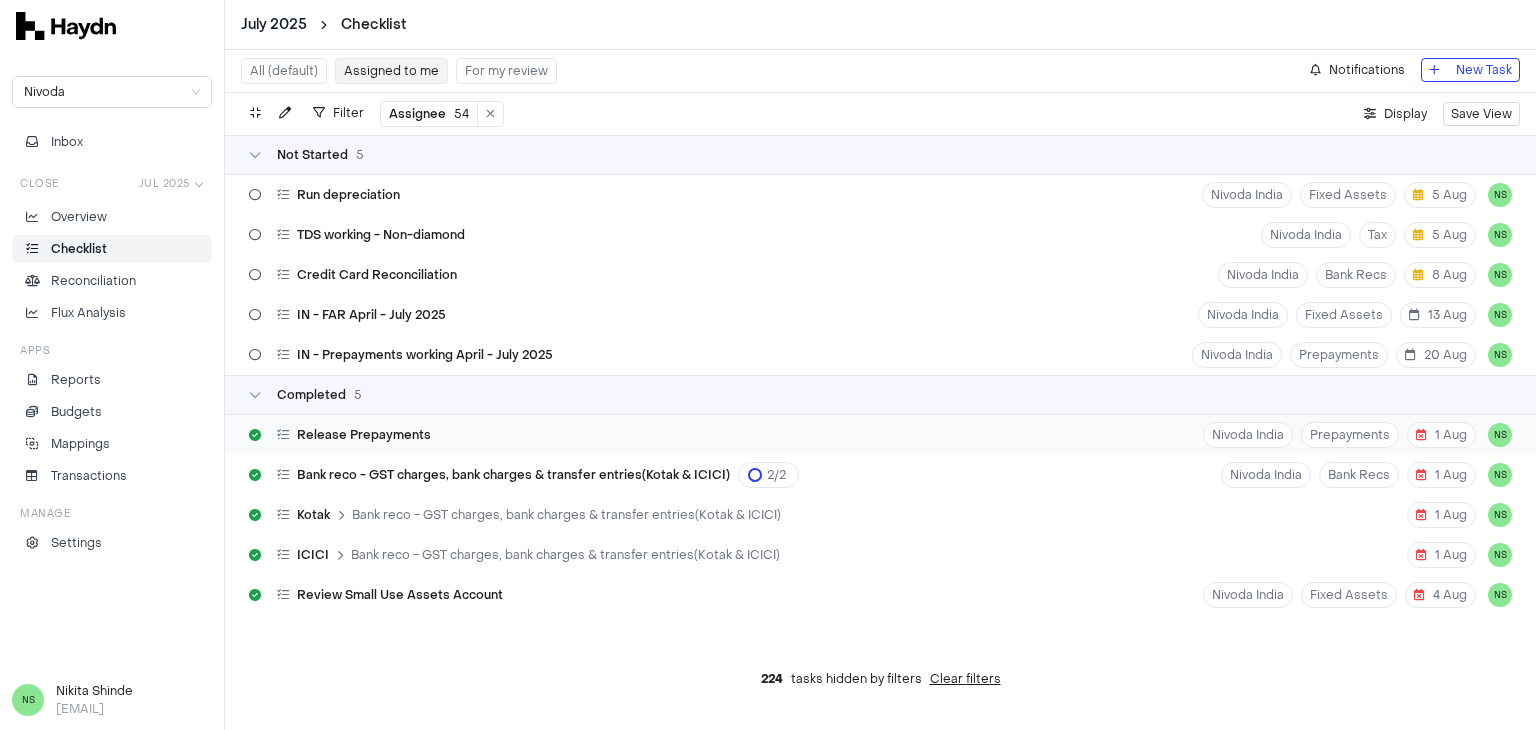 click on "Release Prepayments Nivoda India Prepayments 1 Aug NS" at bounding box center (880, 435) 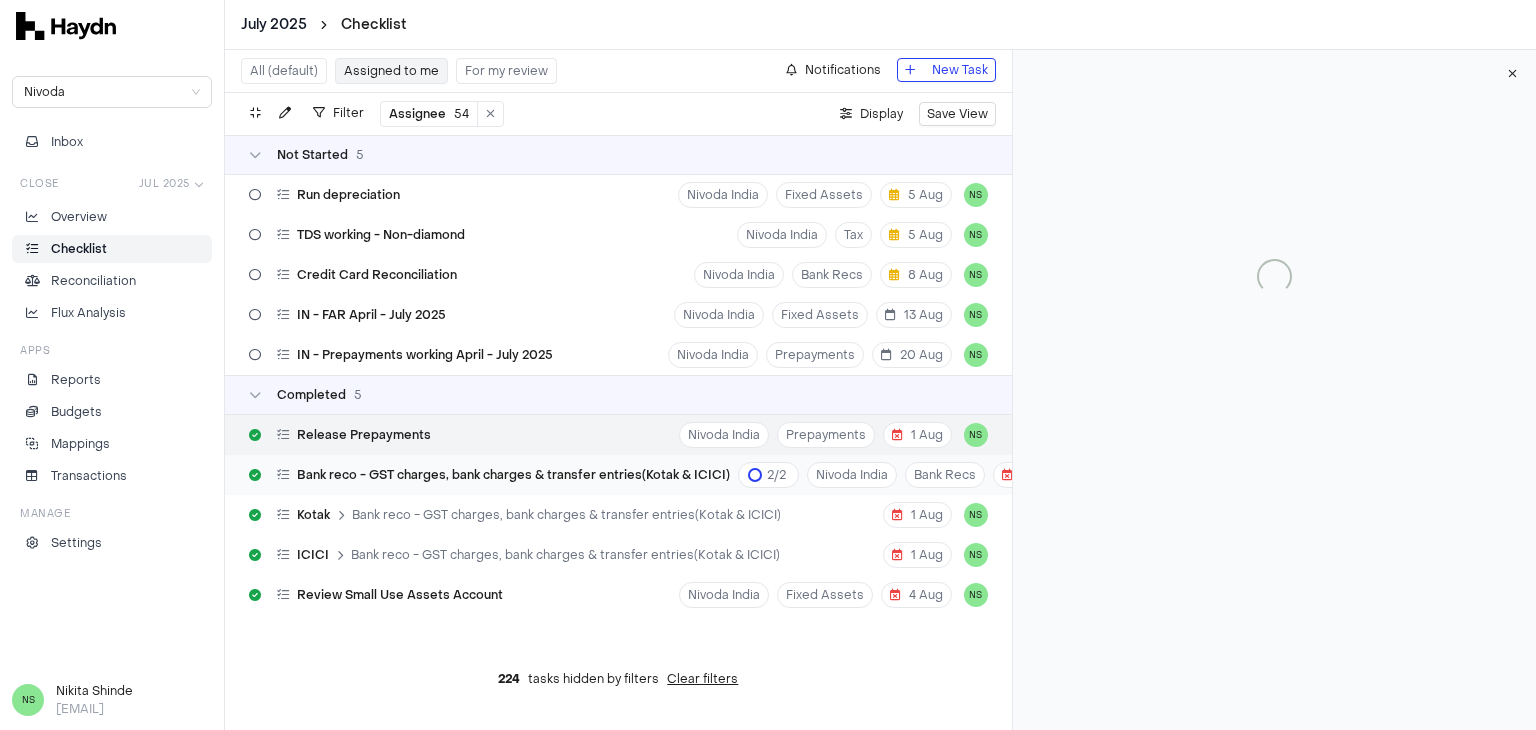click on "Bank reco - GST charges, bank charges & transfer entries(Kotak & ICICI)" at bounding box center (513, 475) 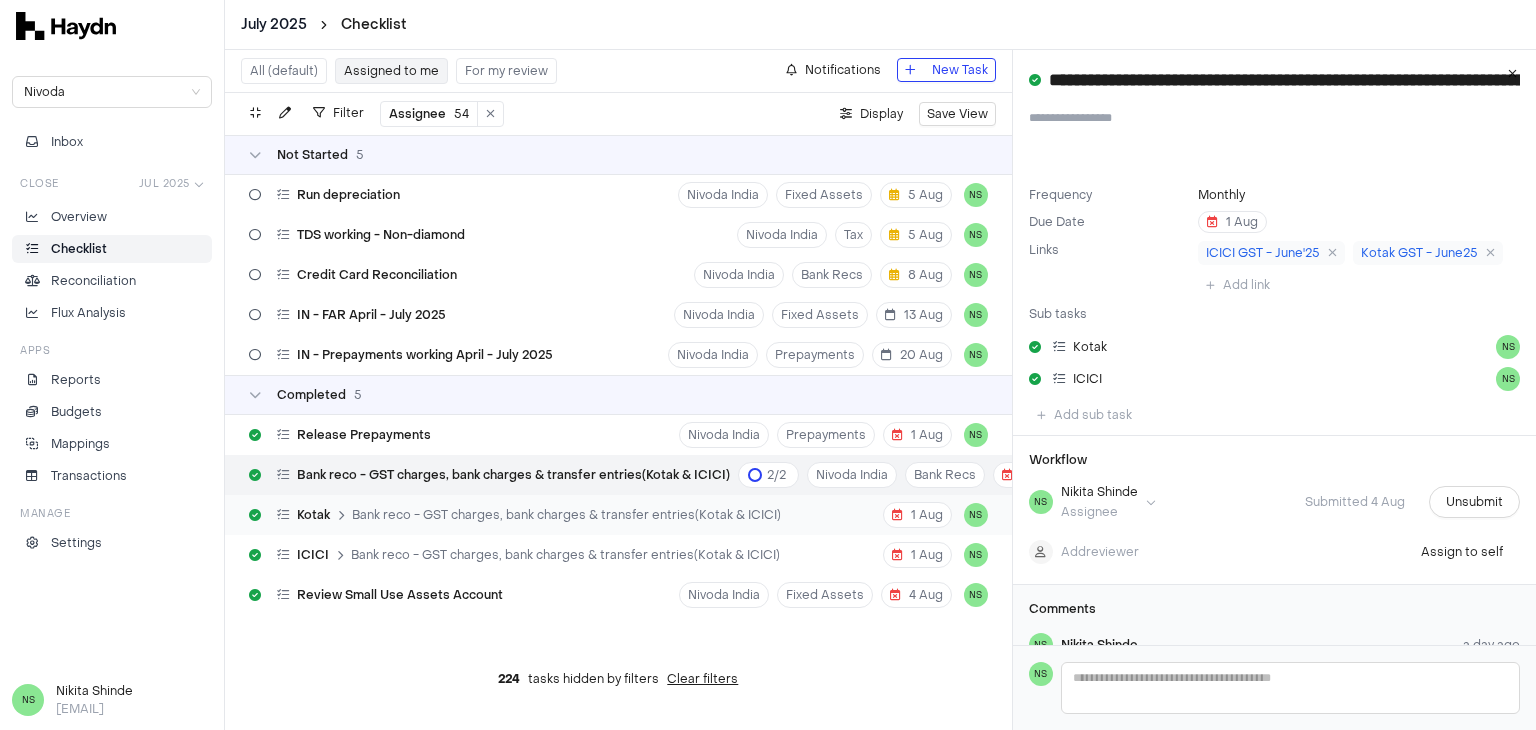 click on "Bank reco - GST charges, bank charges & transfer entries(Kotak & ICICI)" at bounding box center (566, 515) 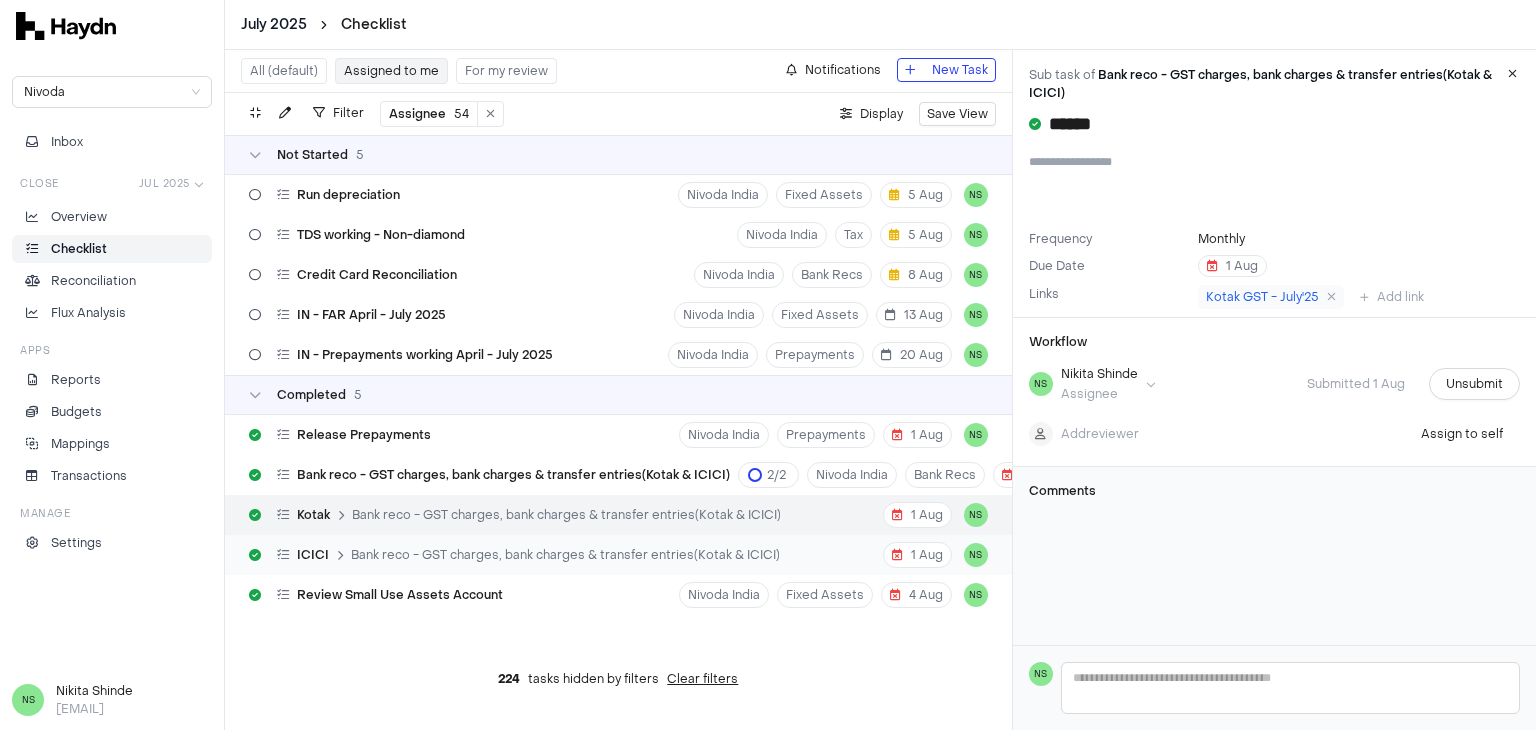 click on "Bank reco - GST charges, bank charges & transfer entries(Kotak & ICICI)" at bounding box center [565, 555] 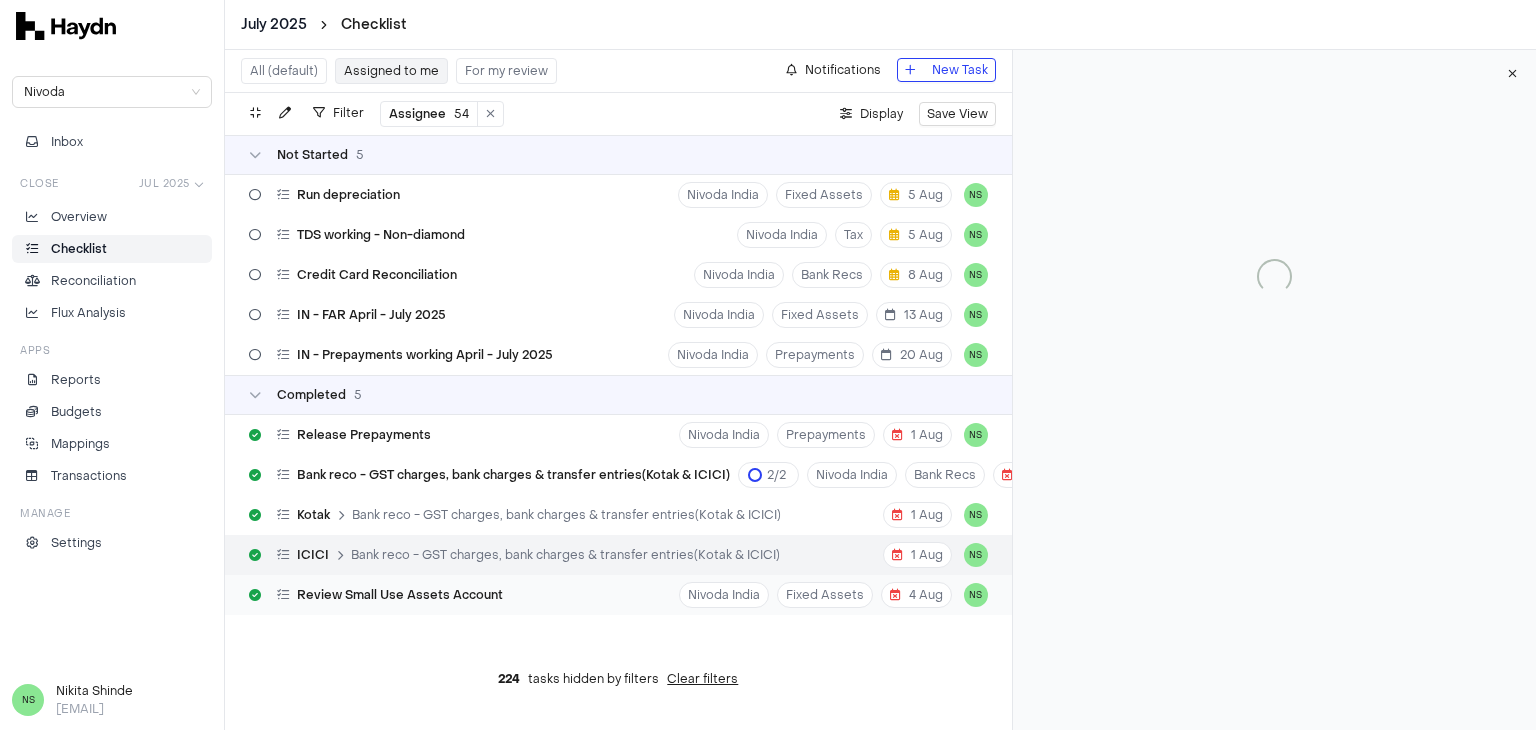 type 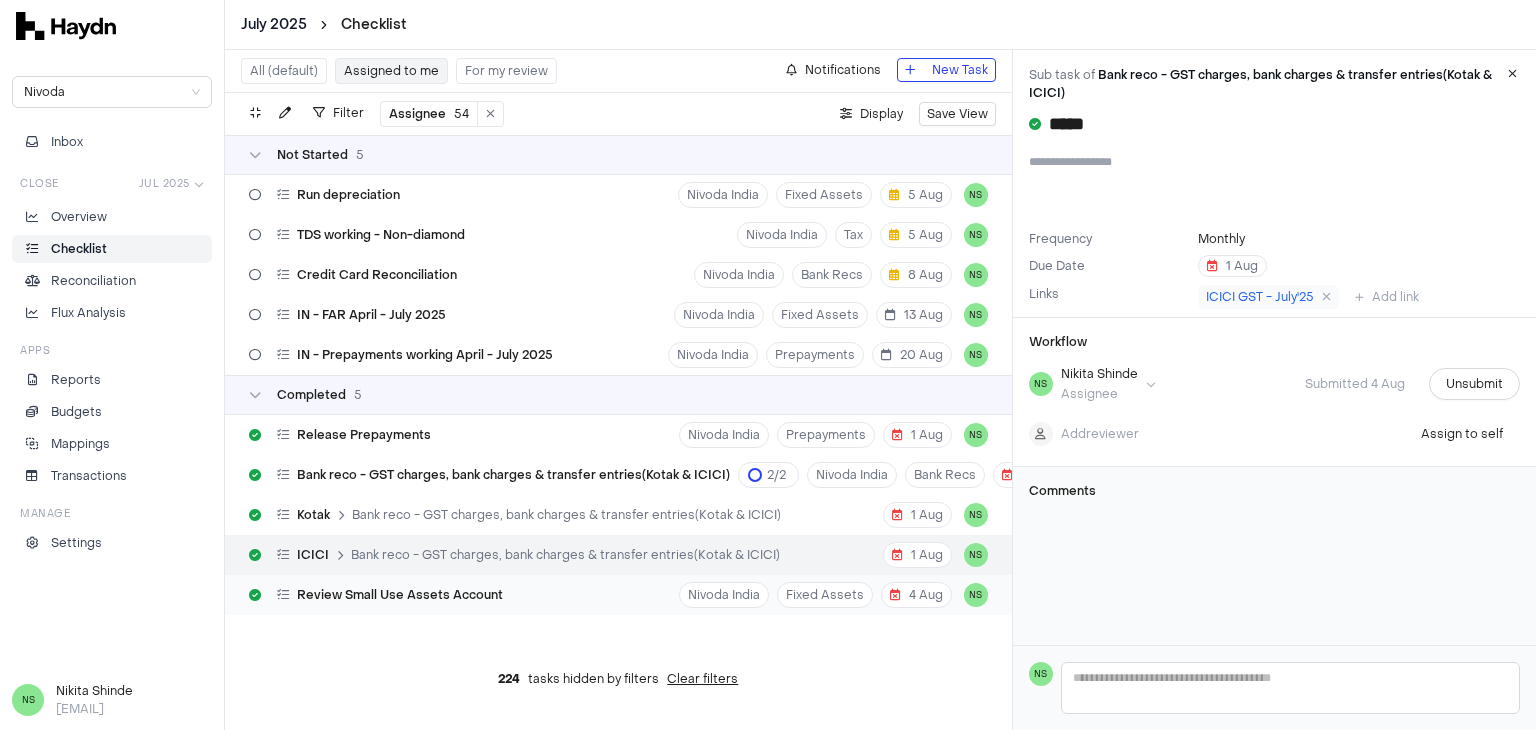 click on "Review Small Use Assets Account" at bounding box center [400, 595] 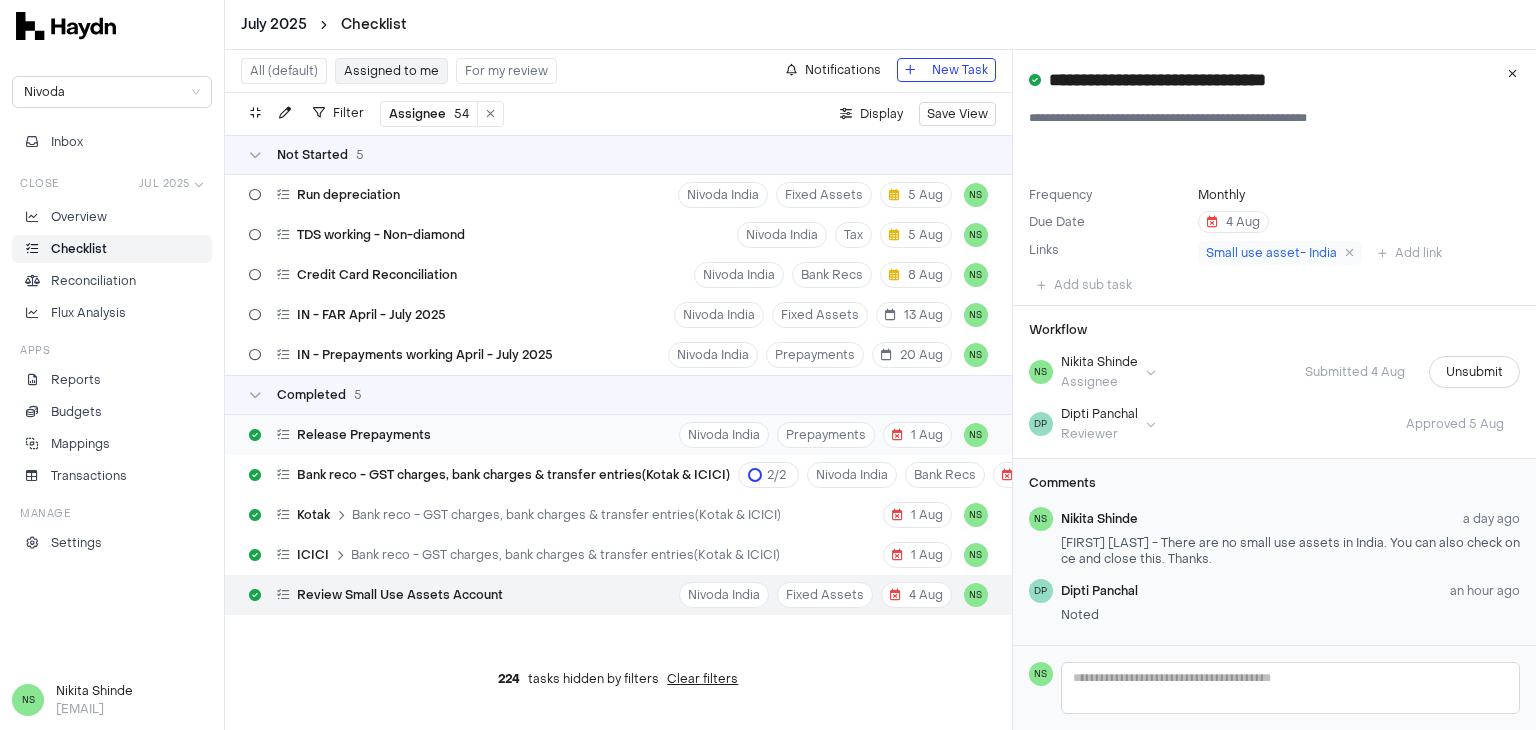 click on "Release Prepayments" at bounding box center (364, 435) 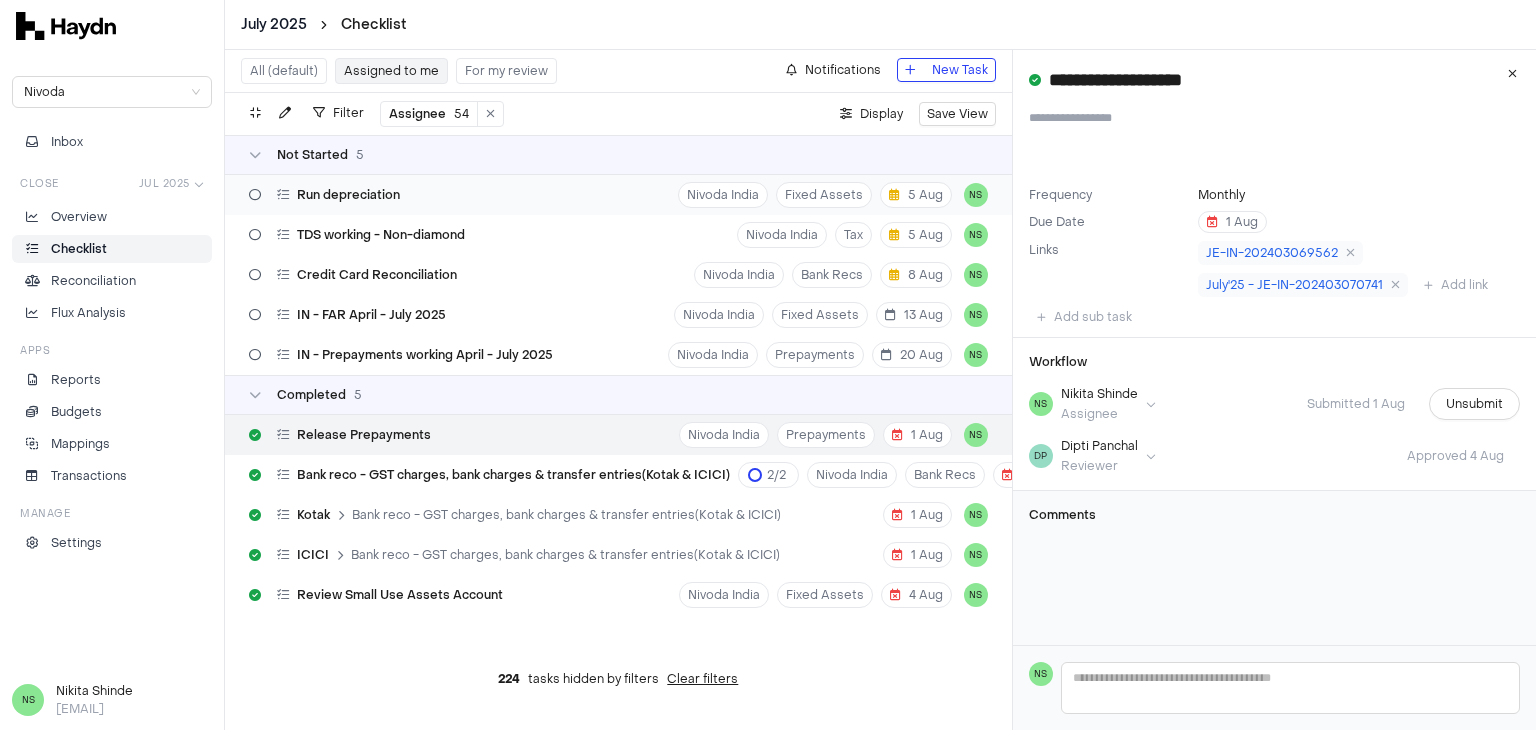 click on "Run depreciation Nivoda India Fixed Assets 5 Aug NS" at bounding box center (618, 195) 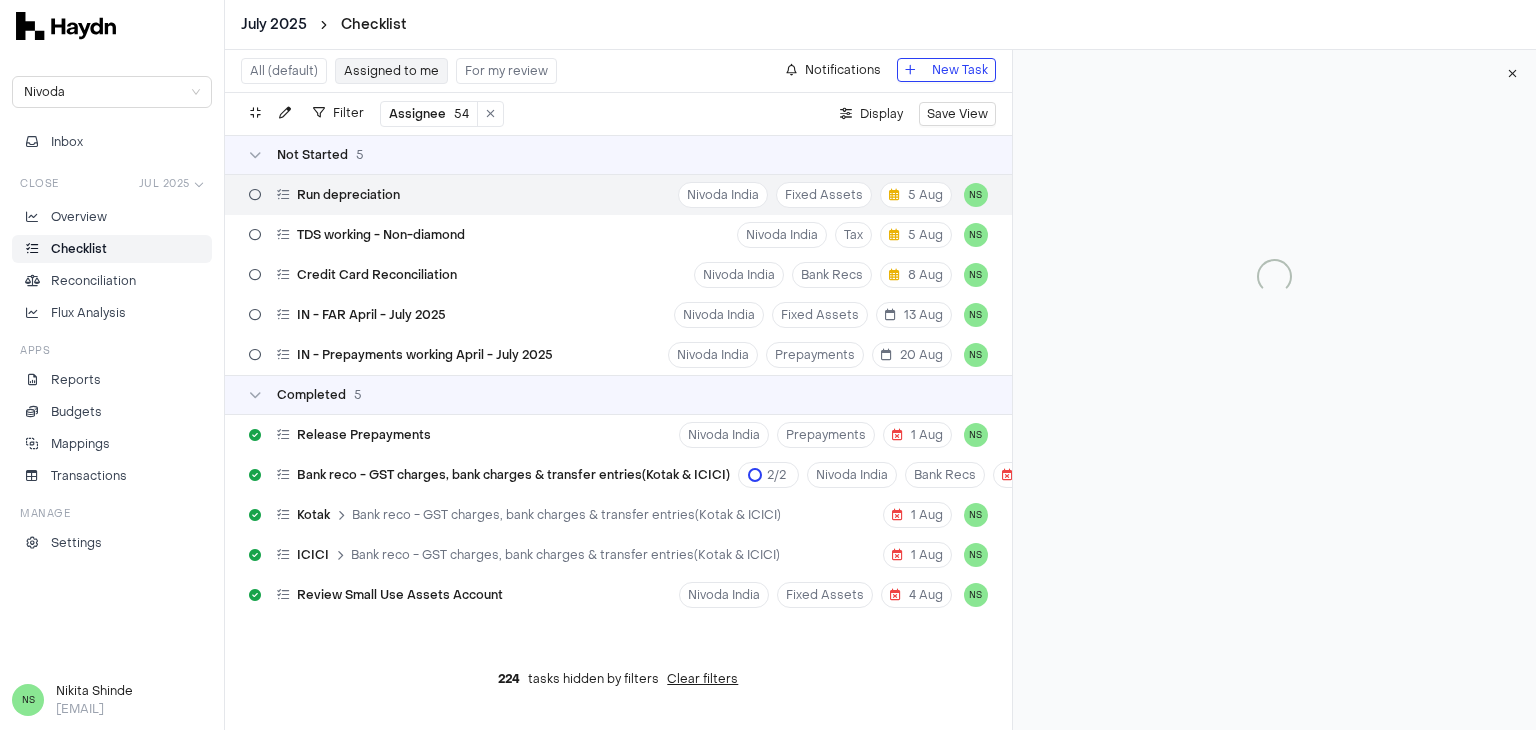 type 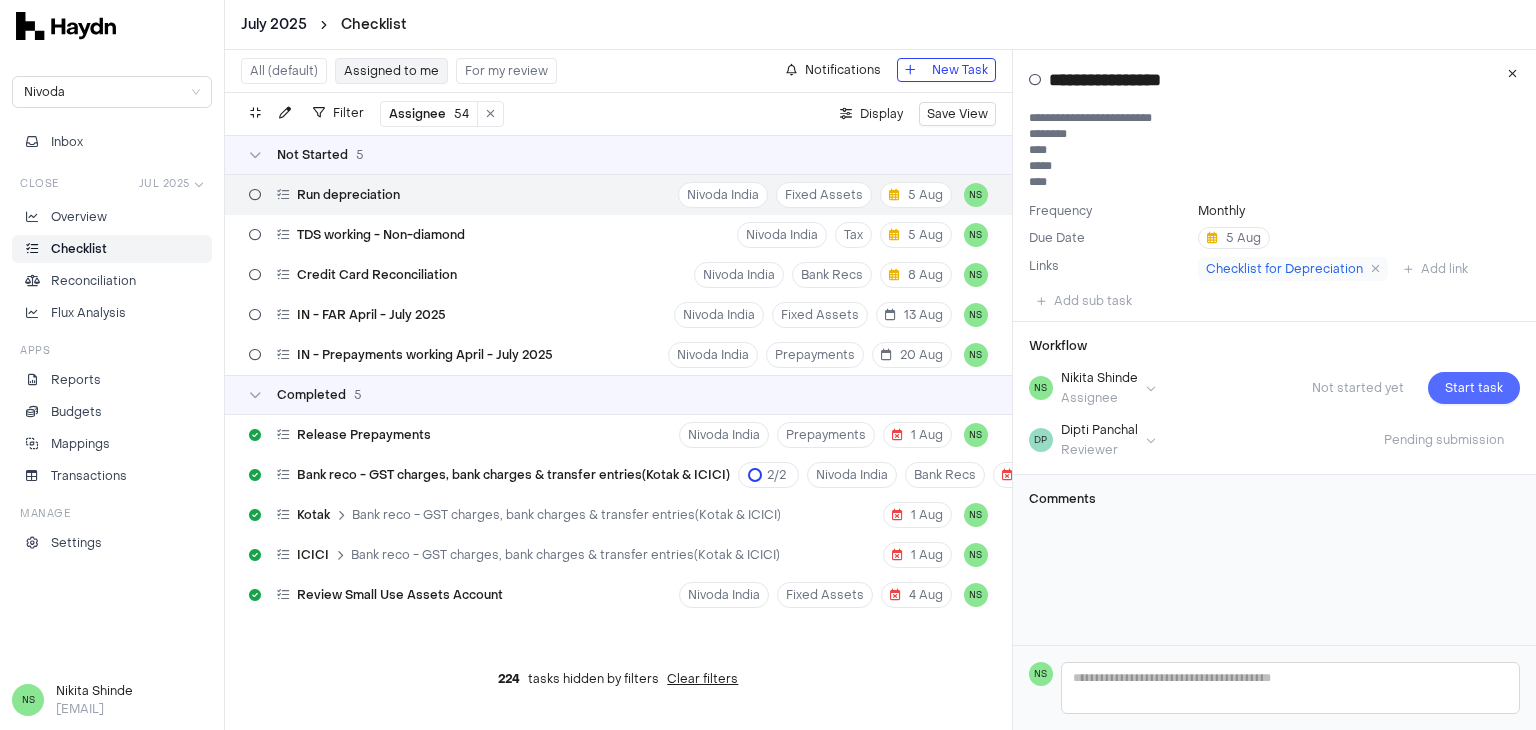 click on "Start task" at bounding box center [1474, 388] 